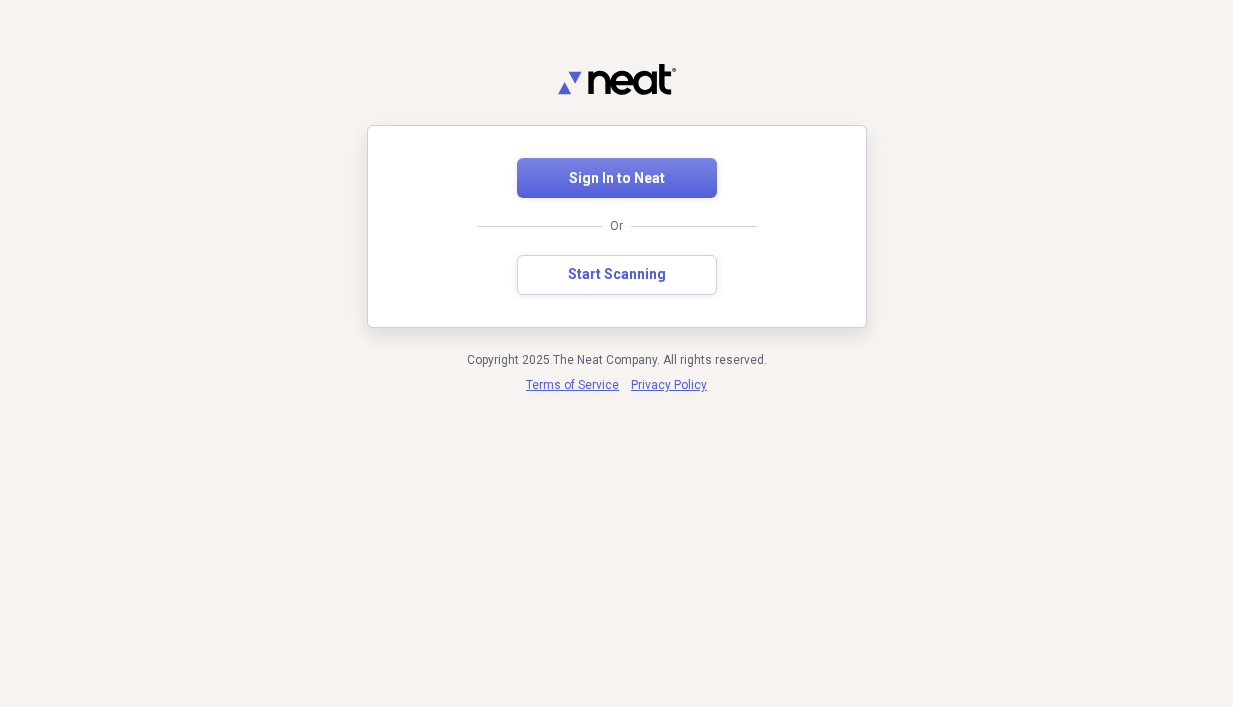scroll, scrollTop: 0, scrollLeft: 0, axis: both 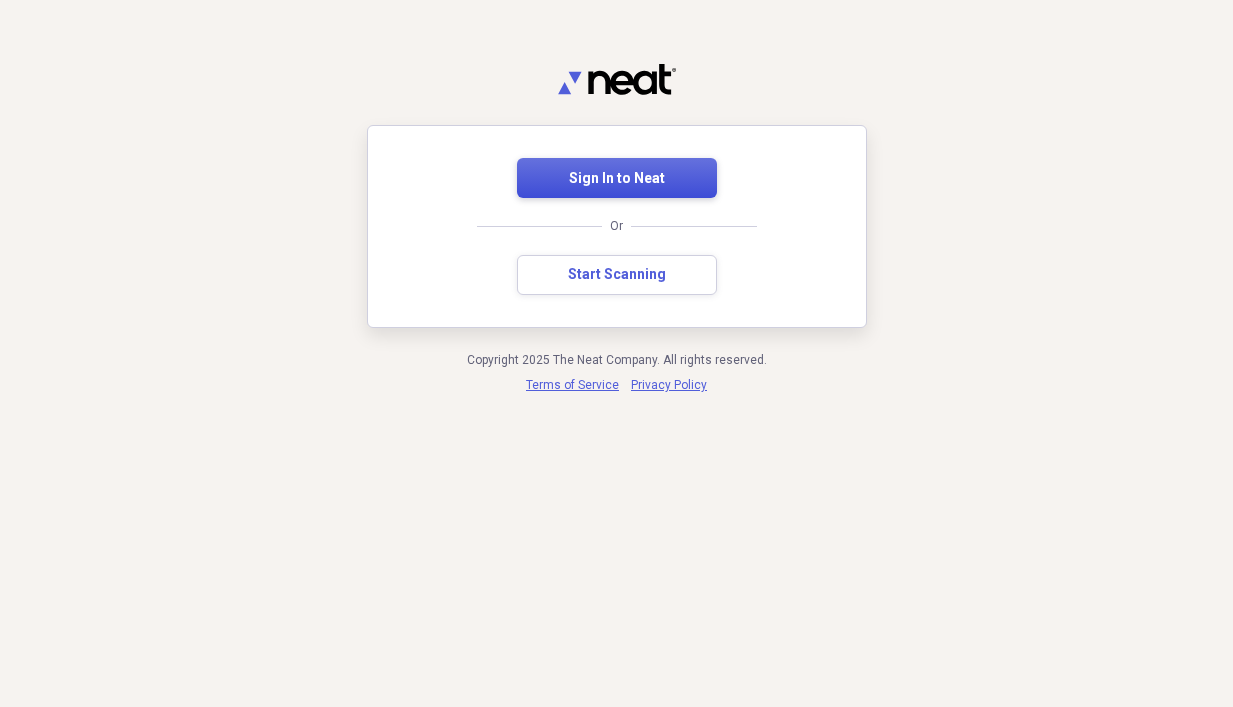 click on "Sign In to Neat" at bounding box center (617, 179) 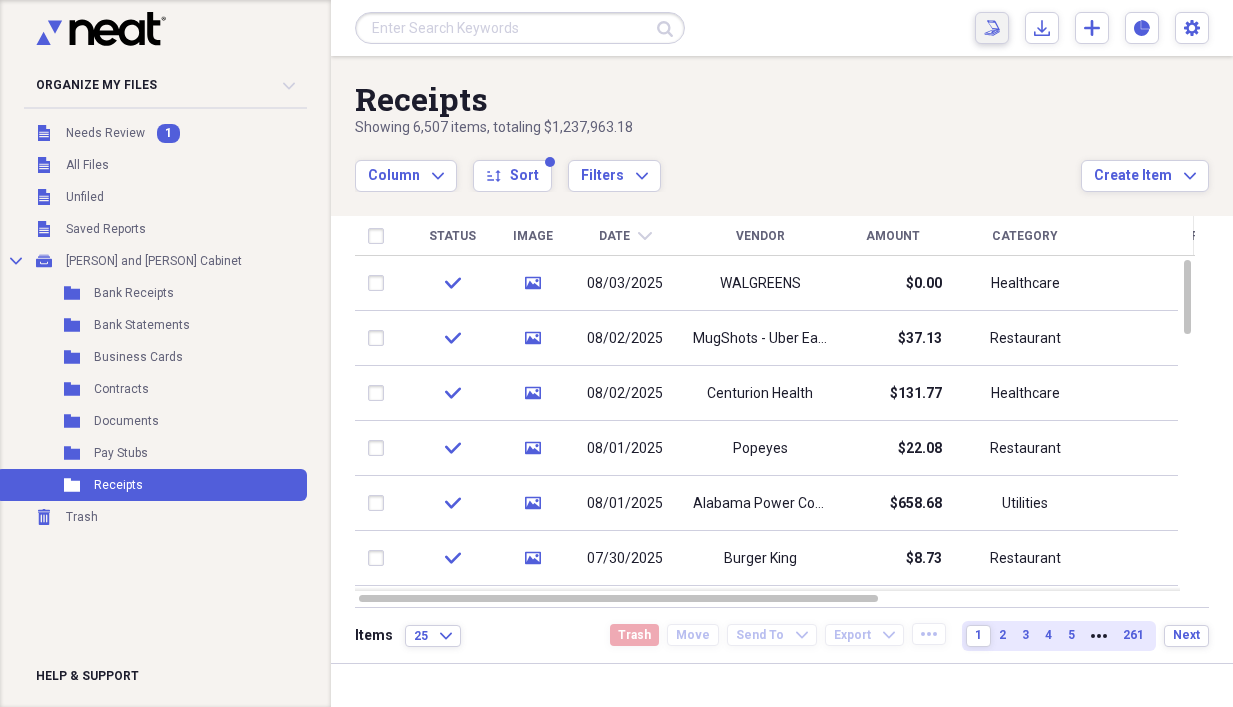 click on "Scan" 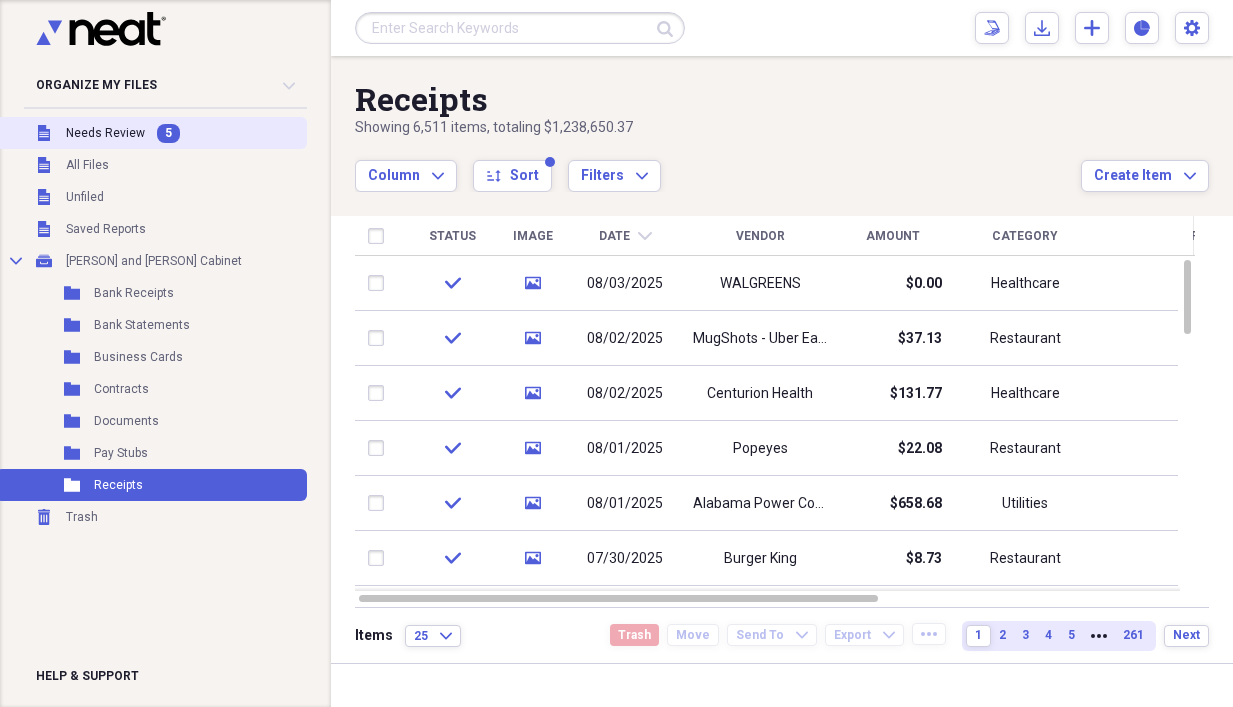 click on "Unfiled Needs Review 5" at bounding box center (151, 133) 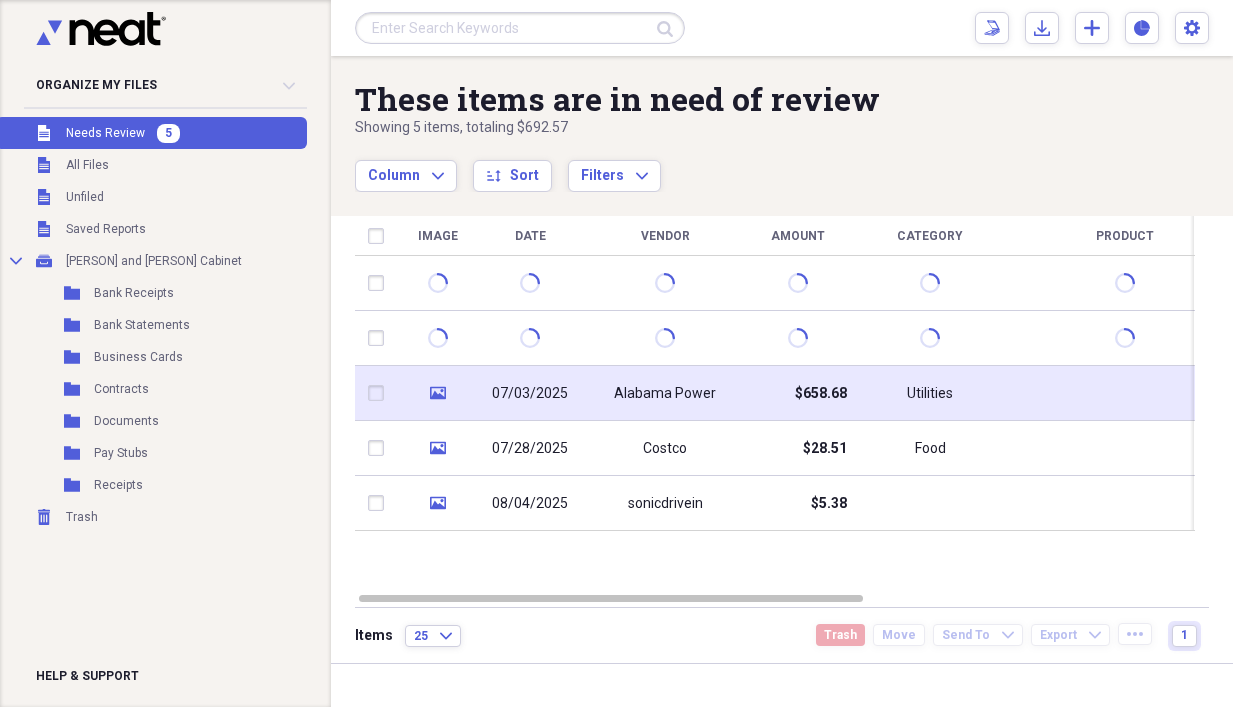click on "Alabama Power" at bounding box center [665, 393] 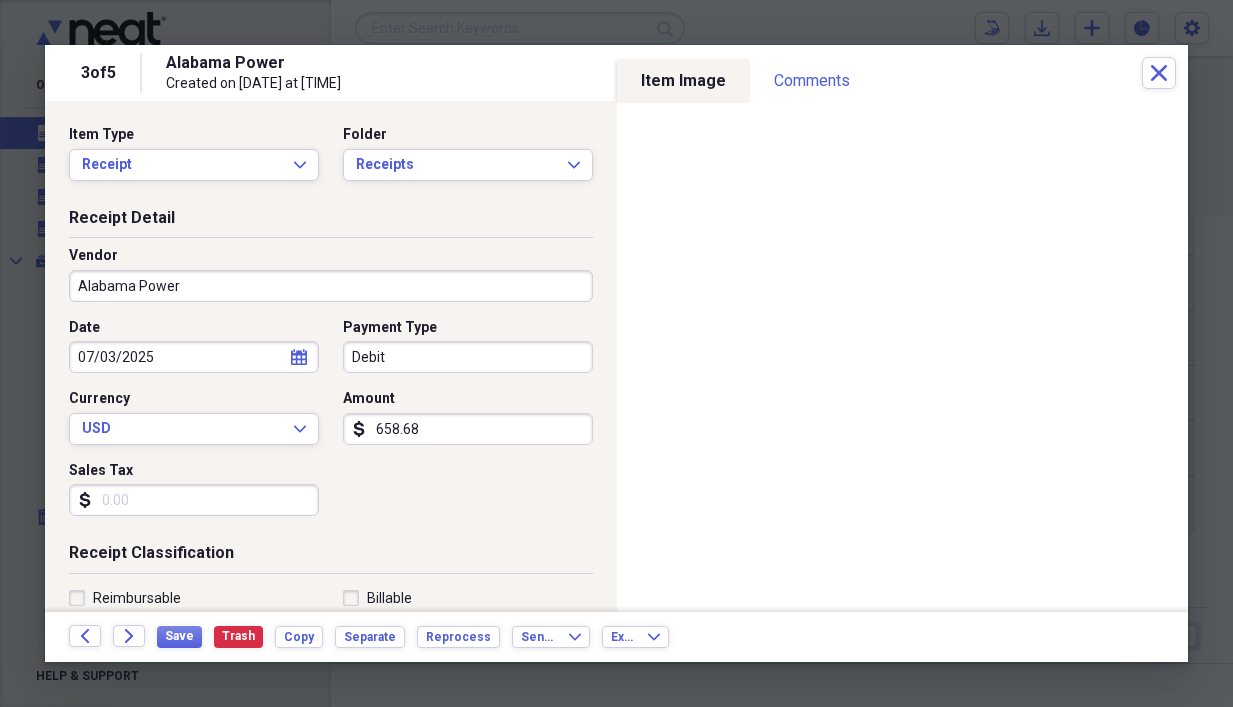 click on "Debit" at bounding box center [468, 357] 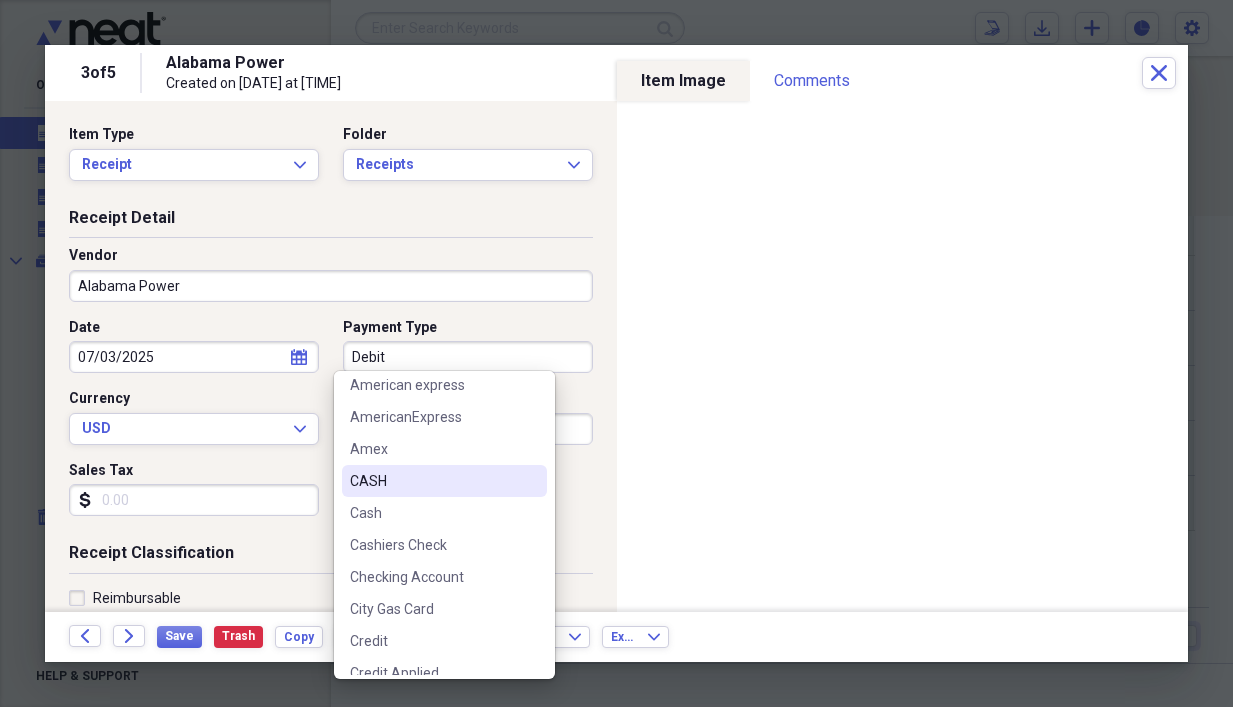 scroll, scrollTop: 200, scrollLeft: 0, axis: vertical 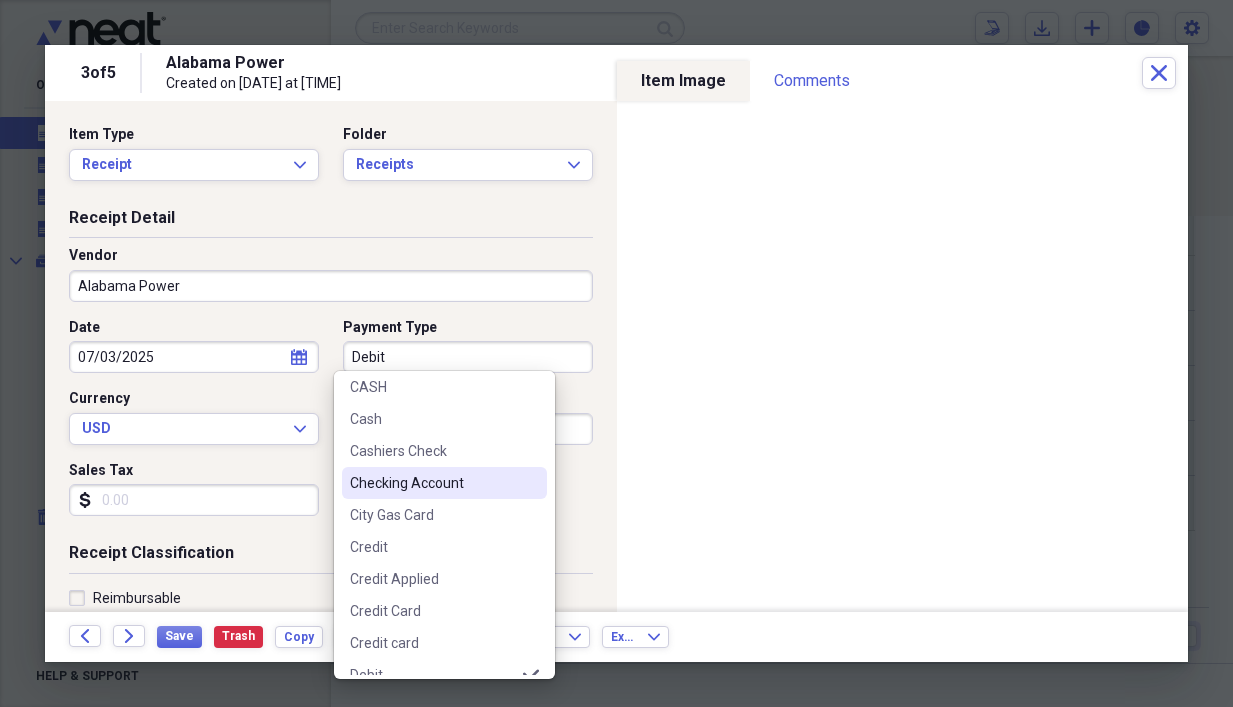 click on "Checking Account" at bounding box center (444, 483) 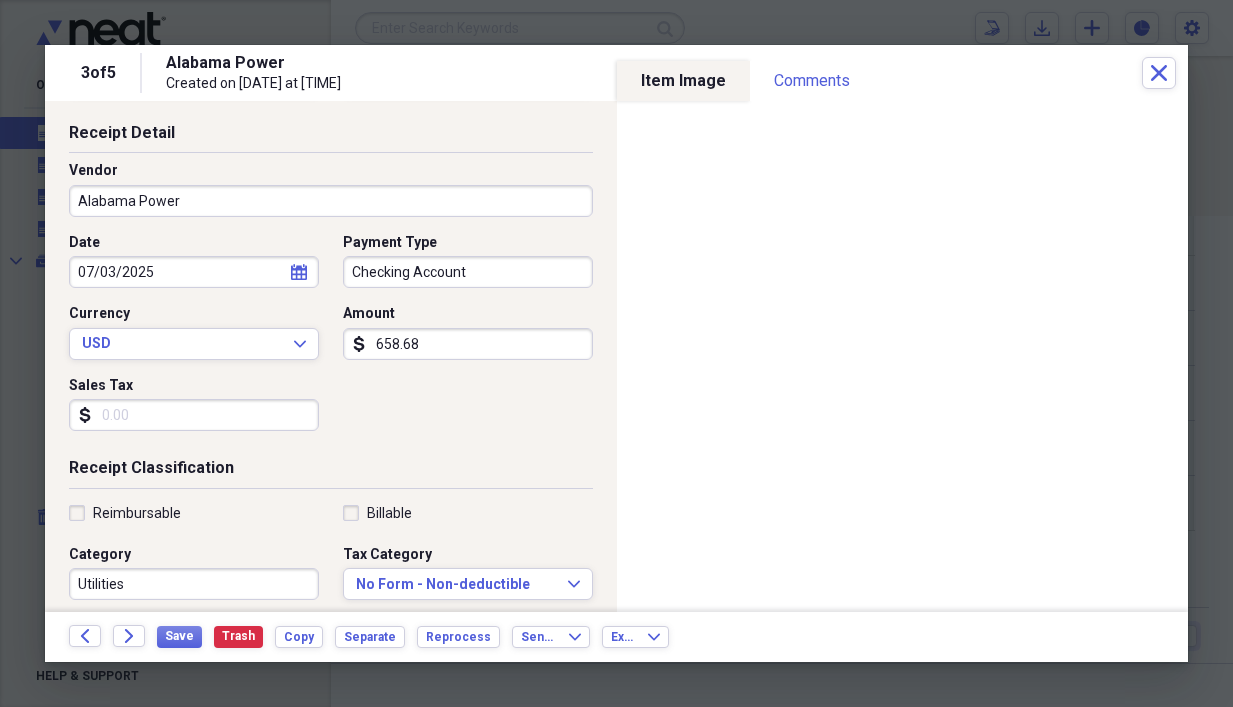 scroll, scrollTop: 200, scrollLeft: 0, axis: vertical 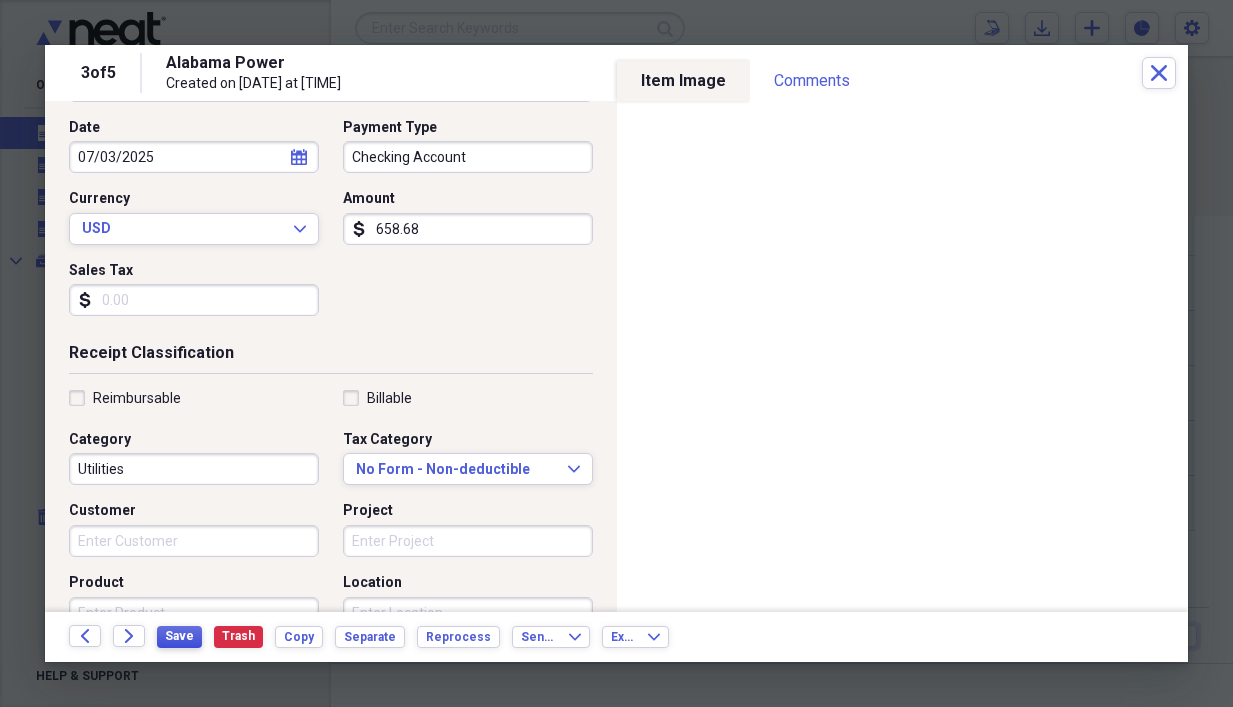 click on "Save" at bounding box center (179, 636) 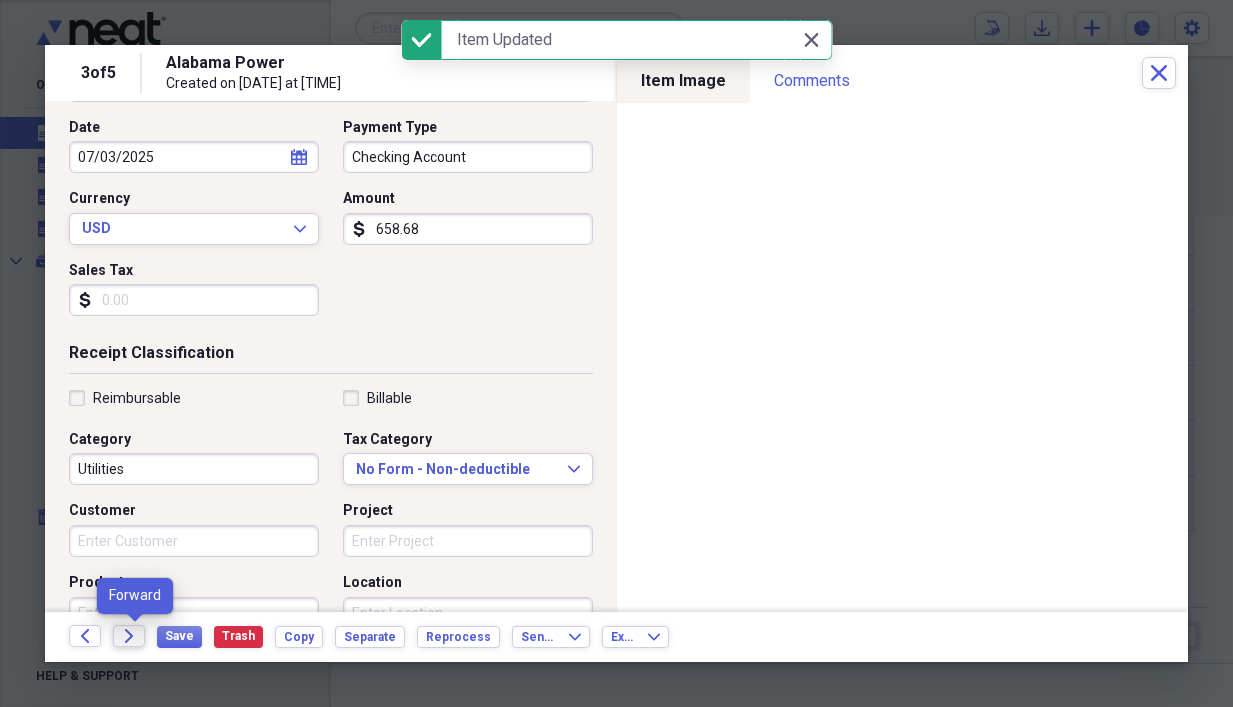 click on "Forward" 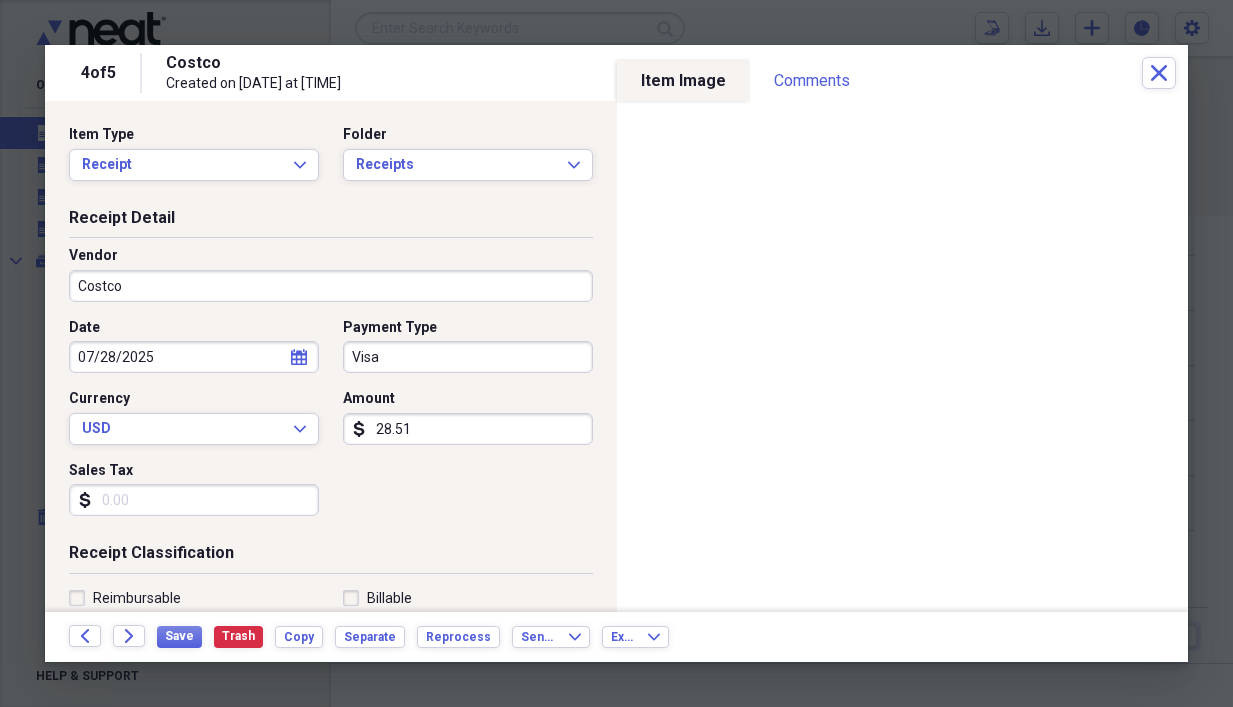 click on "Visa" at bounding box center (468, 357) 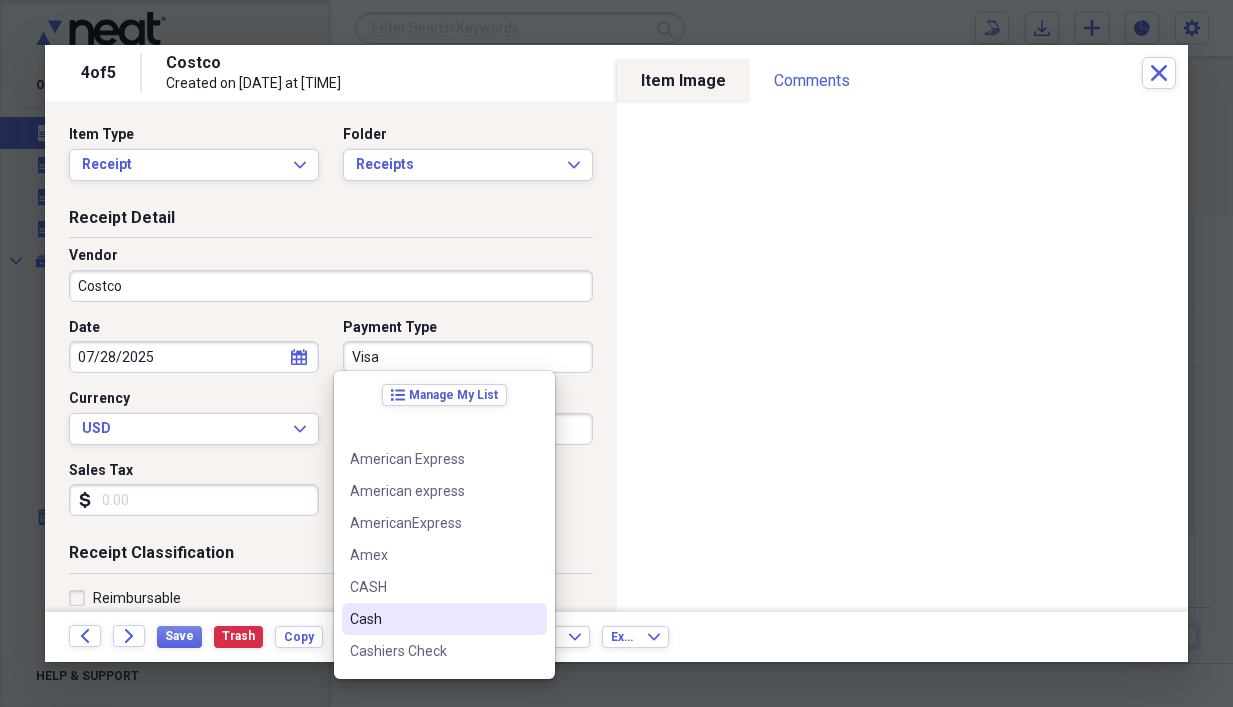 click on "Cash" at bounding box center [432, 619] 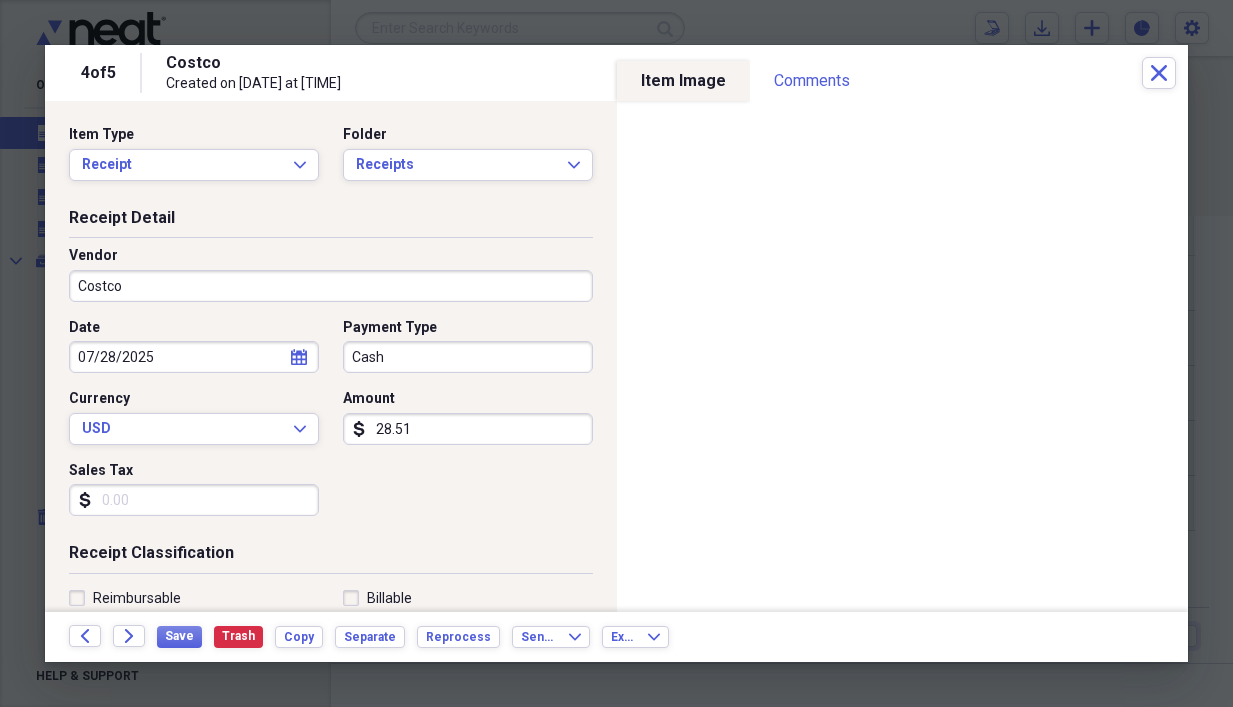 click on "28.51" at bounding box center [468, 429] 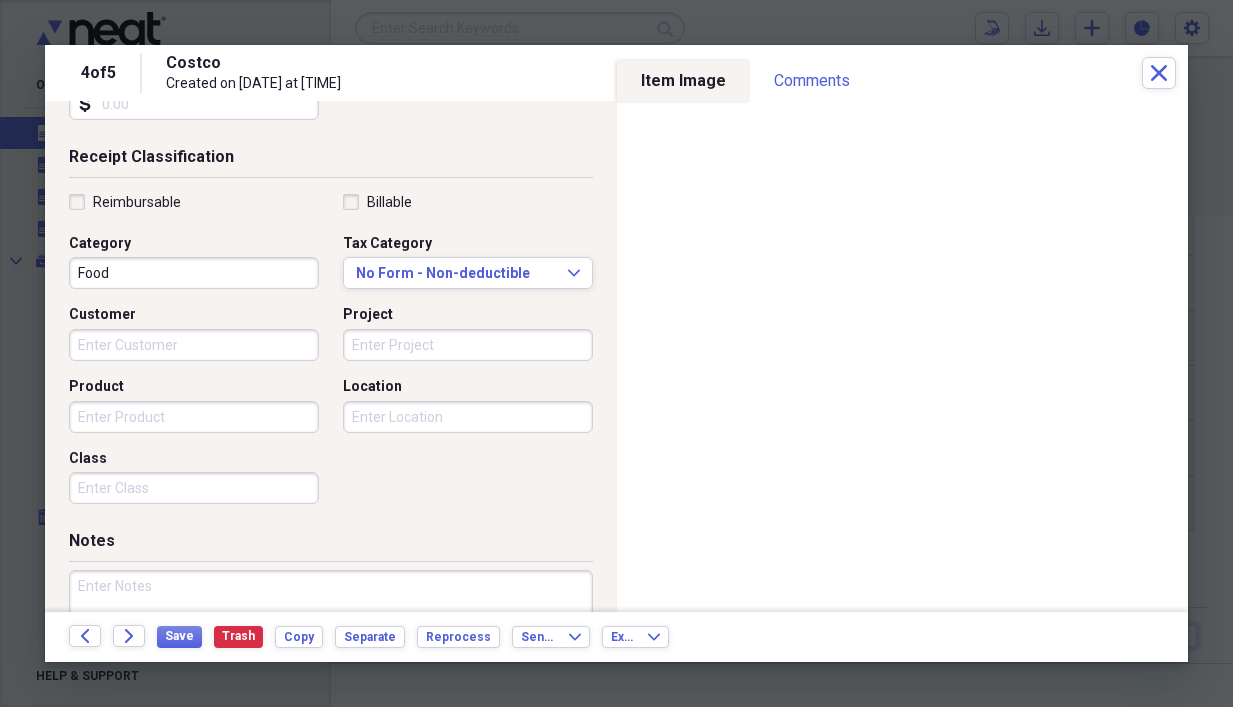 scroll, scrollTop: 500, scrollLeft: 0, axis: vertical 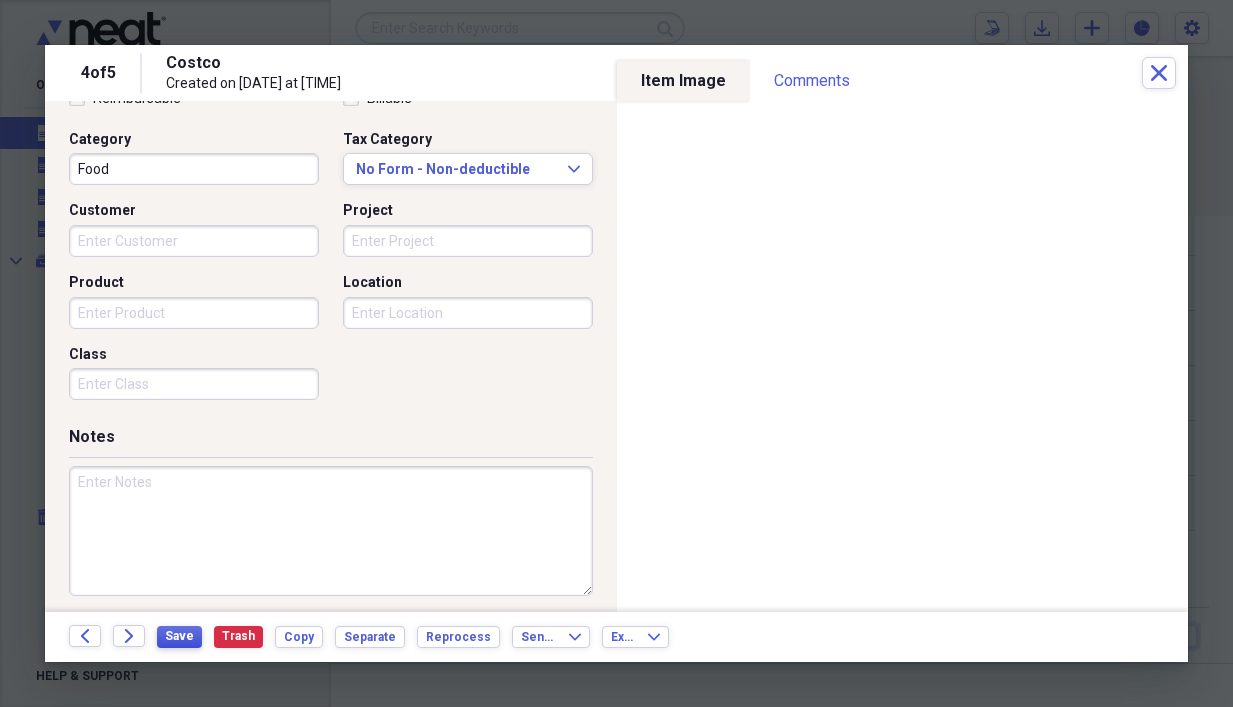 type on "0.00" 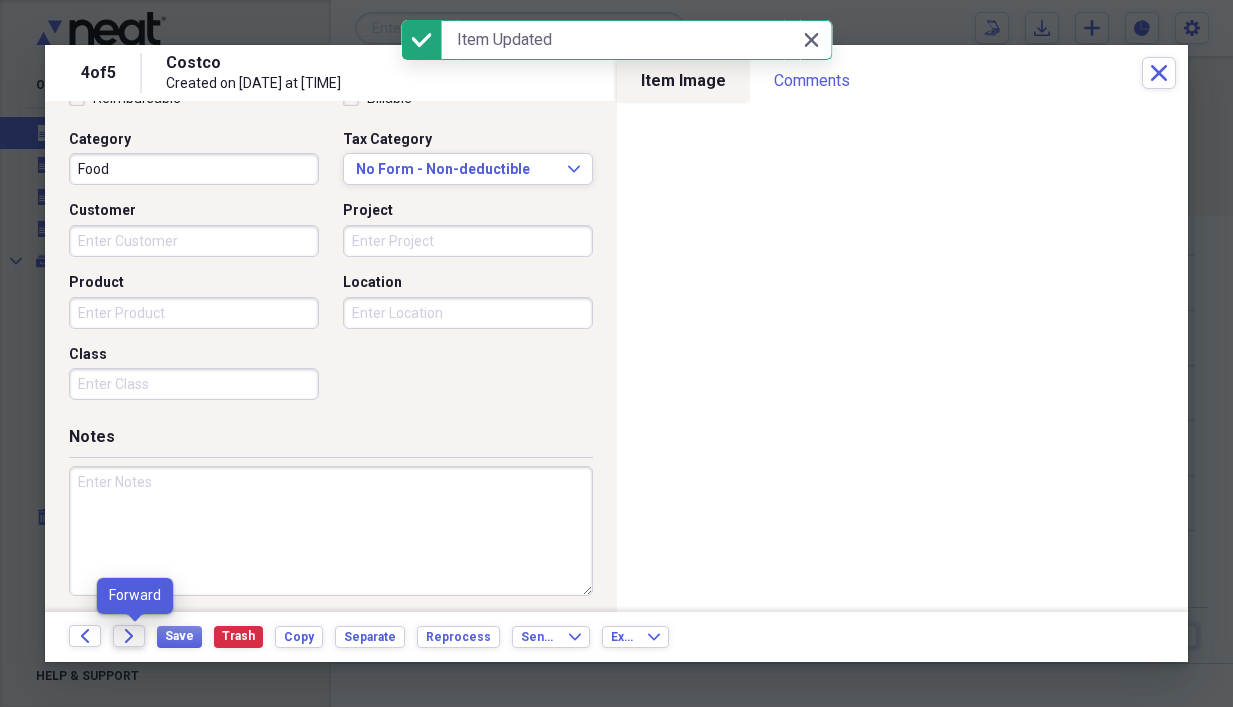 click on "Forward" 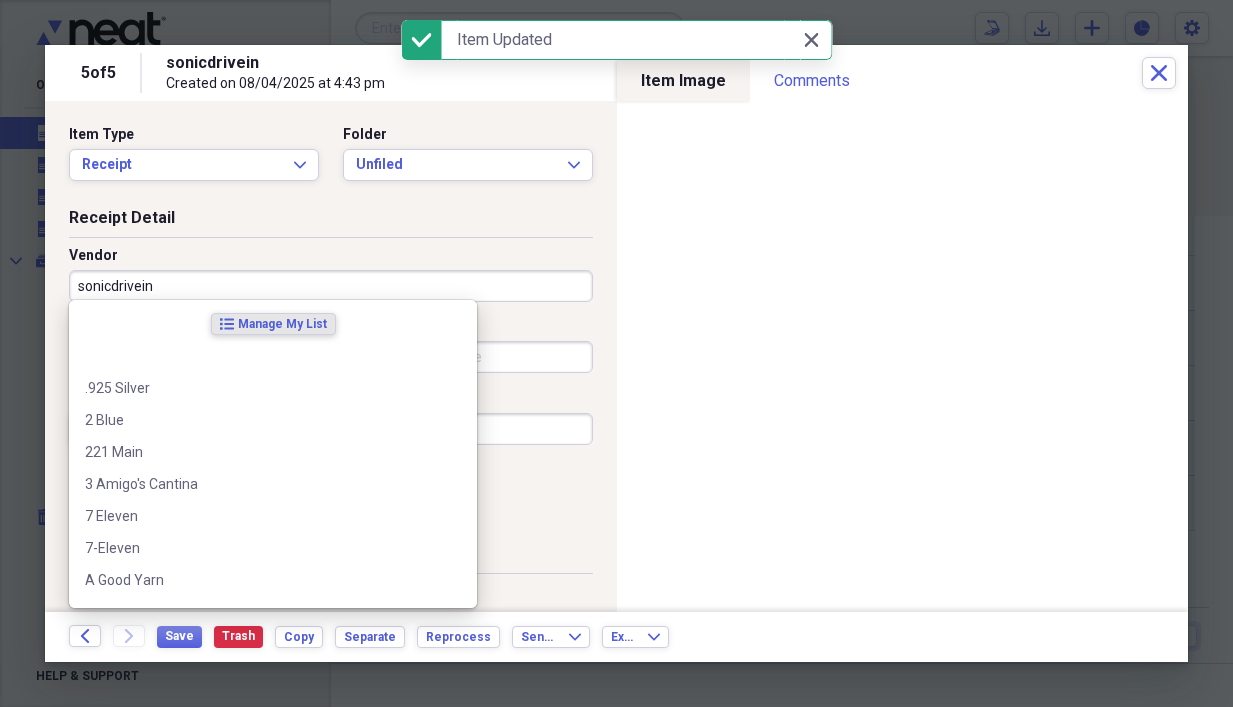 click on "sonicdrivein" at bounding box center [331, 286] 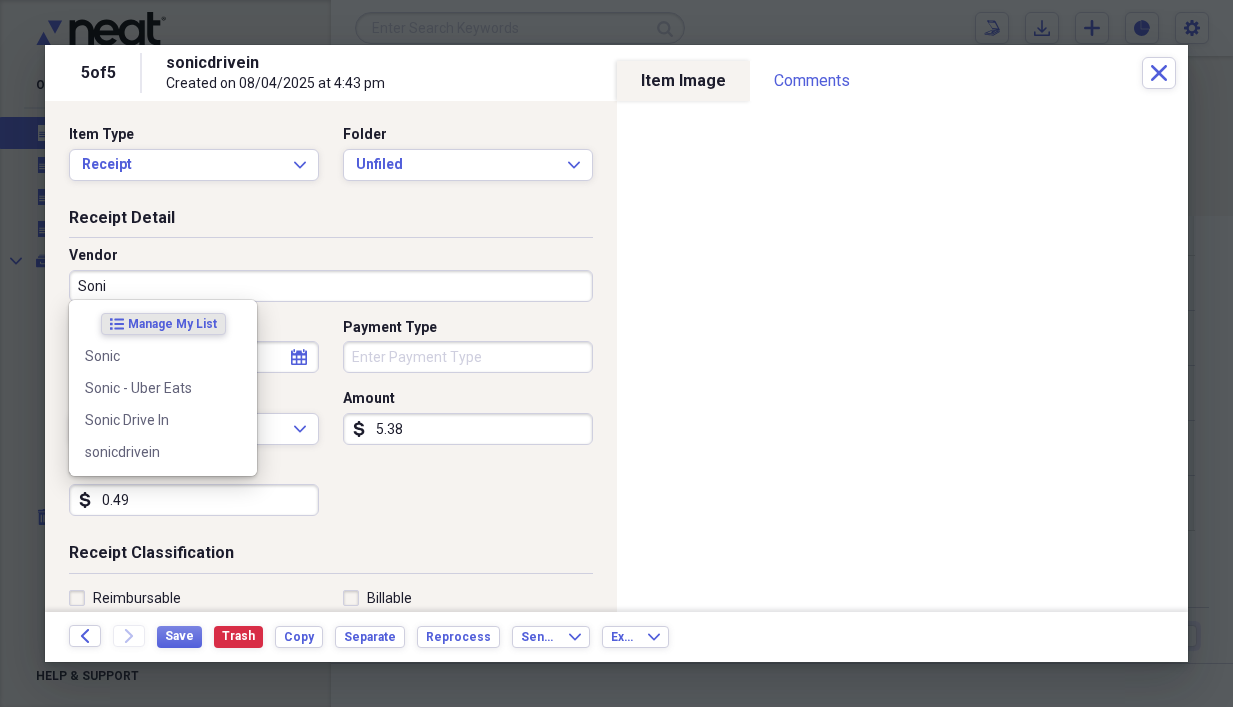 type on "Sonic" 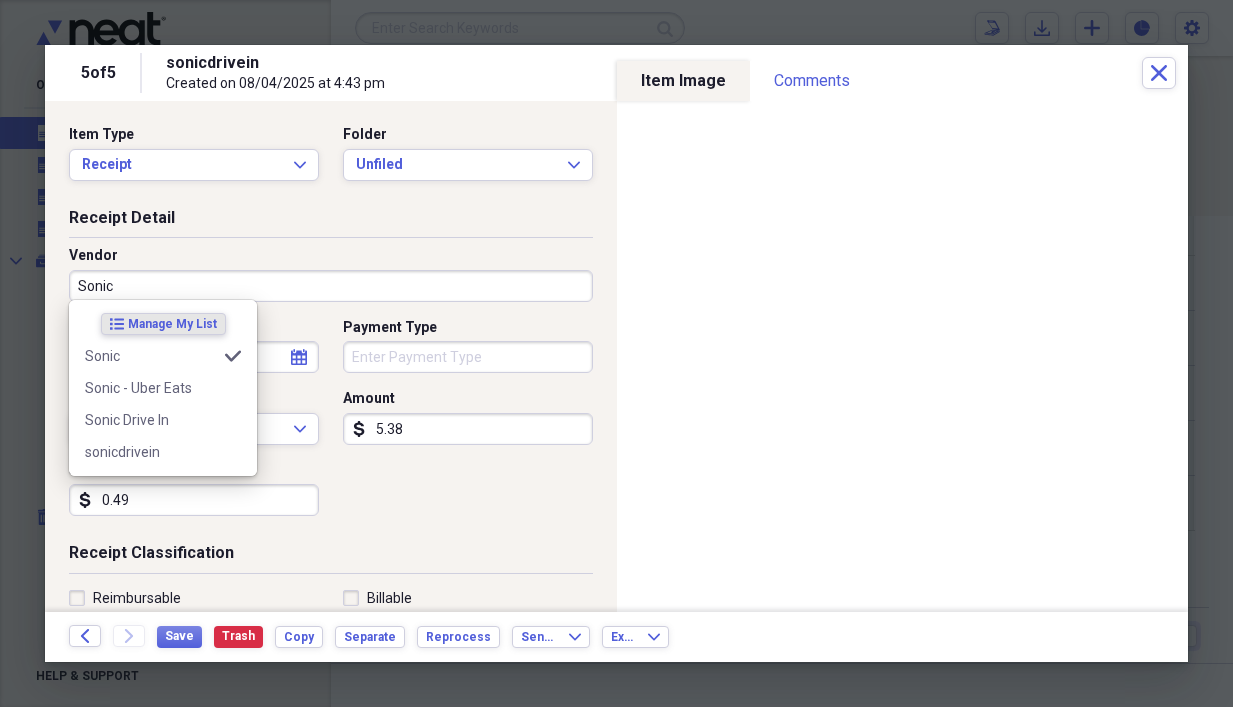 type on "Restaurant" 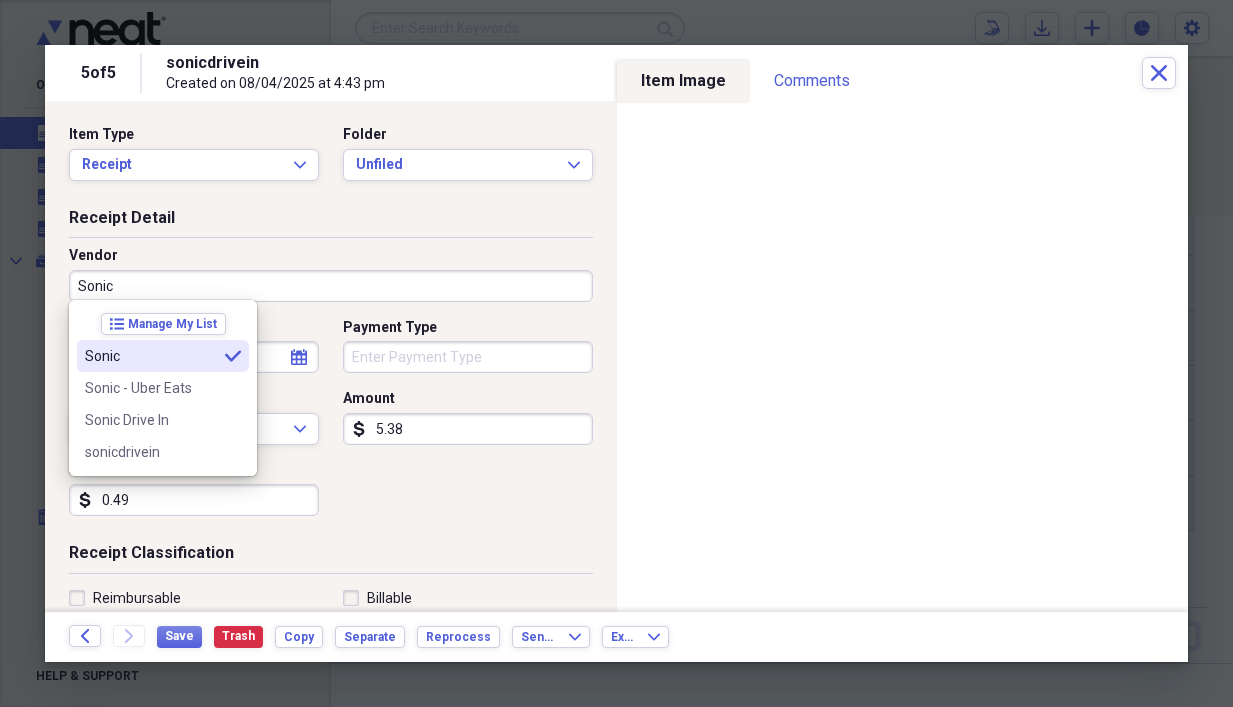 type on "Sonic" 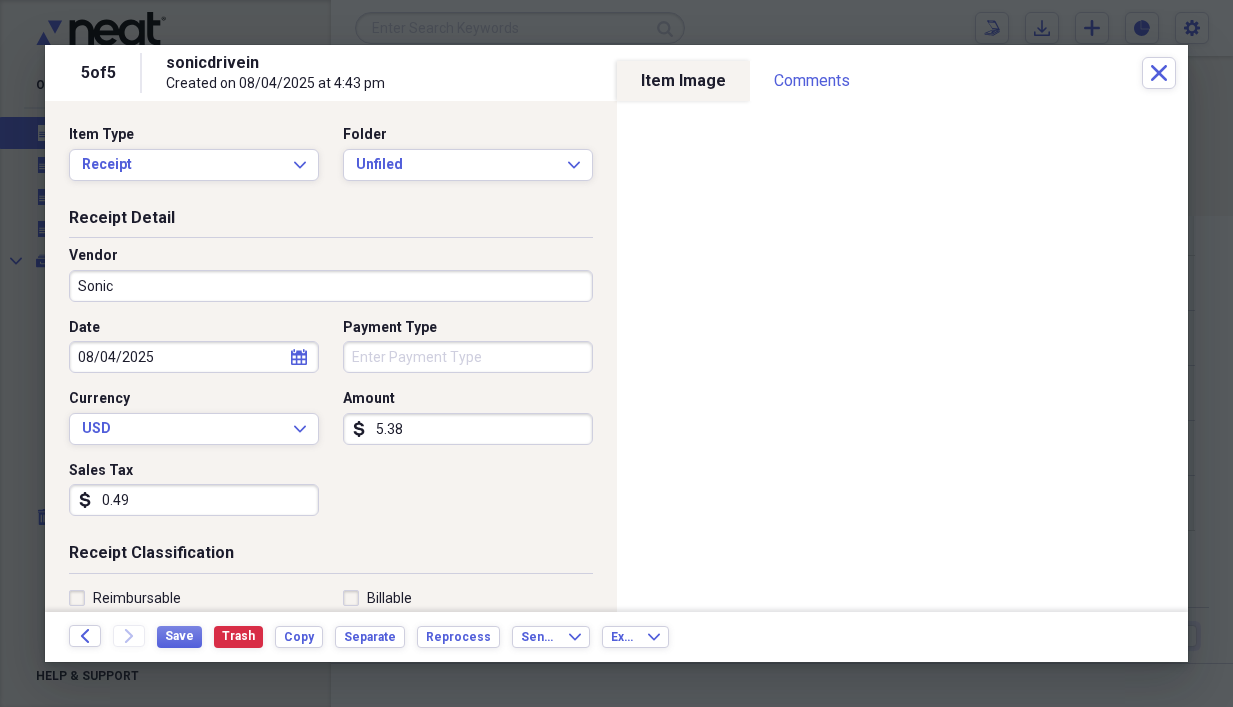 click on "Payment Type" at bounding box center (468, 357) 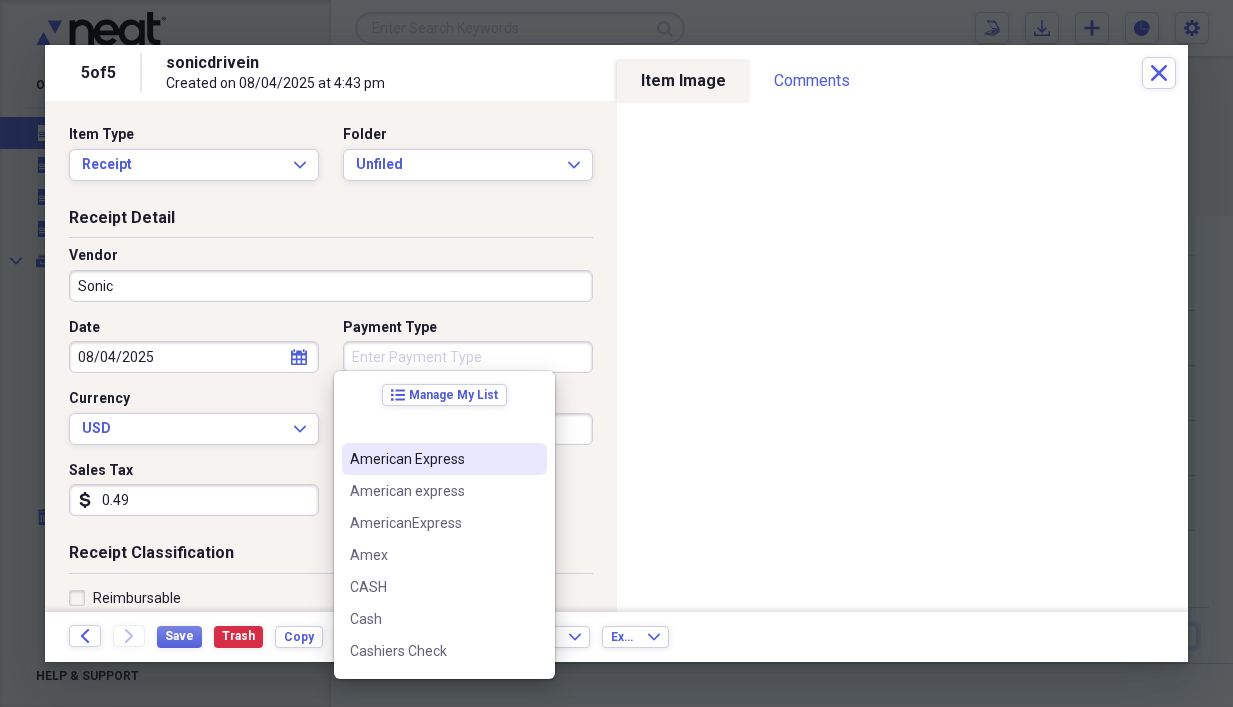 click on "American Express" at bounding box center (432, 459) 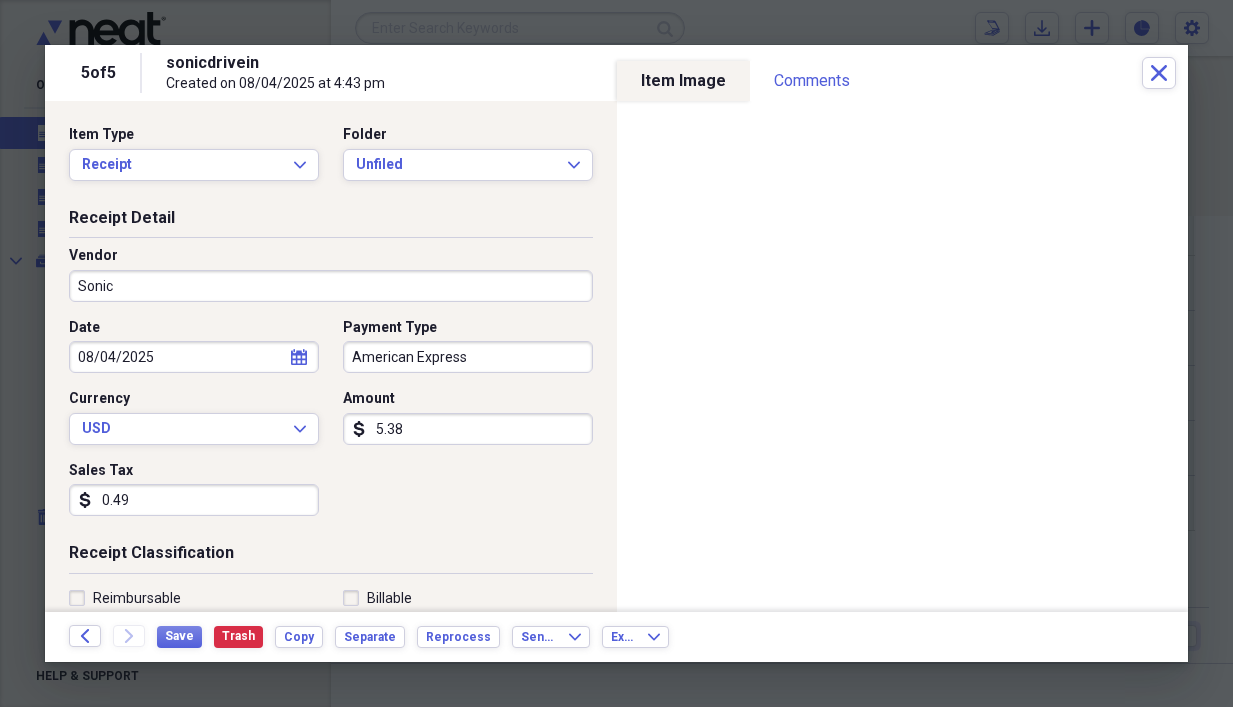 scroll, scrollTop: 300, scrollLeft: 0, axis: vertical 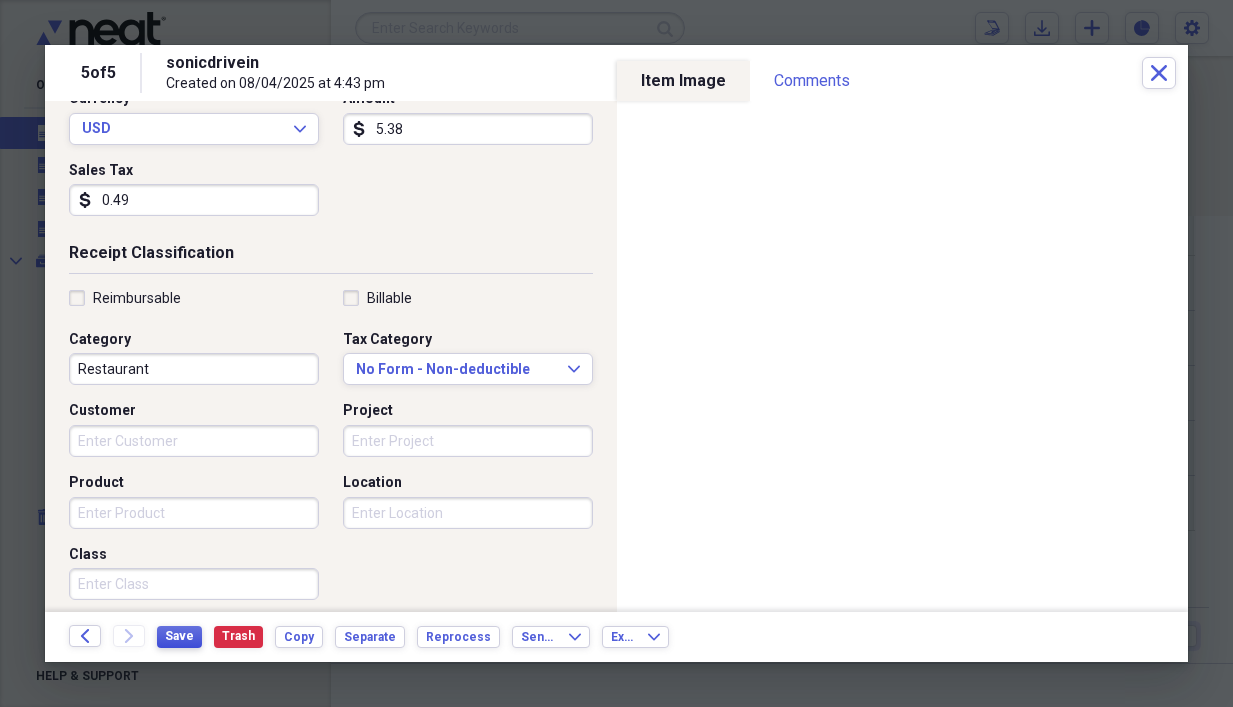 click on "Save" at bounding box center [179, 636] 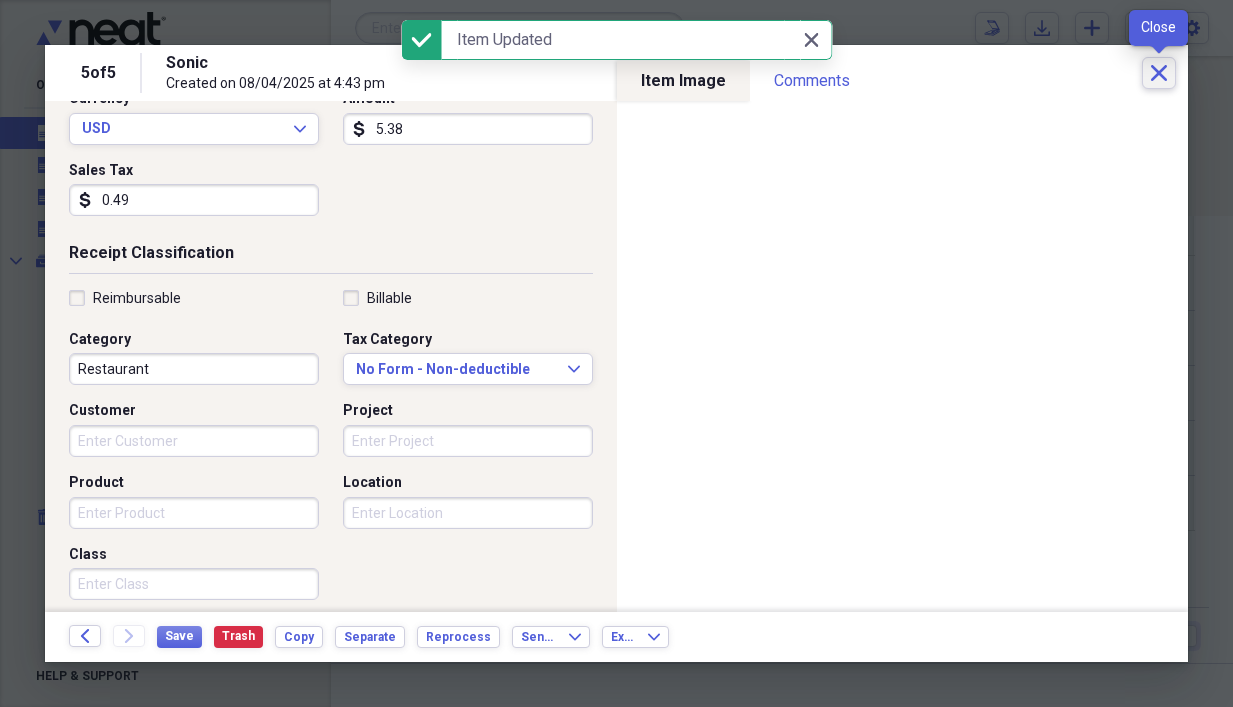 click on "Close" at bounding box center [1159, 73] 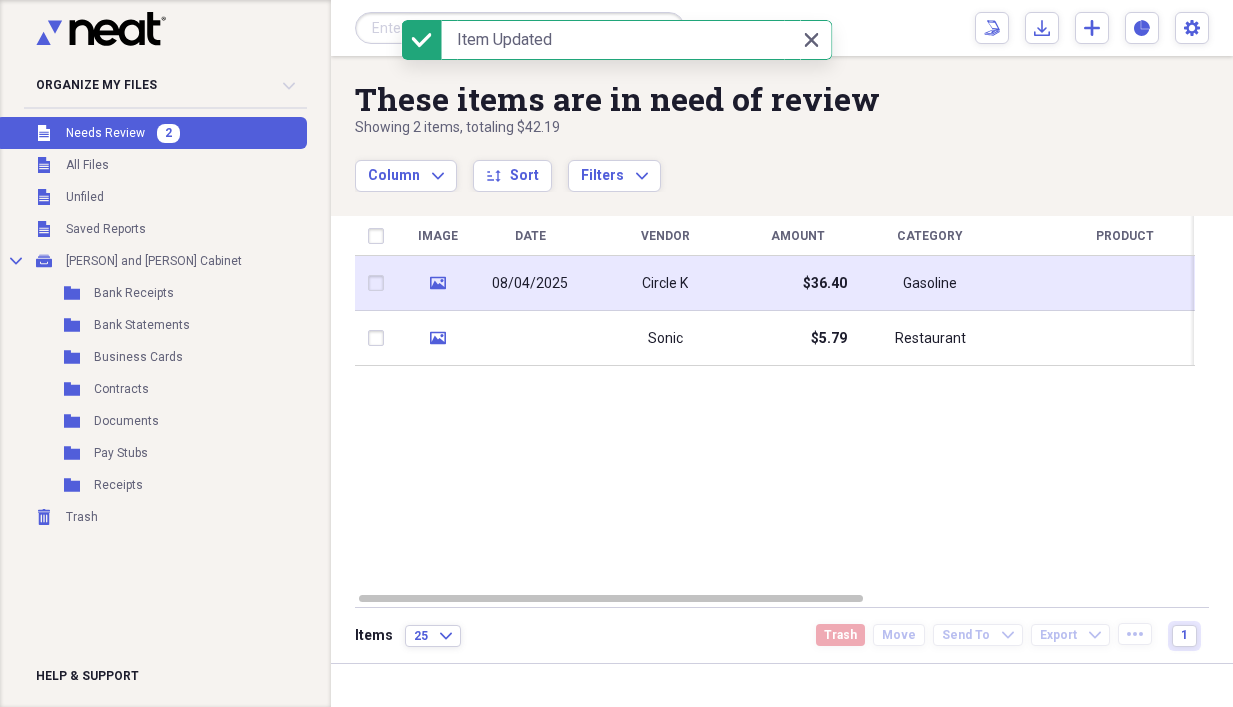 click on "Circle K" at bounding box center [665, 283] 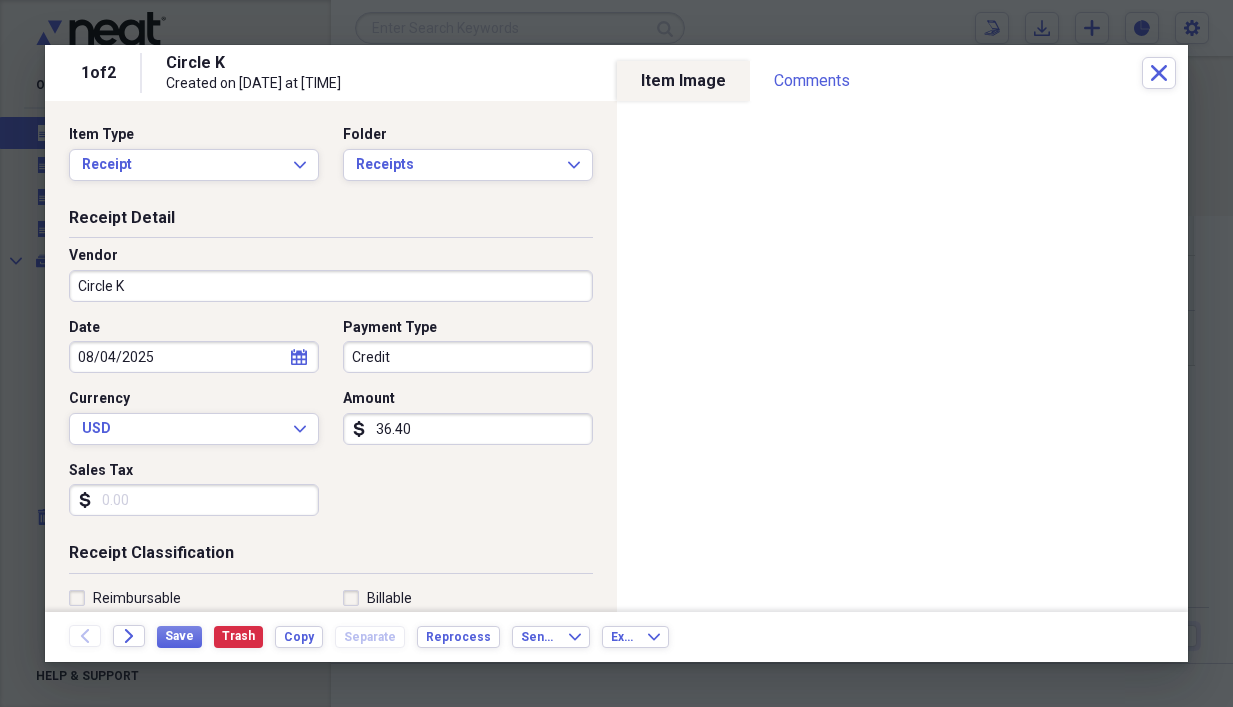 click on "Credit" at bounding box center [468, 357] 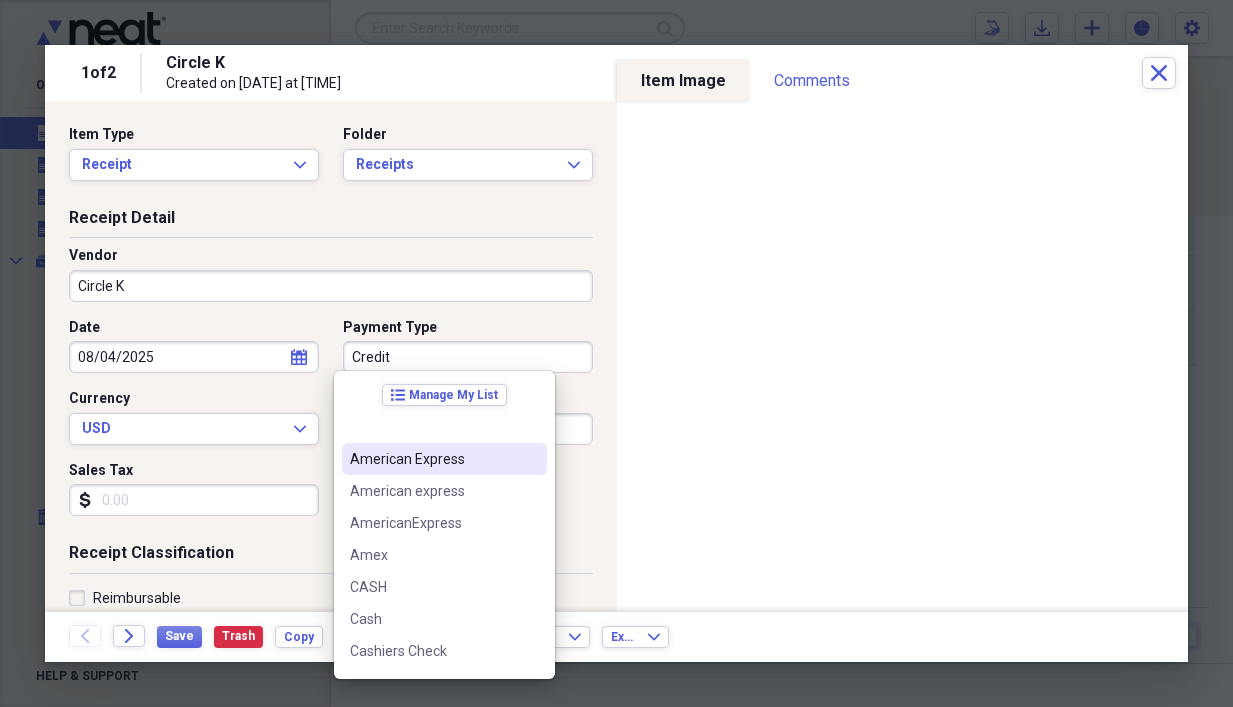 click on "American Express" at bounding box center (444, 459) 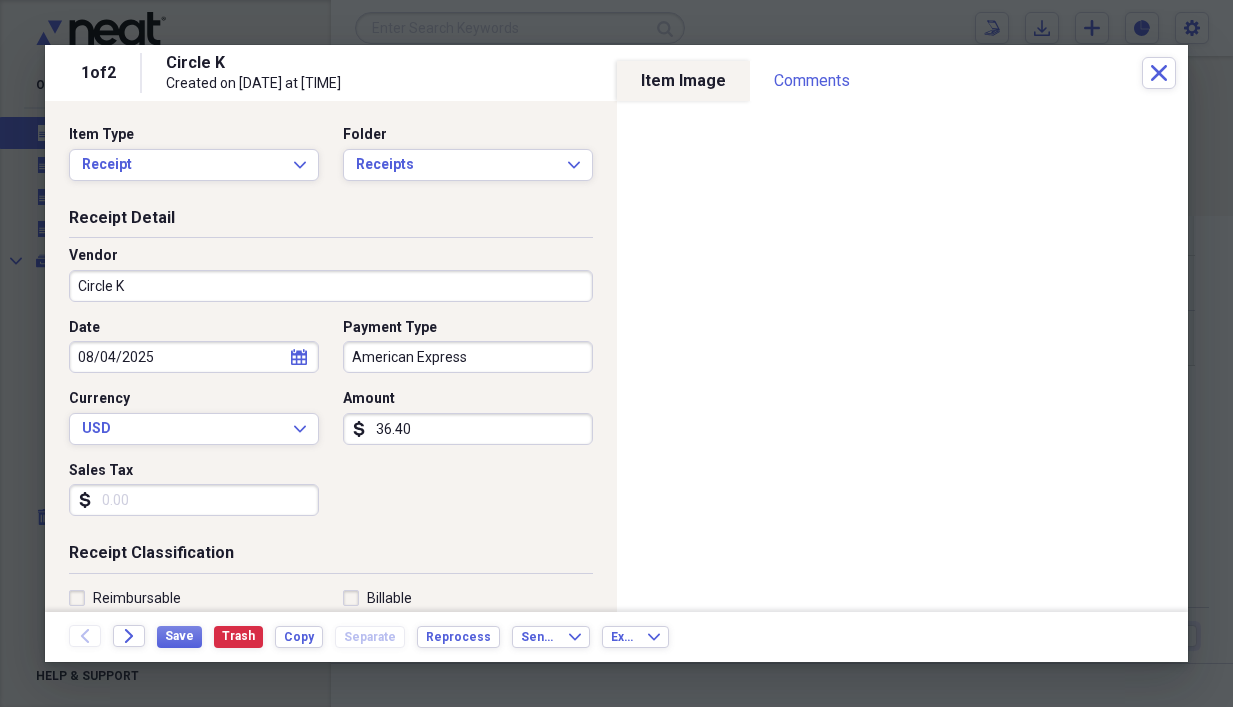 click on "American Express" at bounding box center [468, 357] 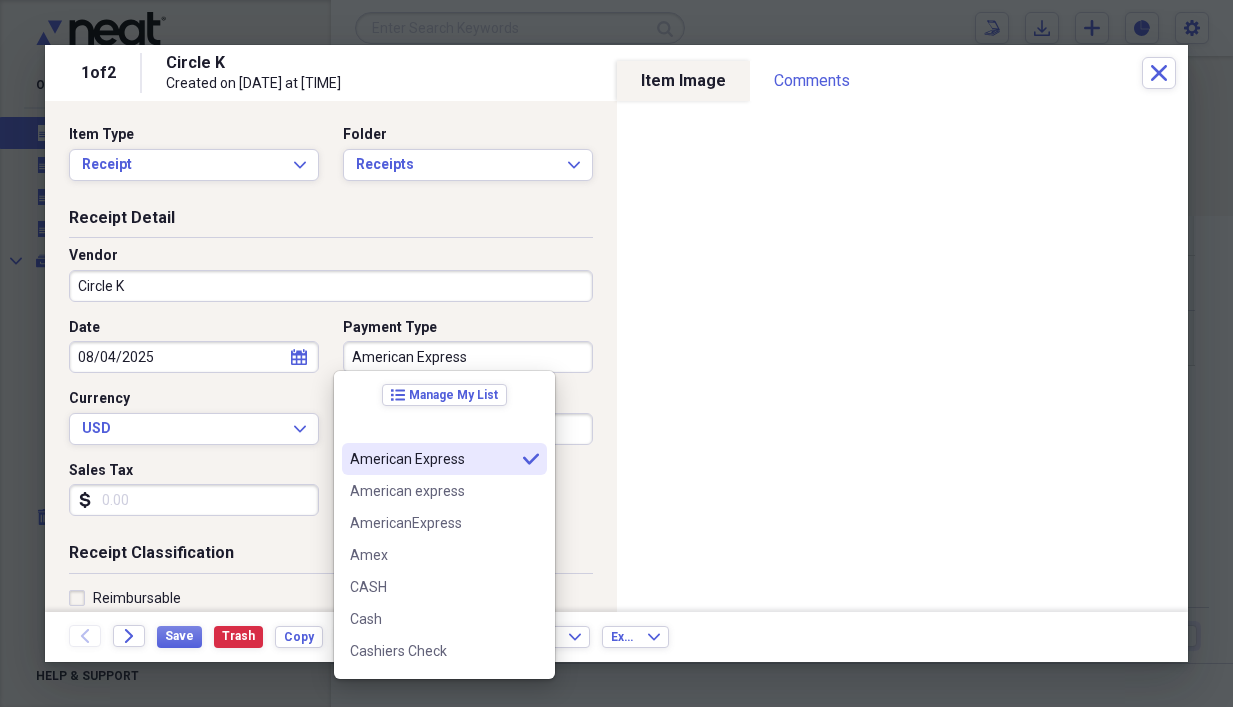 drag, startPoint x: 476, startPoint y: 366, endPoint x: 349, endPoint y: 359, distance: 127.192764 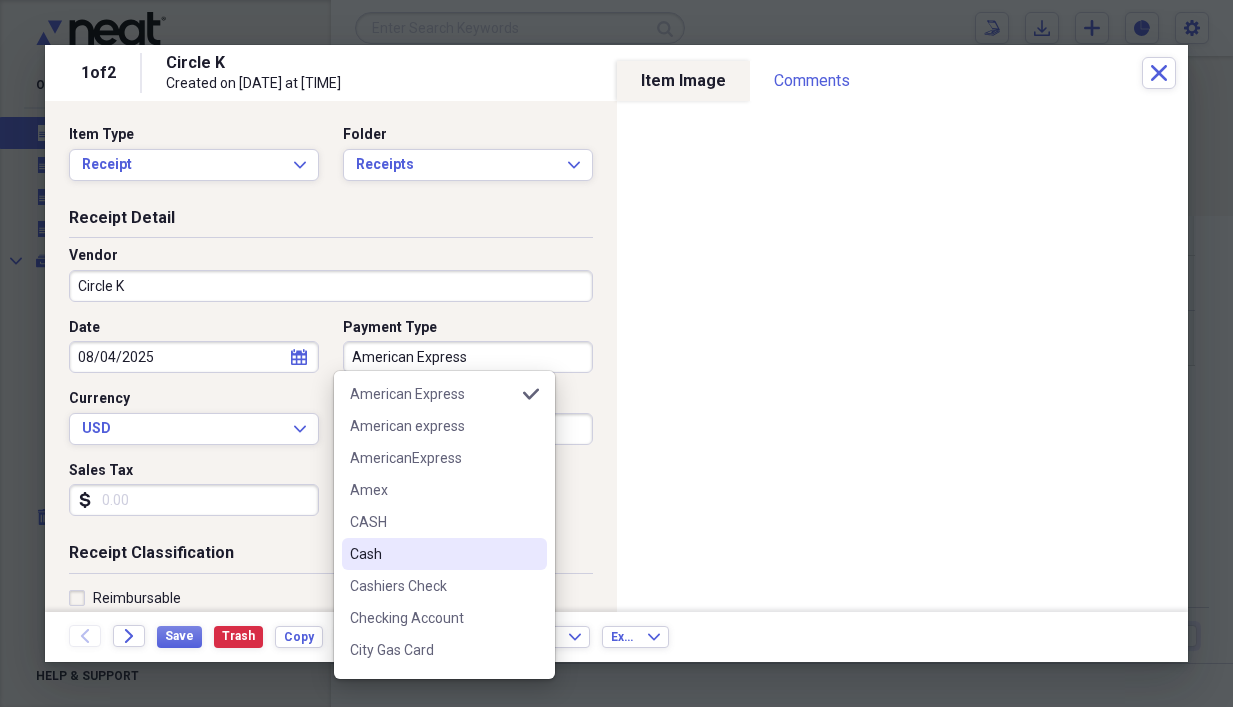 scroll, scrollTop: 100, scrollLeft: 0, axis: vertical 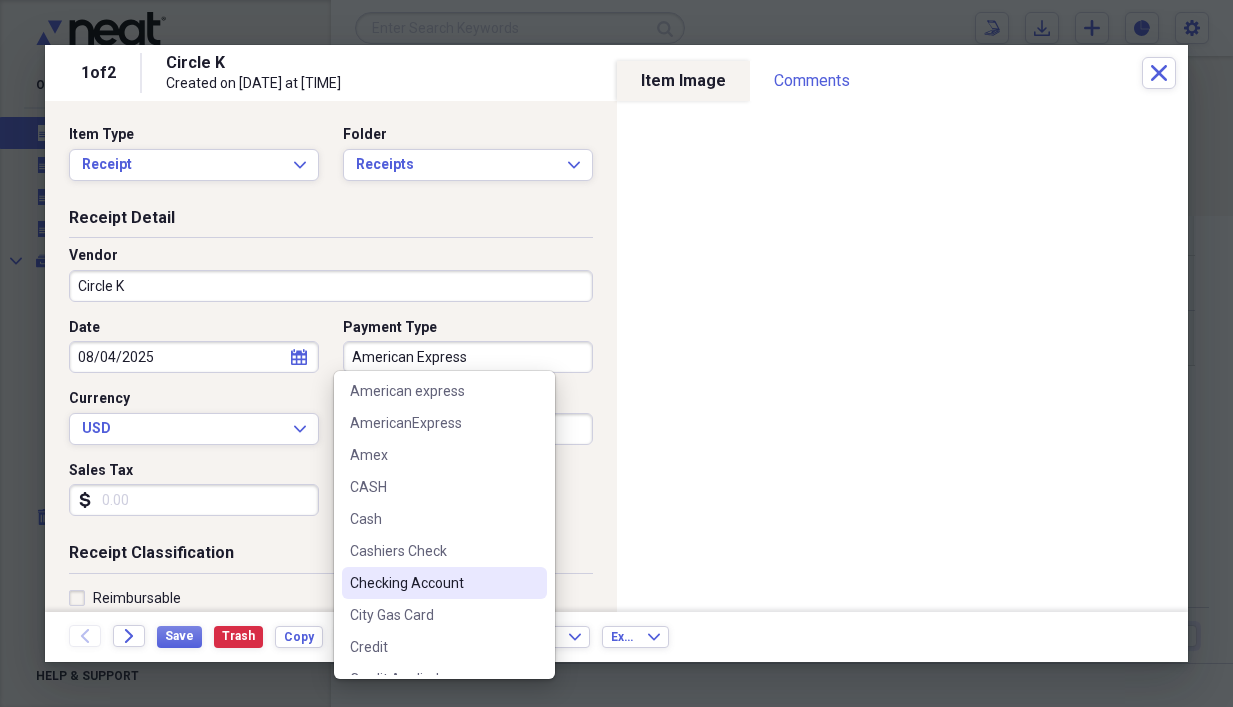 click on "Checking Account" at bounding box center (432, 583) 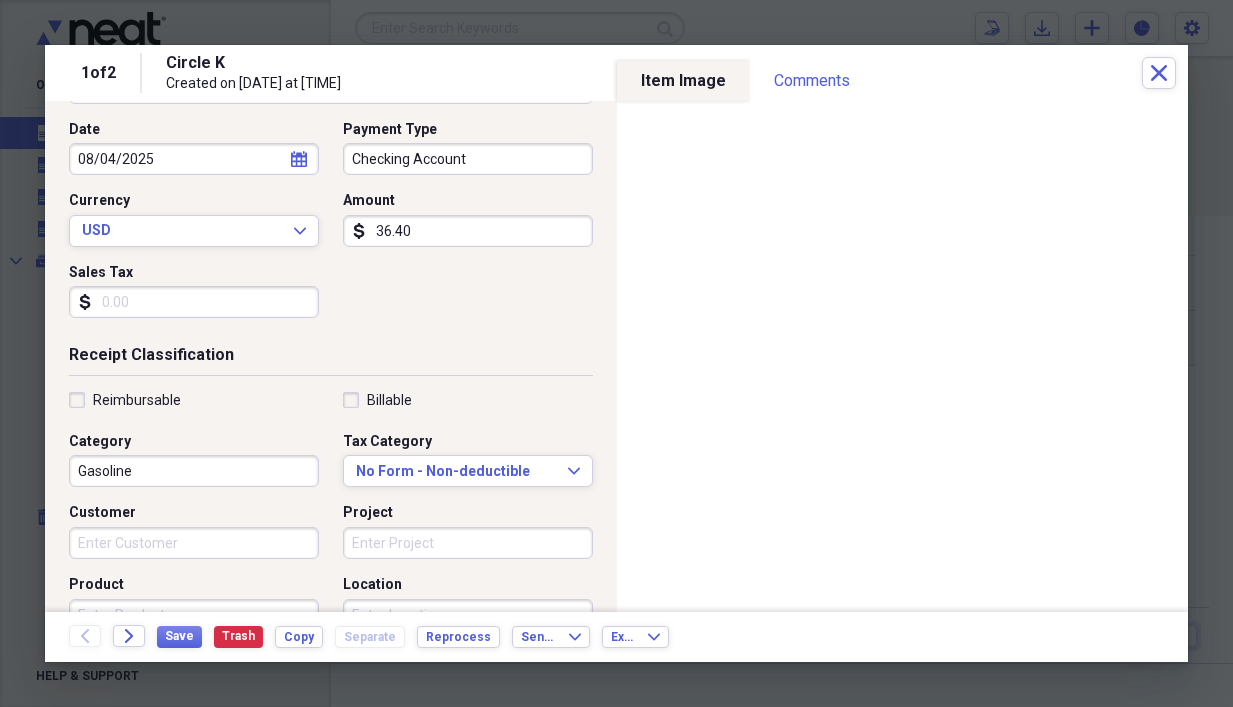 scroll, scrollTop: 200, scrollLeft: 0, axis: vertical 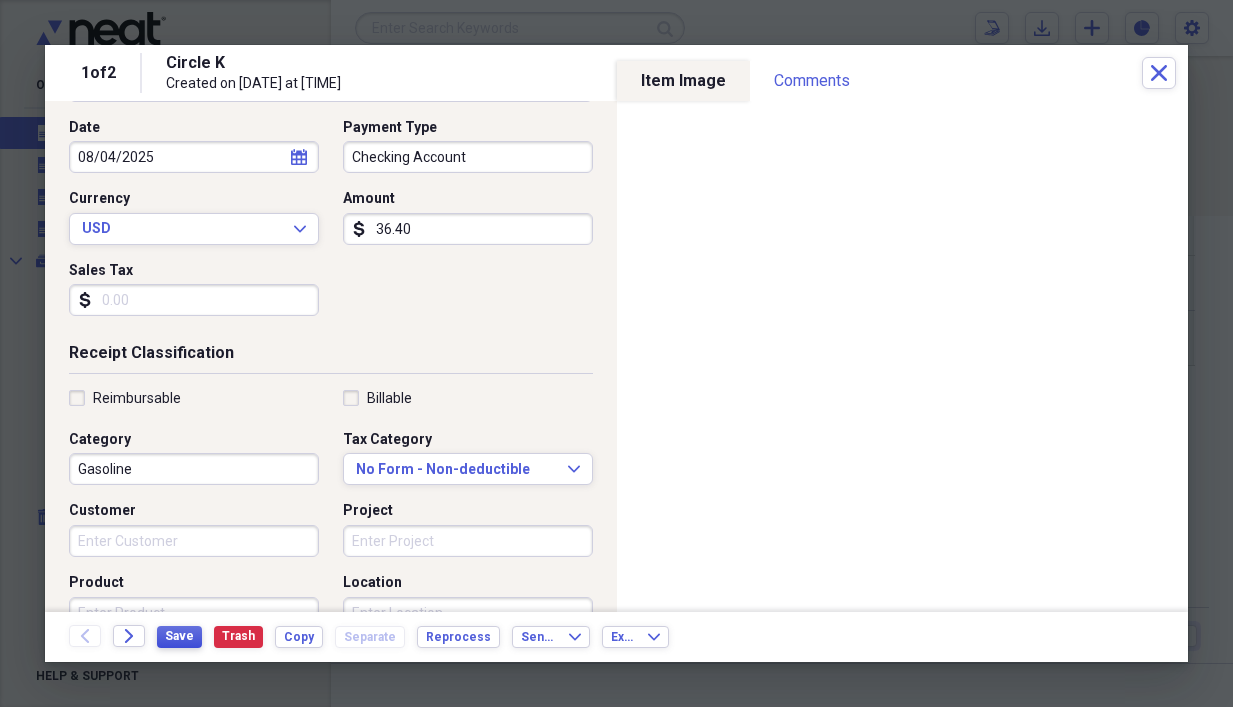 click on "Save" at bounding box center [179, 636] 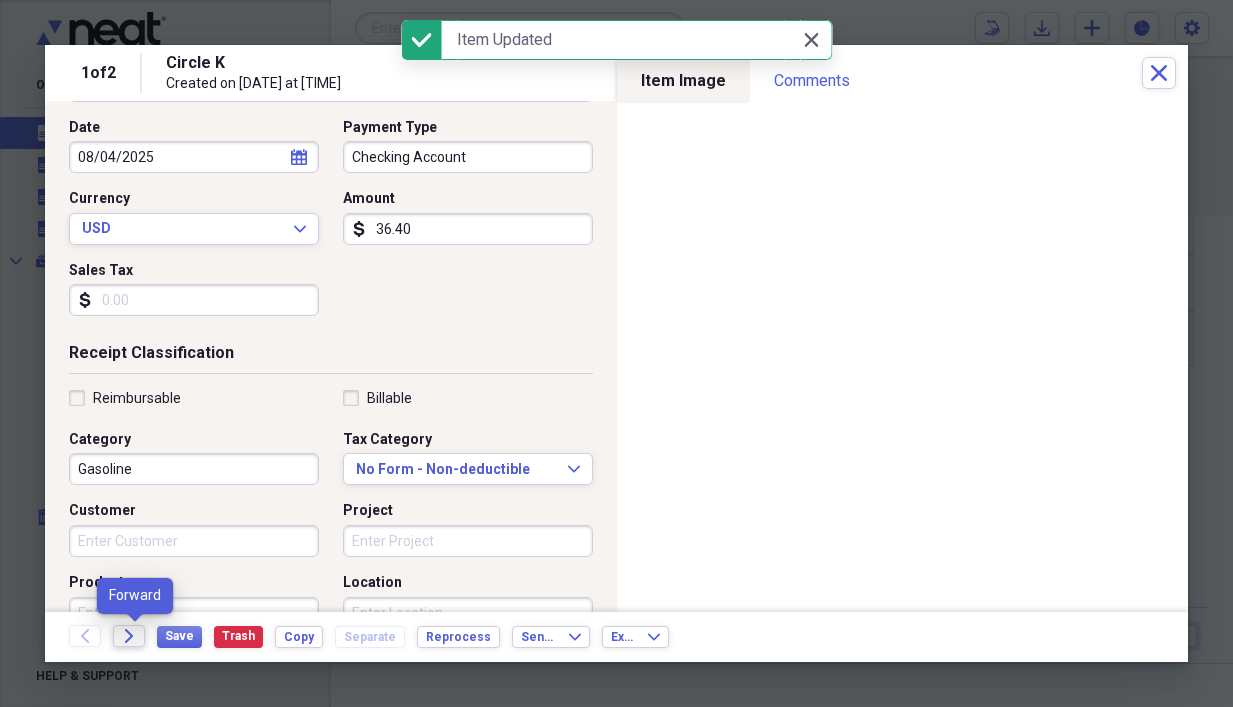 click 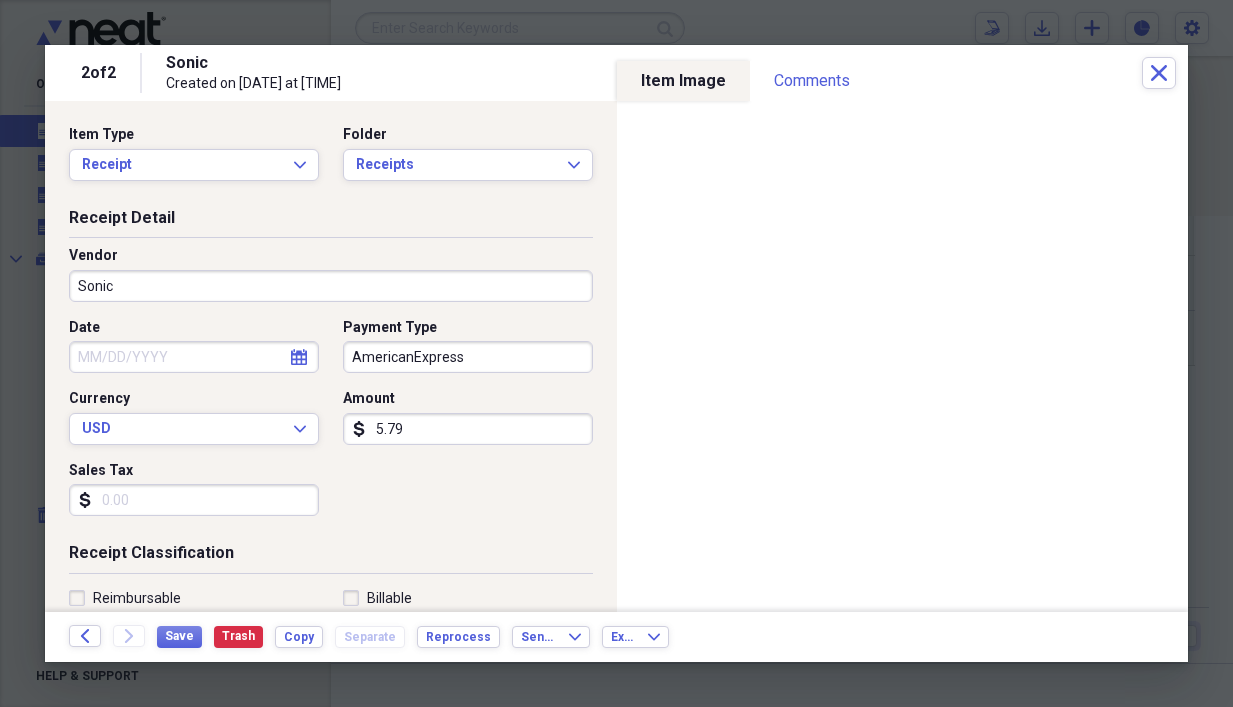 click on "AmericanExpress" at bounding box center [468, 357] 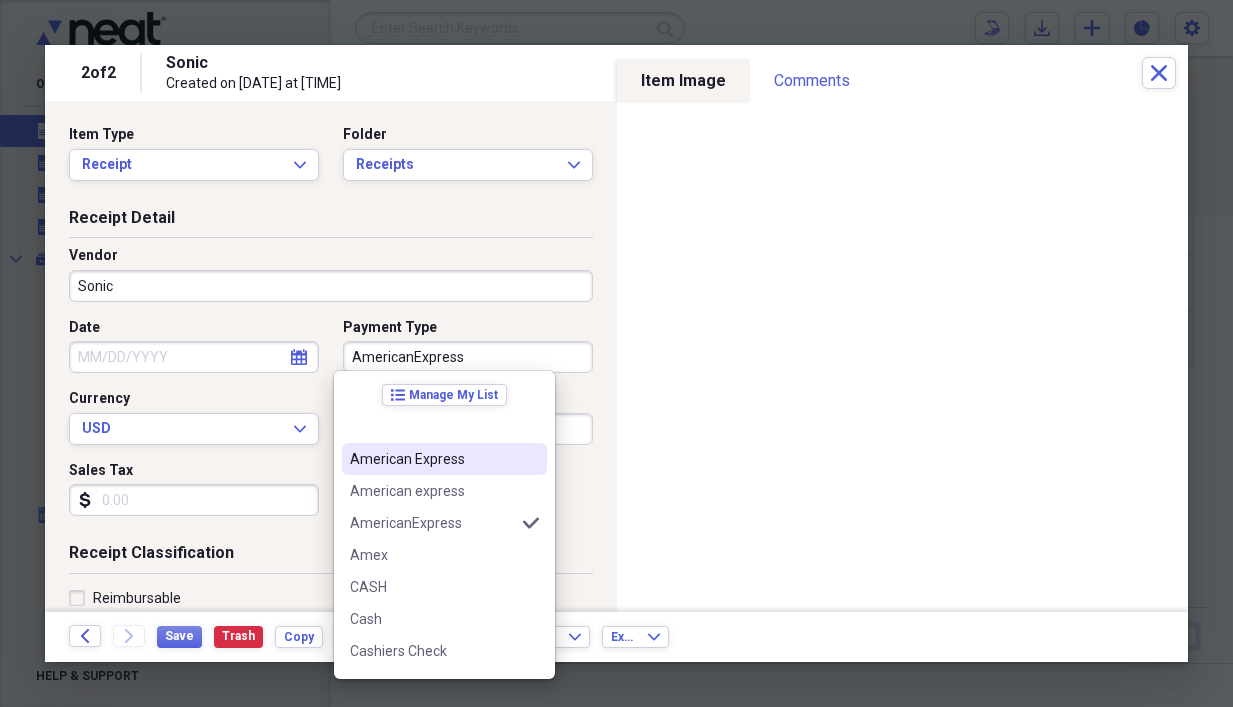 click on "American Express" at bounding box center [432, 459] 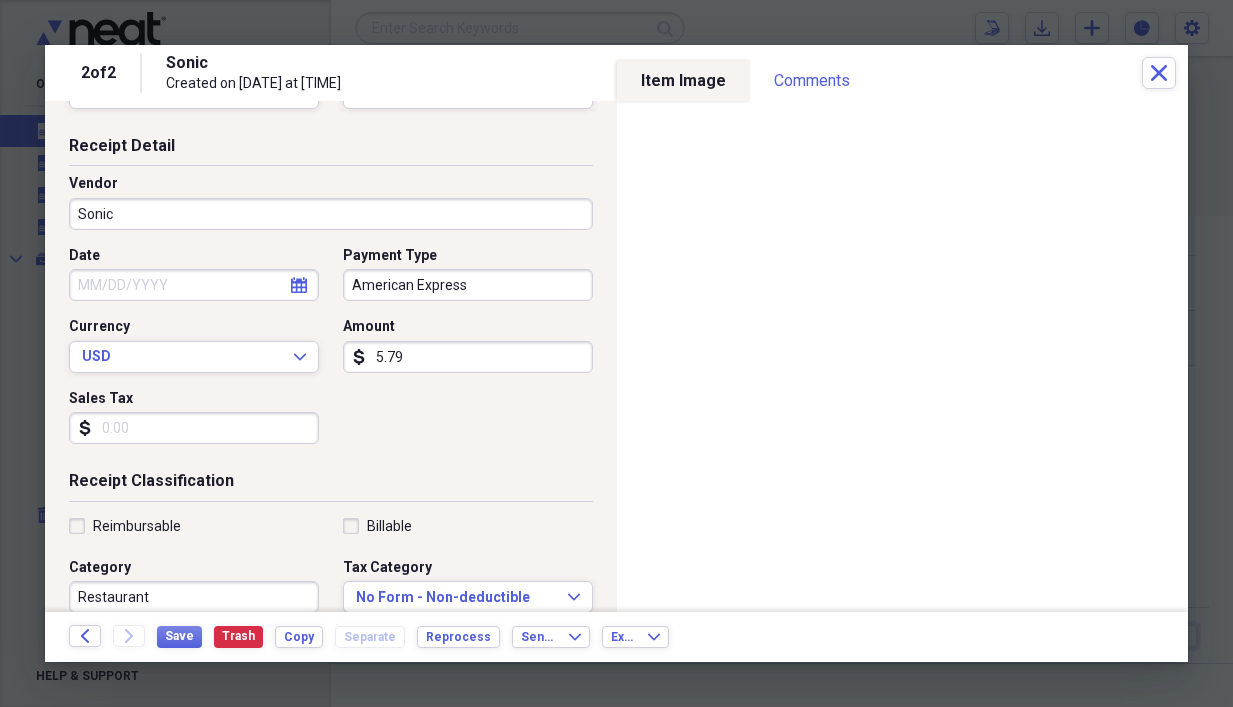 scroll, scrollTop: 100, scrollLeft: 0, axis: vertical 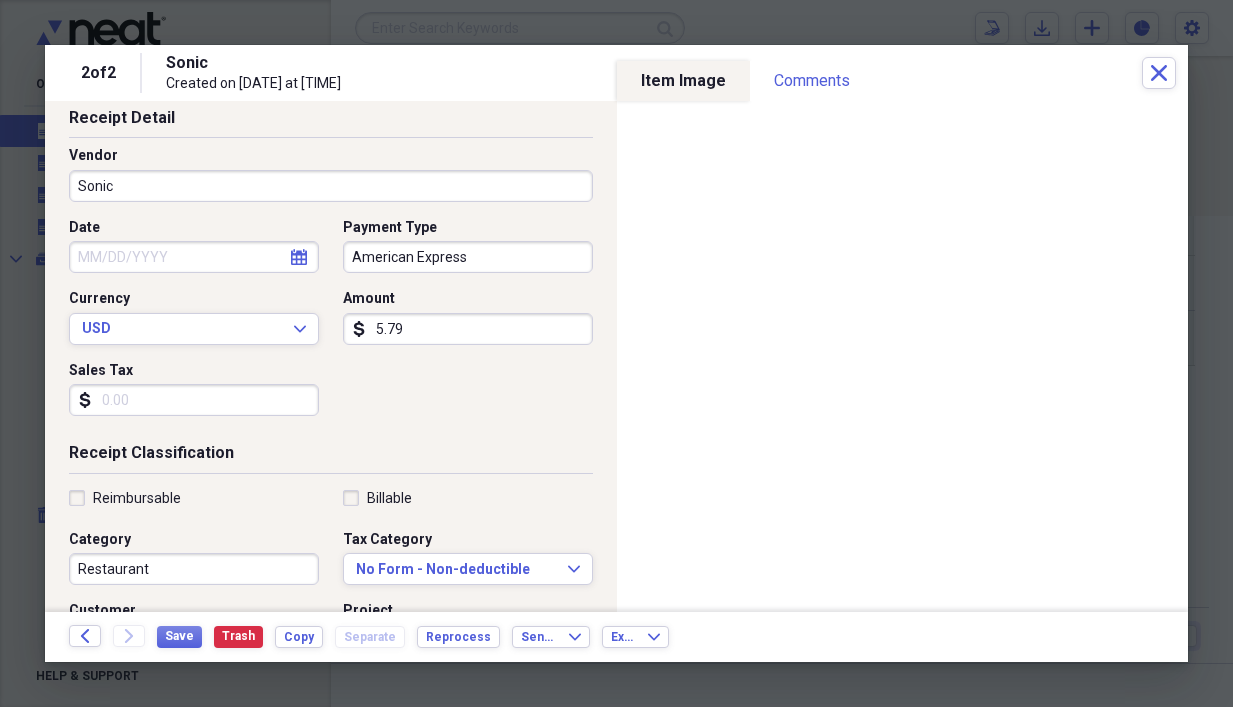 click on "5.79" at bounding box center (468, 329) 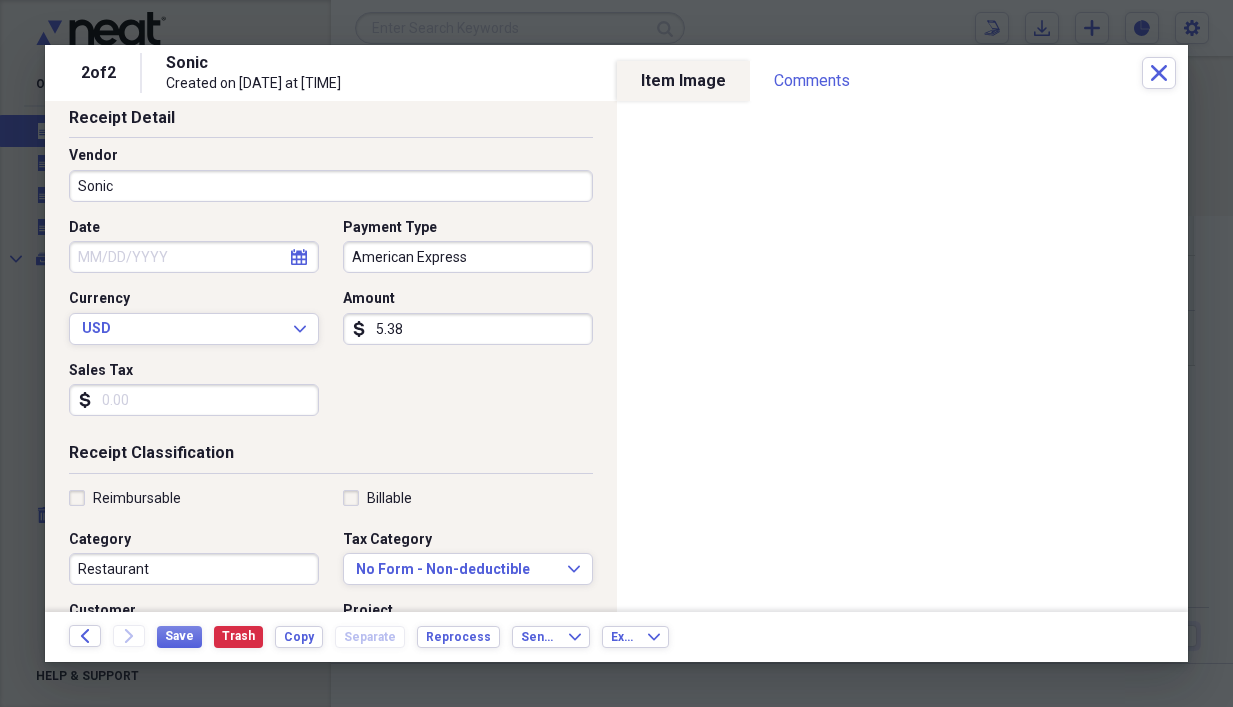 type on "5.38" 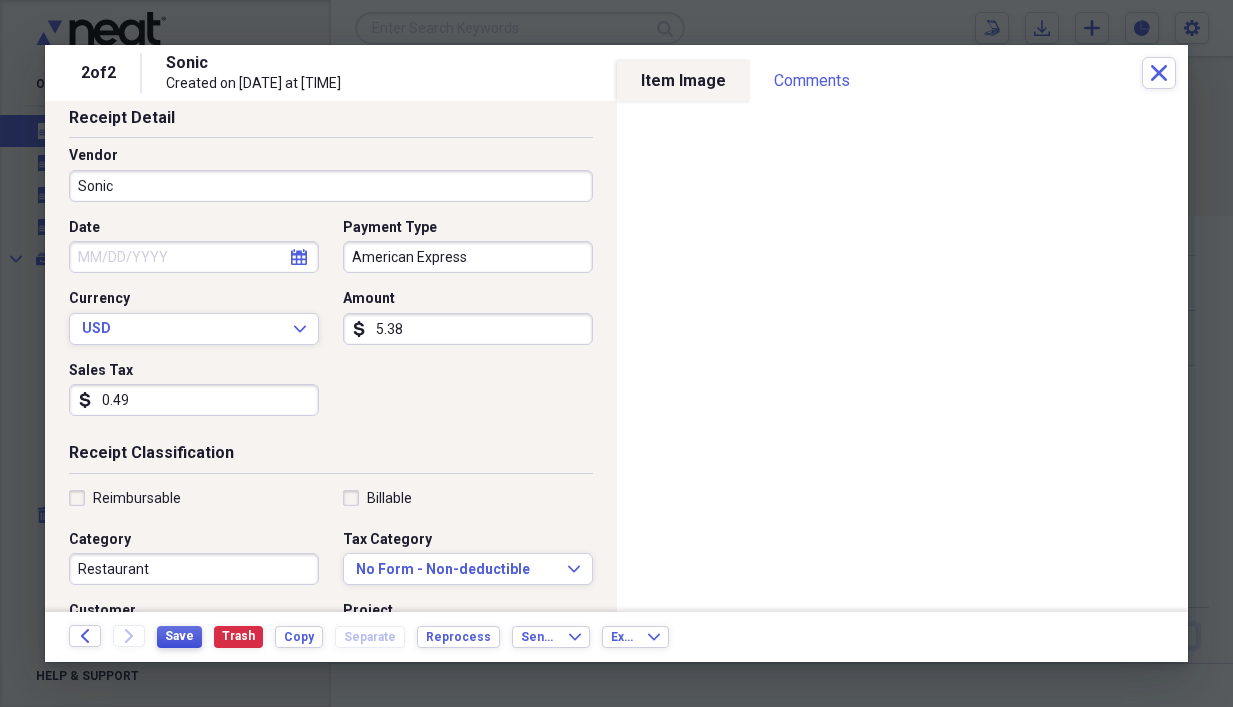 type on "0.49" 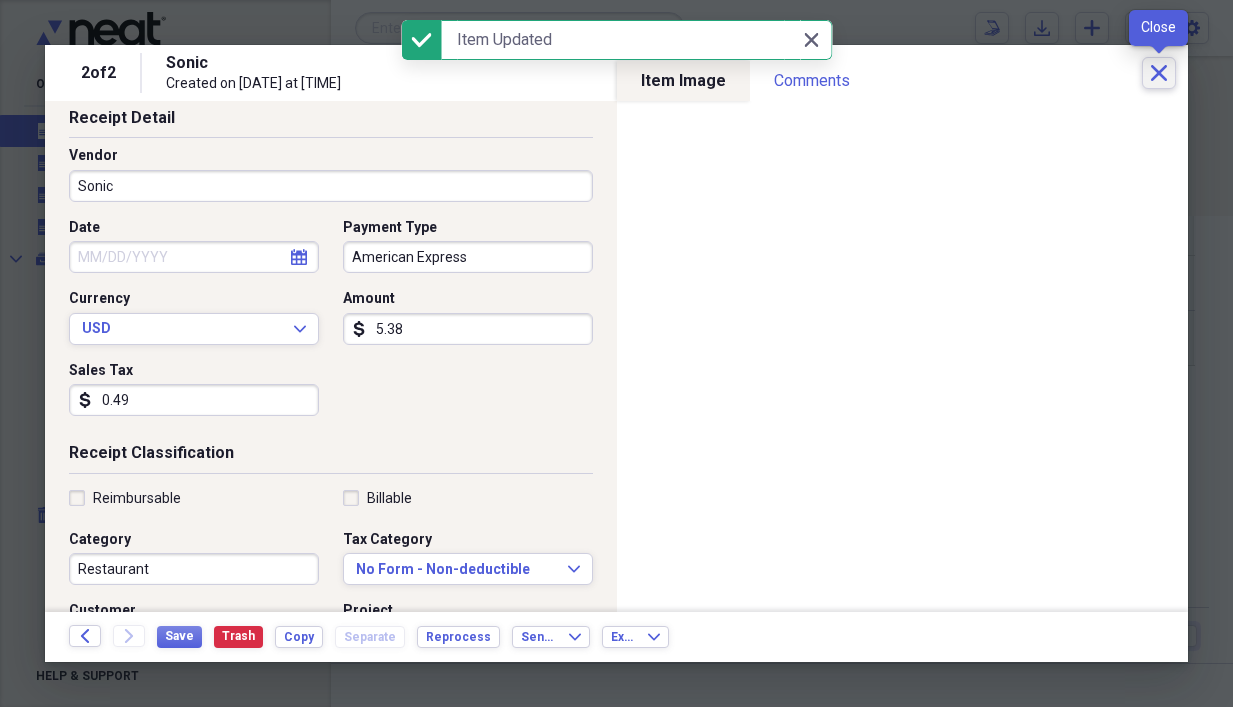 click on "Close" 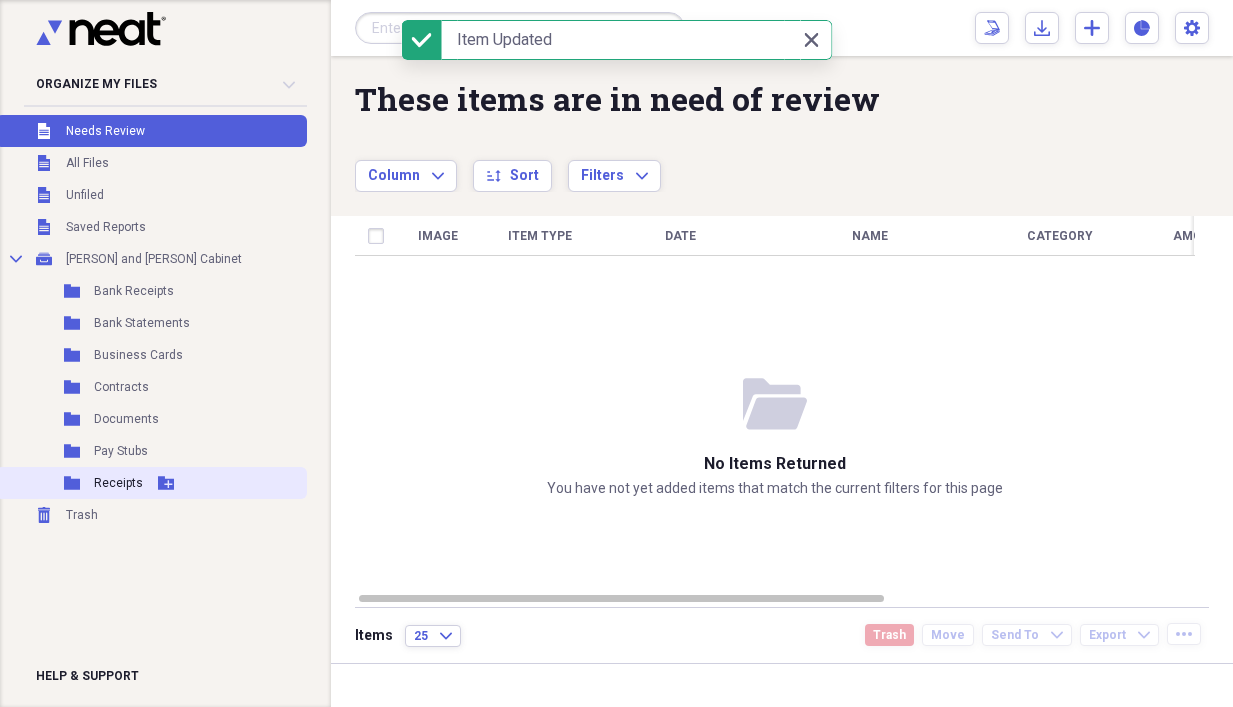 click on "Receipts" at bounding box center (118, 483) 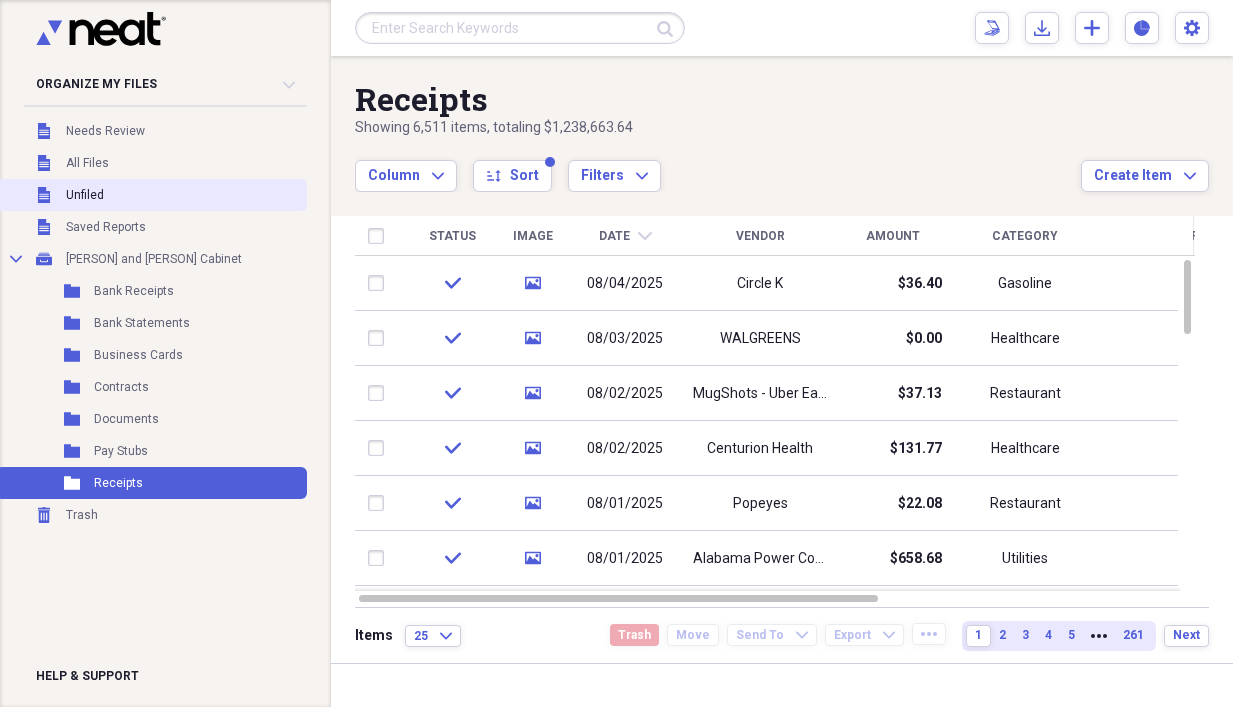 click on "Unfiled Unfiled" at bounding box center [151, 195] 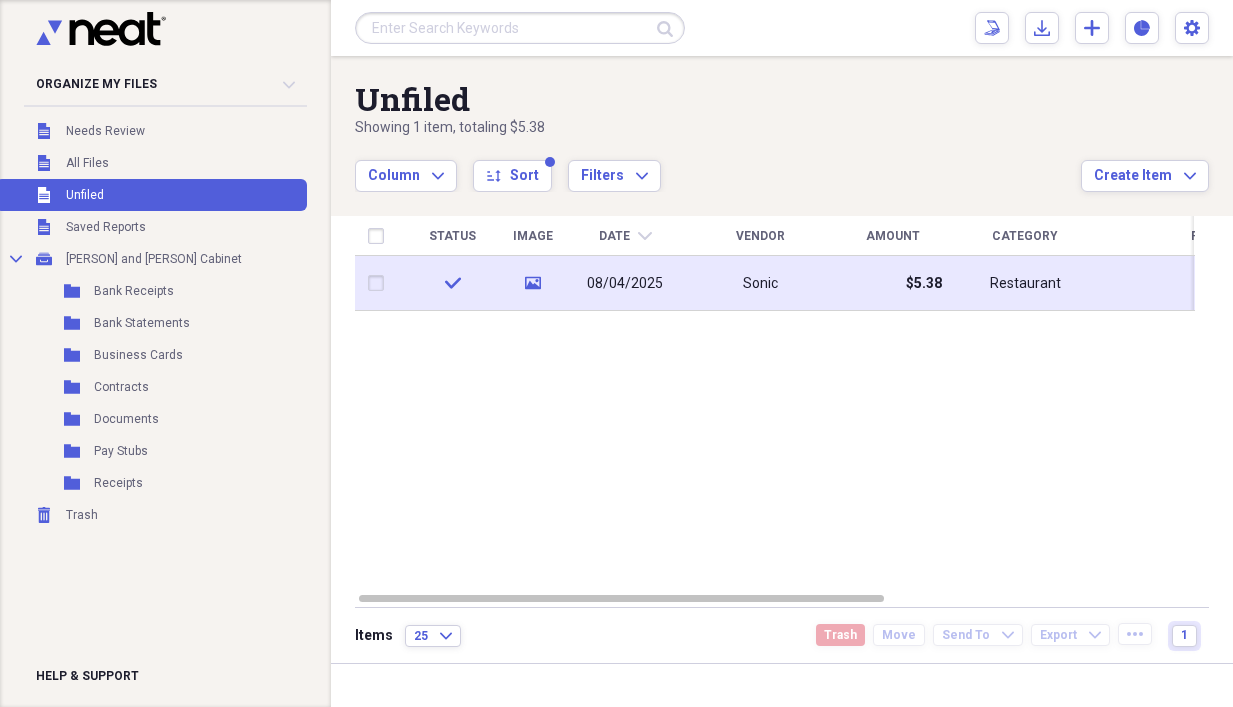click on "08/04/2025" at bounding box center (625, 283) 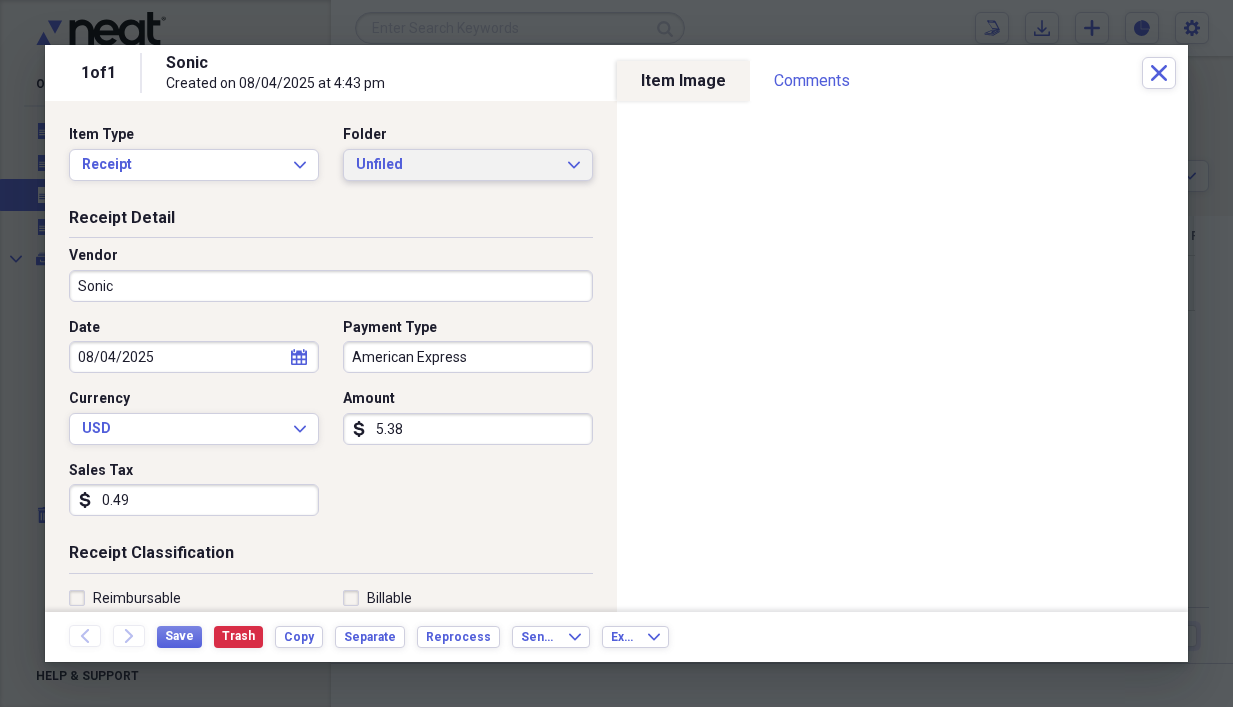 click on "Unfiled" at bounding box center (456, 165) 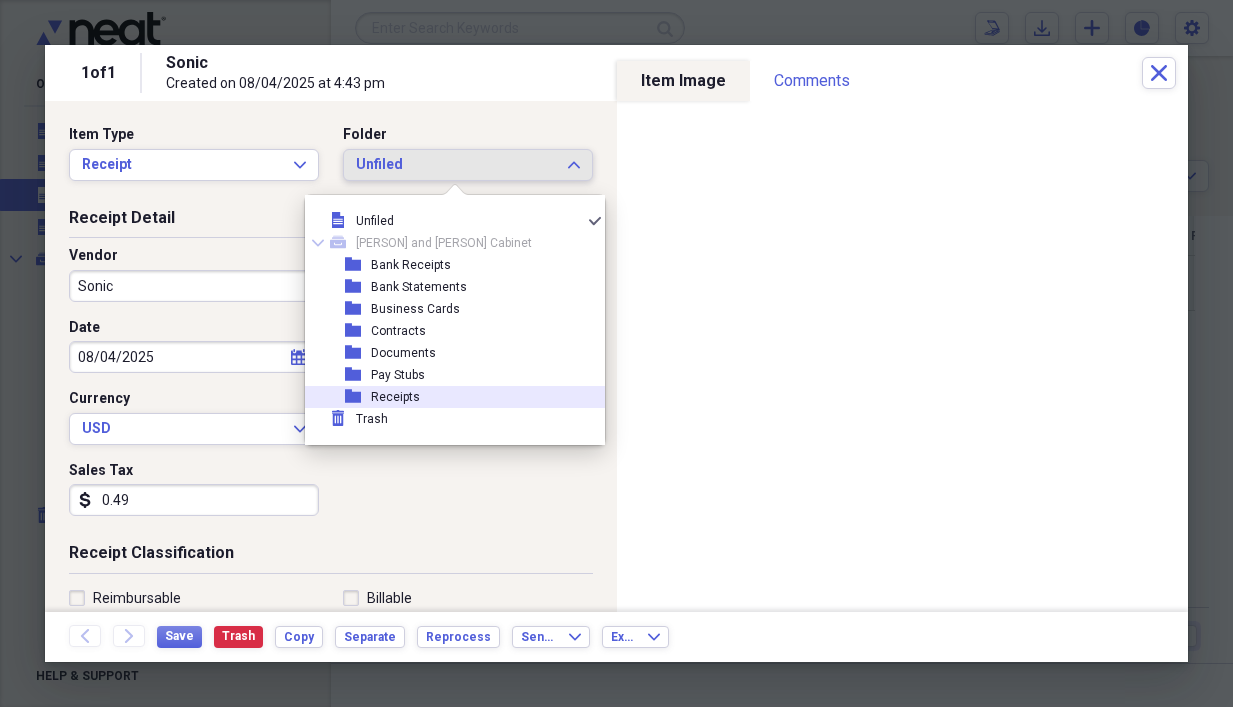 click on "folder Receipts" at bounding box center (447, 397) 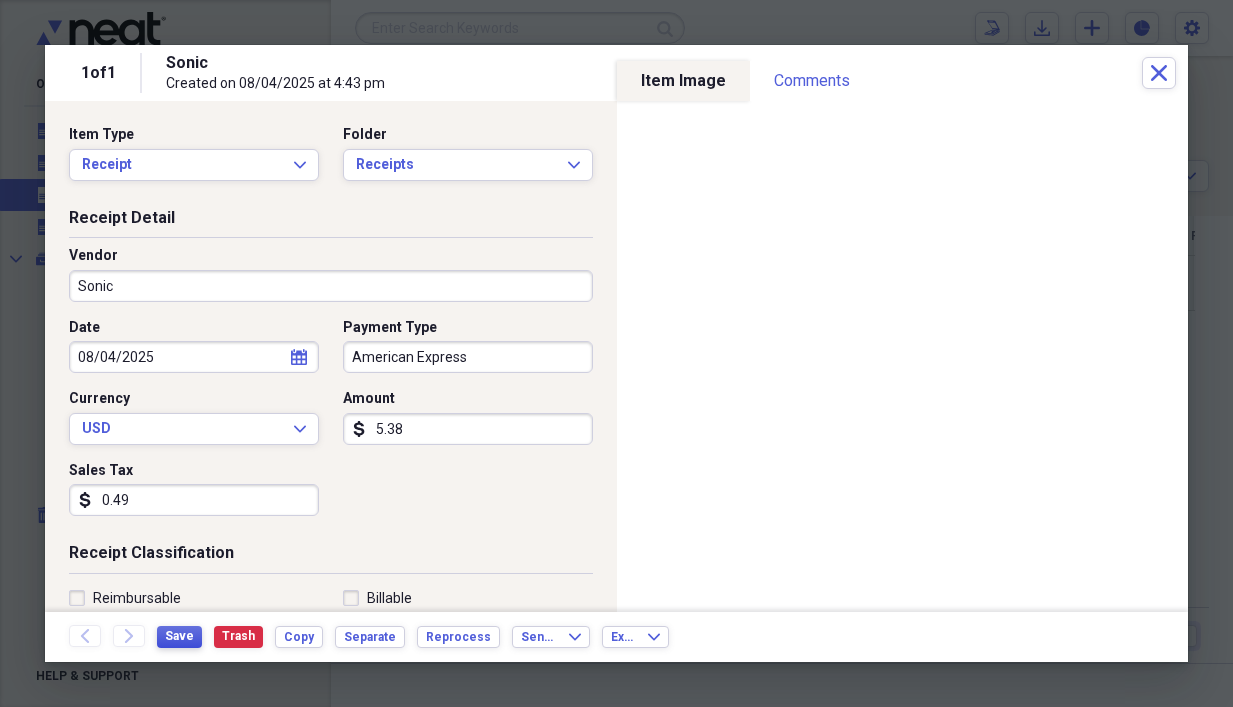 click on "Save" at bounding box center [179, 636] 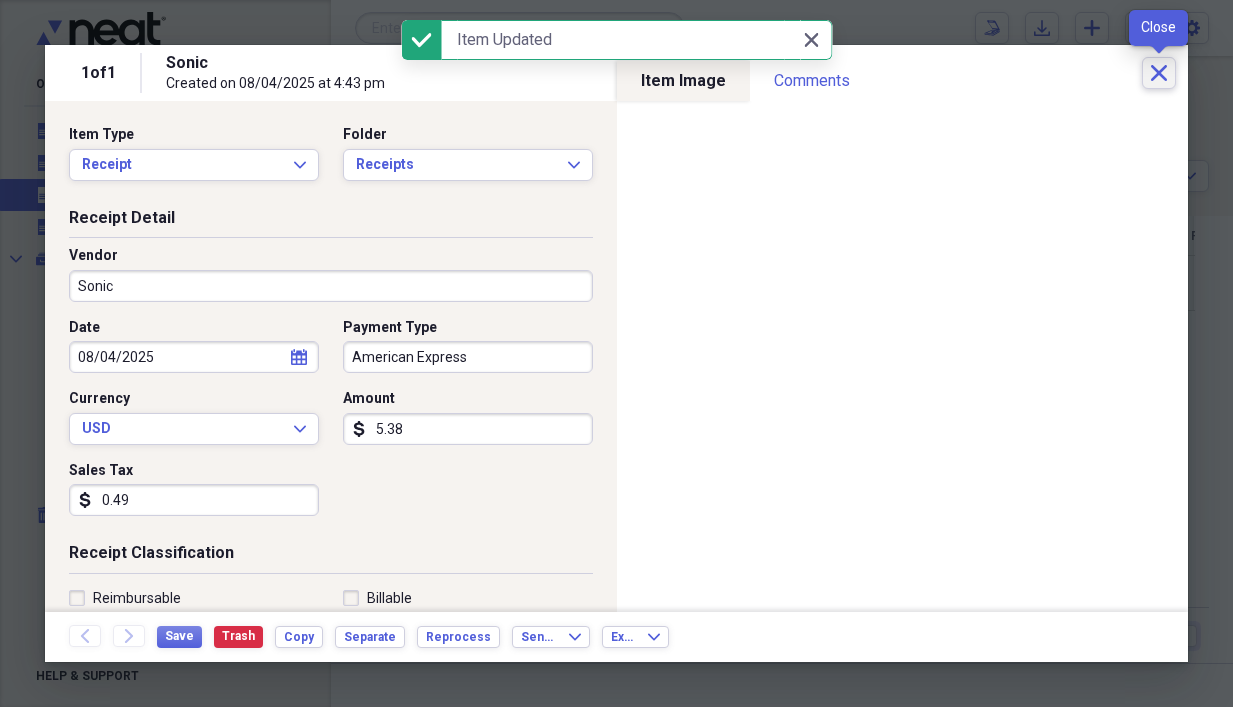 click on "Close" 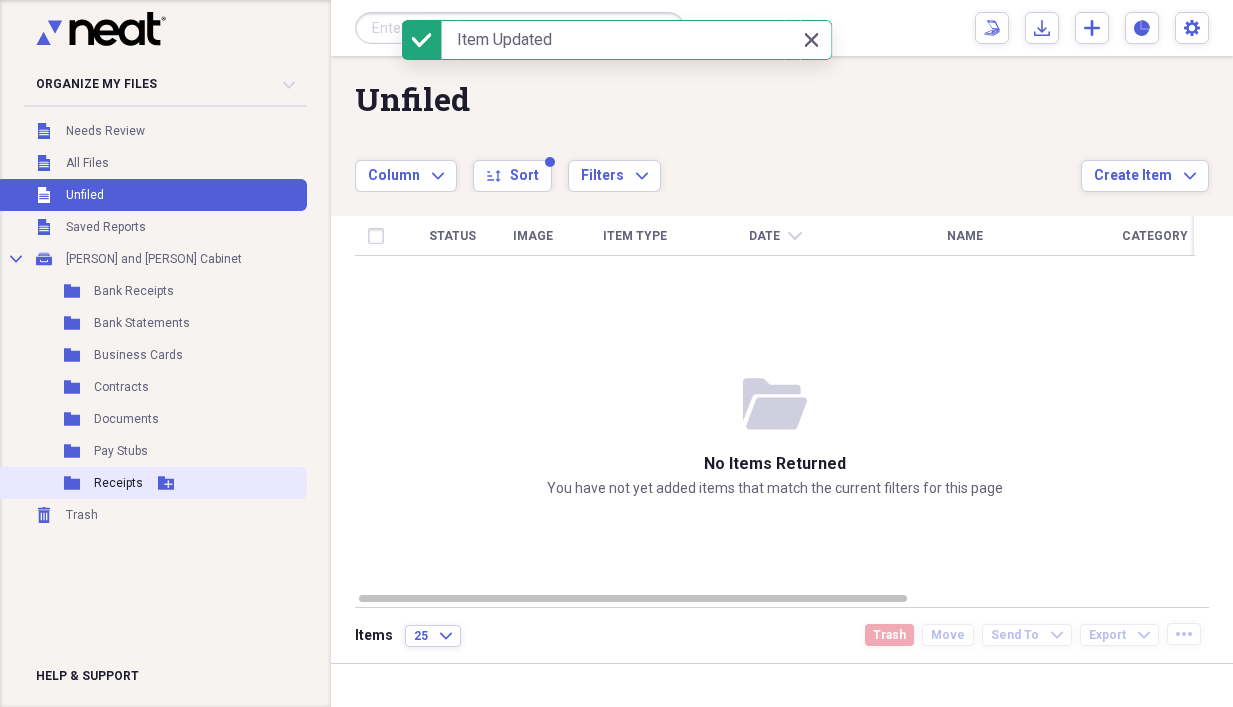 click on "Folder Receipts Add Folder" at bounding box center [151, 483] 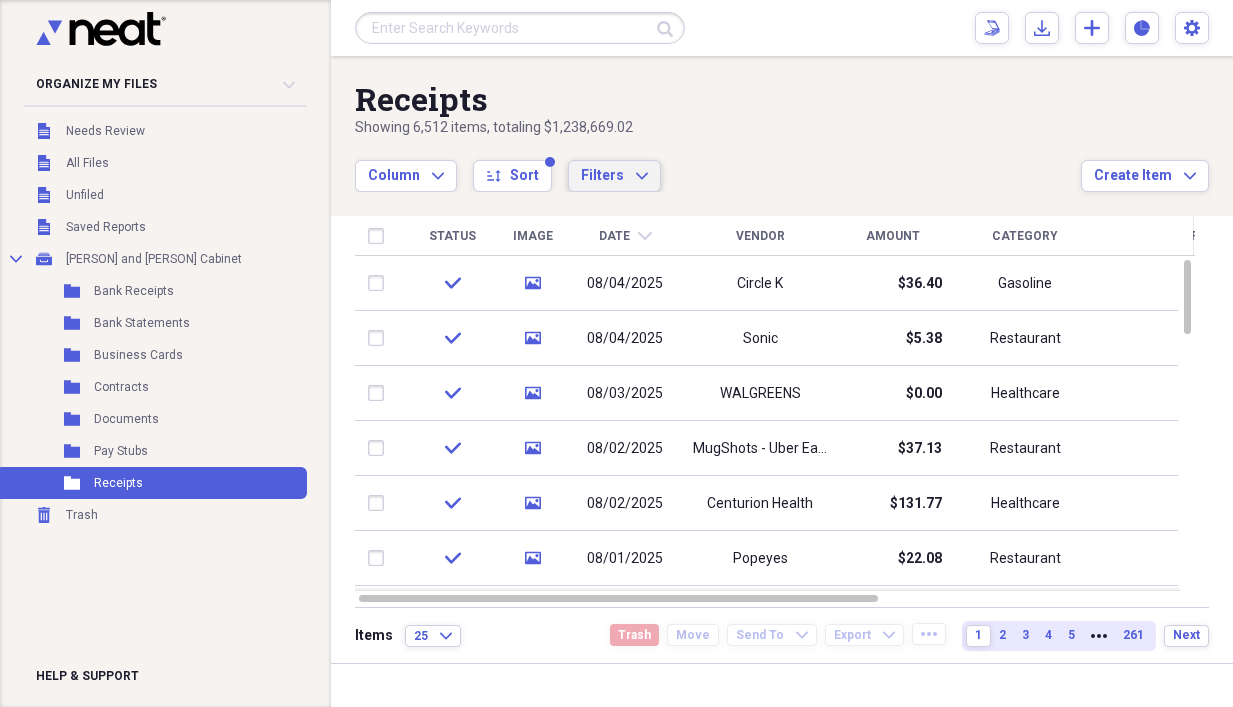 click on "Filters  Expand" at bounding box center (614, 176) 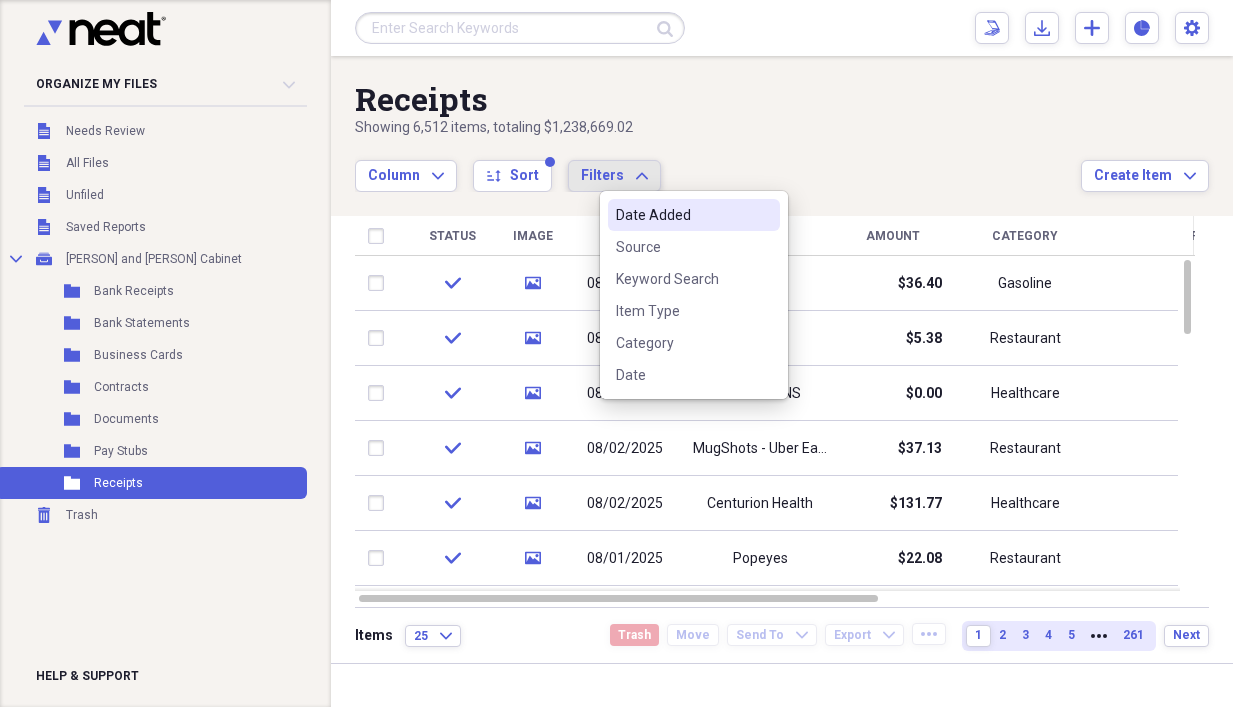 click on "Date Added" at bounding box center [682, 215] 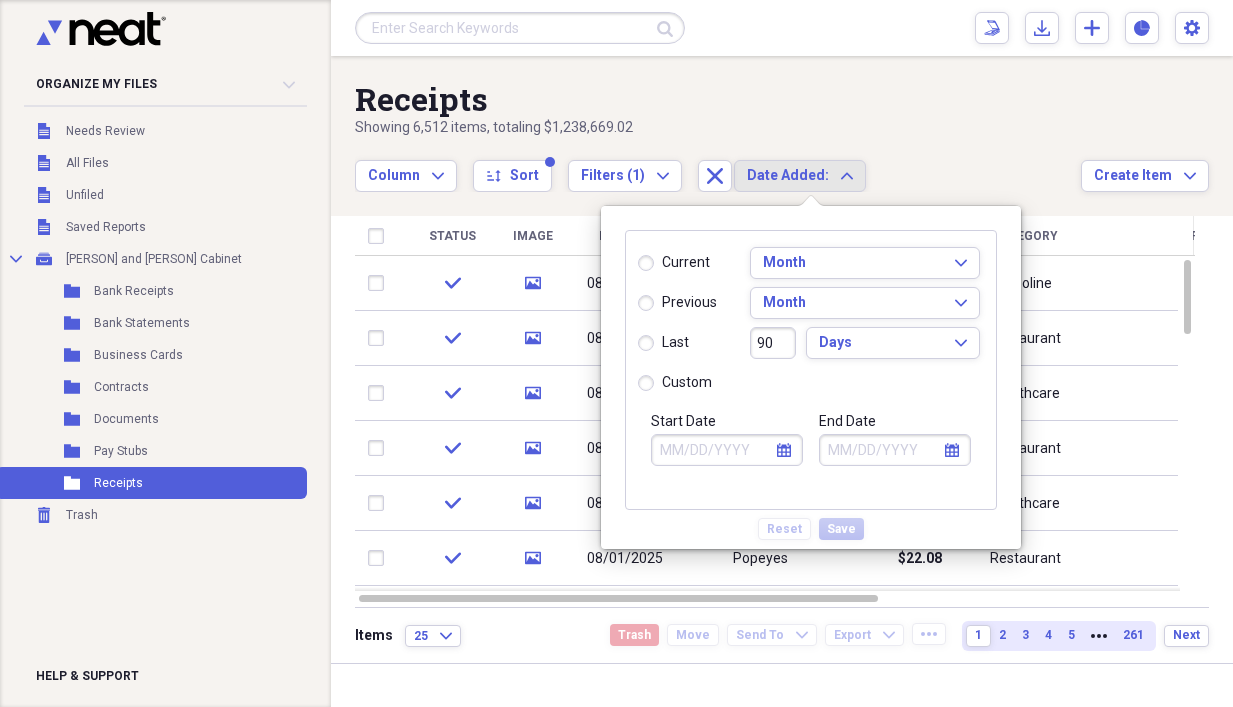 click on "current" at bounding box center (674, 263) 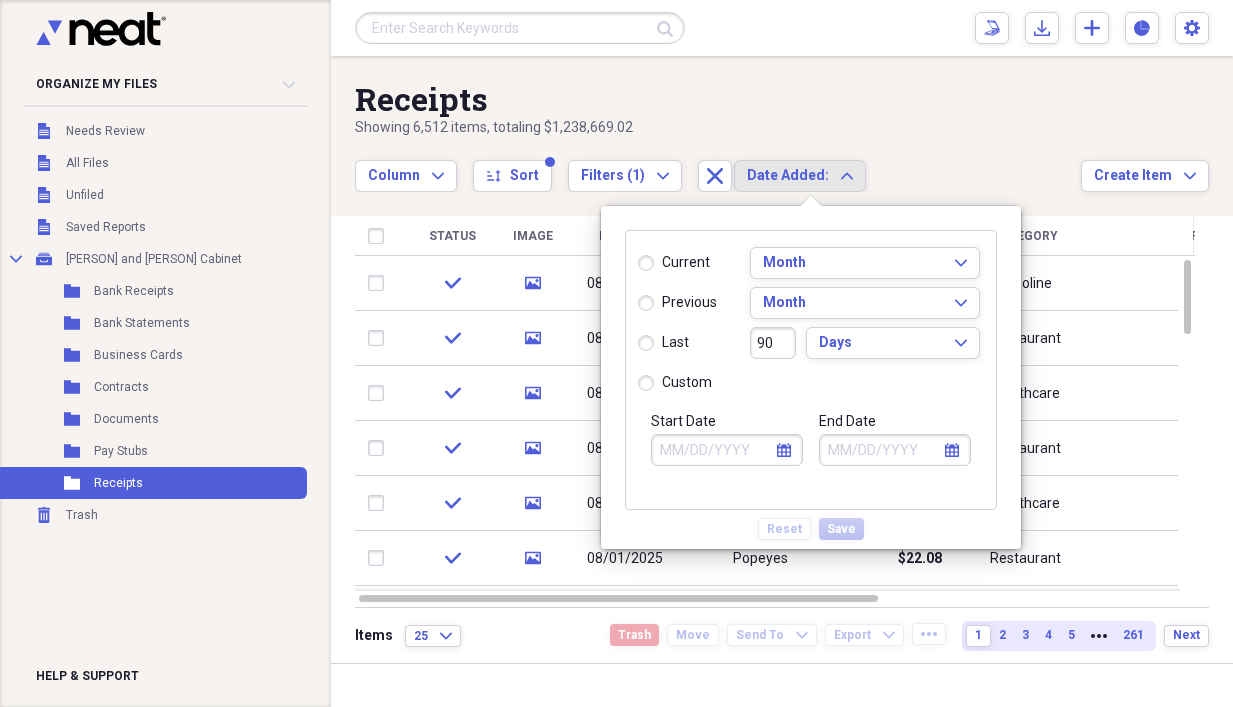 click on "current" at bounding box center (638, 263) 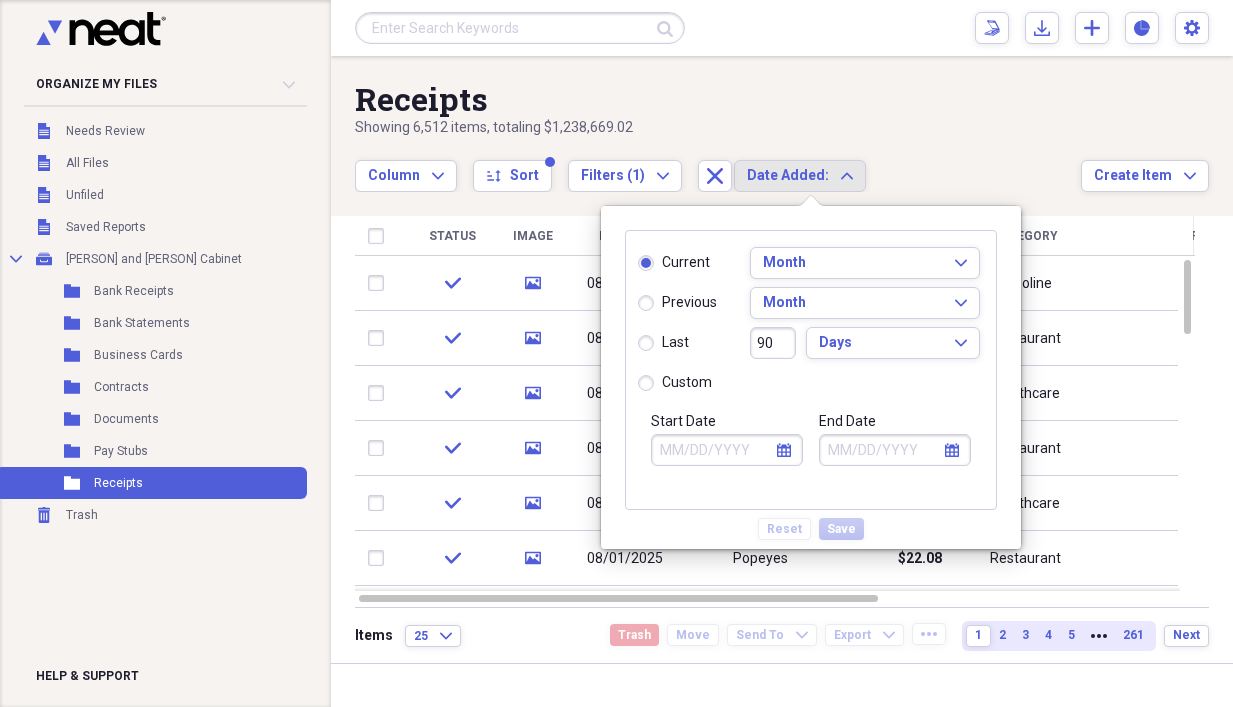 type on "08/01/2025" 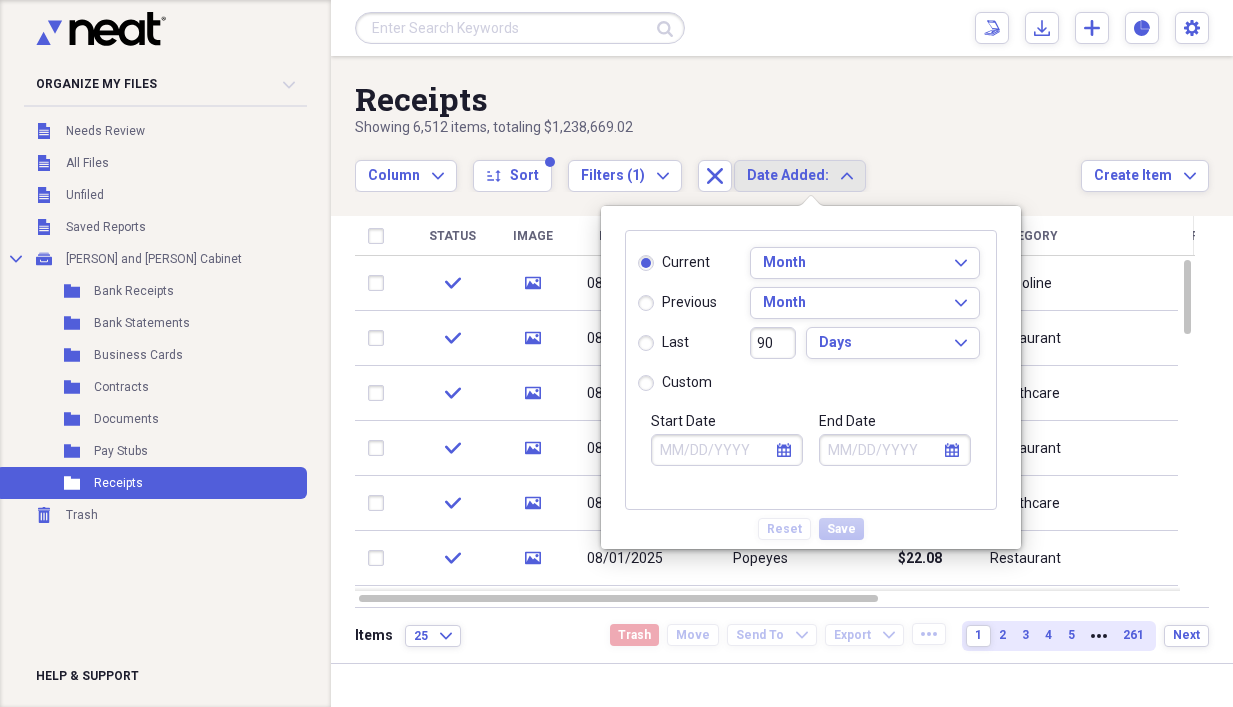 type on "08/31/2025" 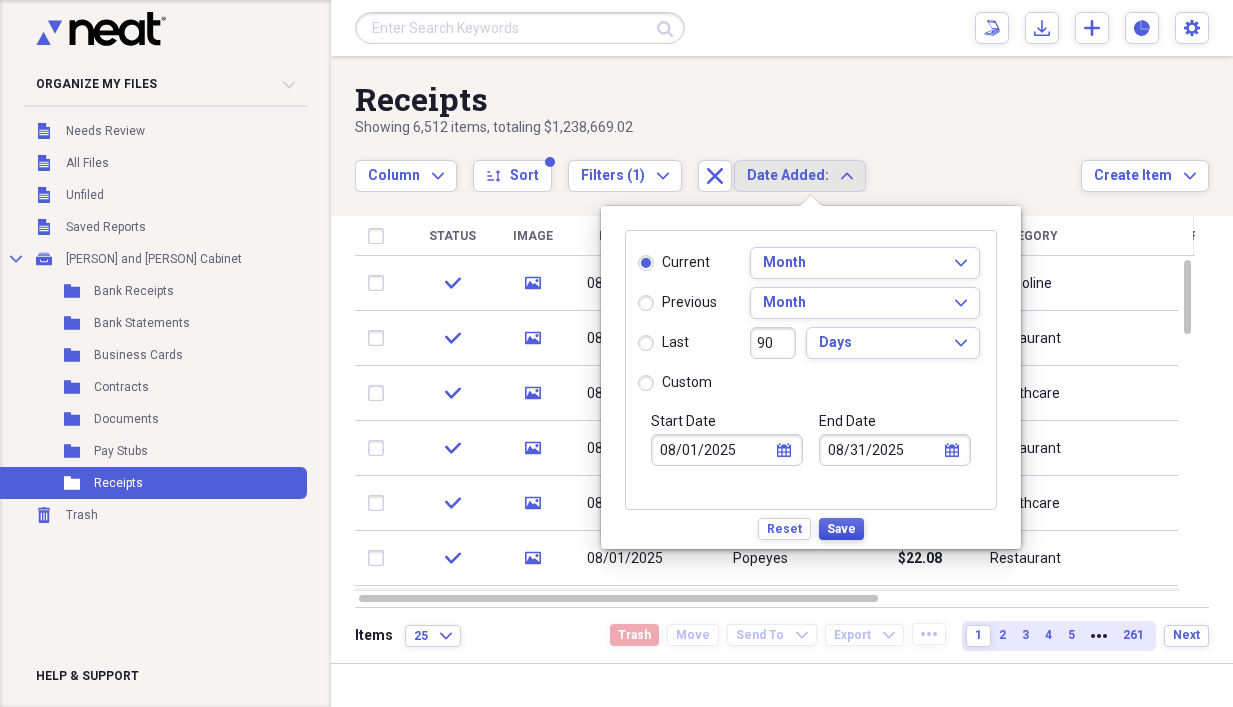 click on "Save" at bounding box center (841, 529) 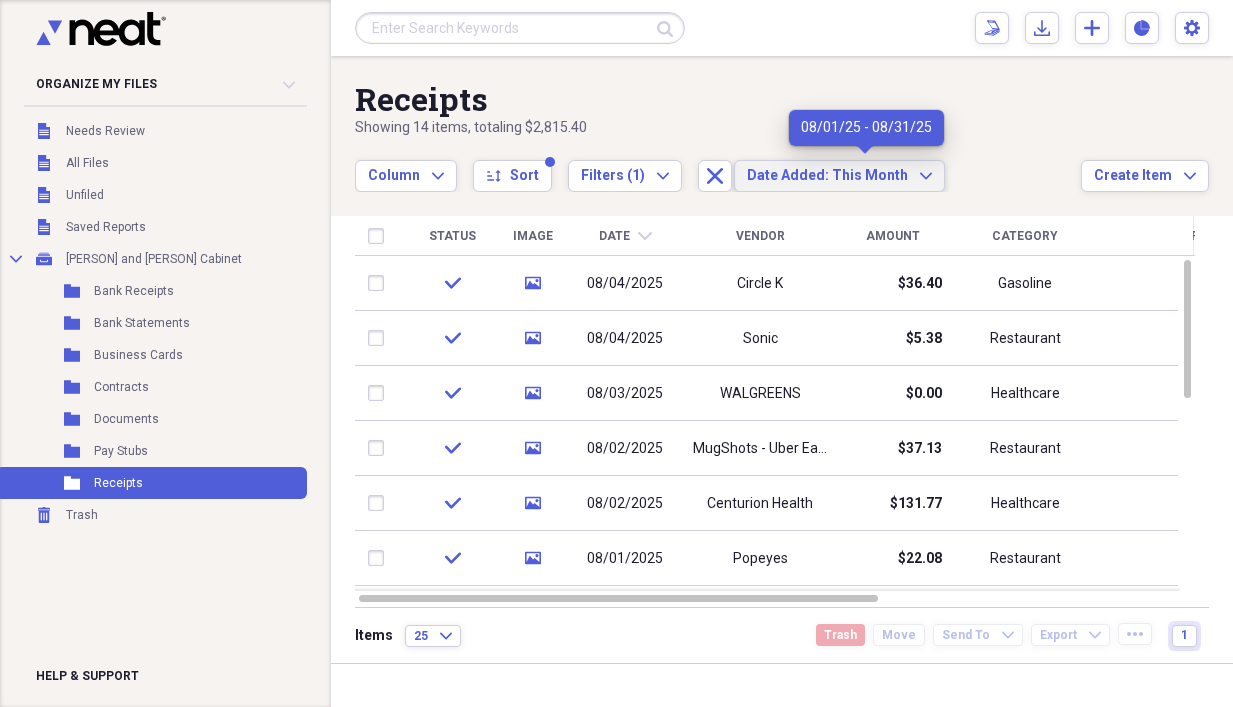 click on "Date Added: This Month" at bounding box center (827, 175) 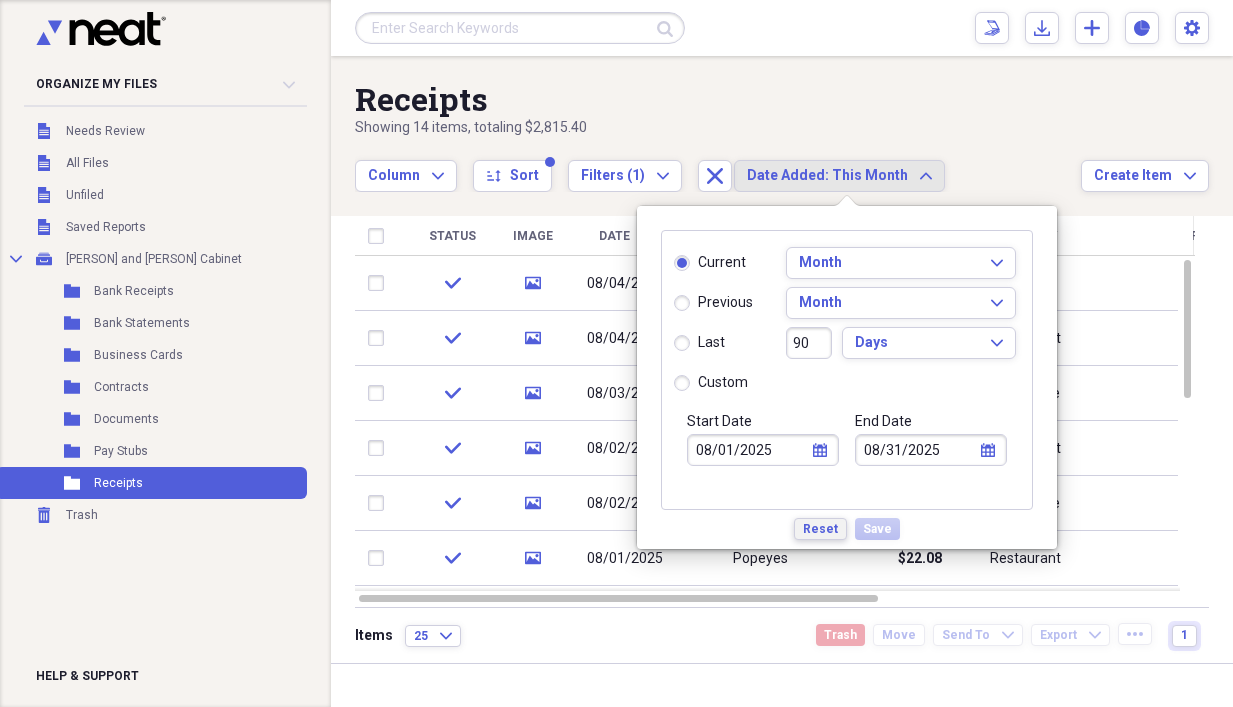 click on "Reset" at bounding box center (820, 529) 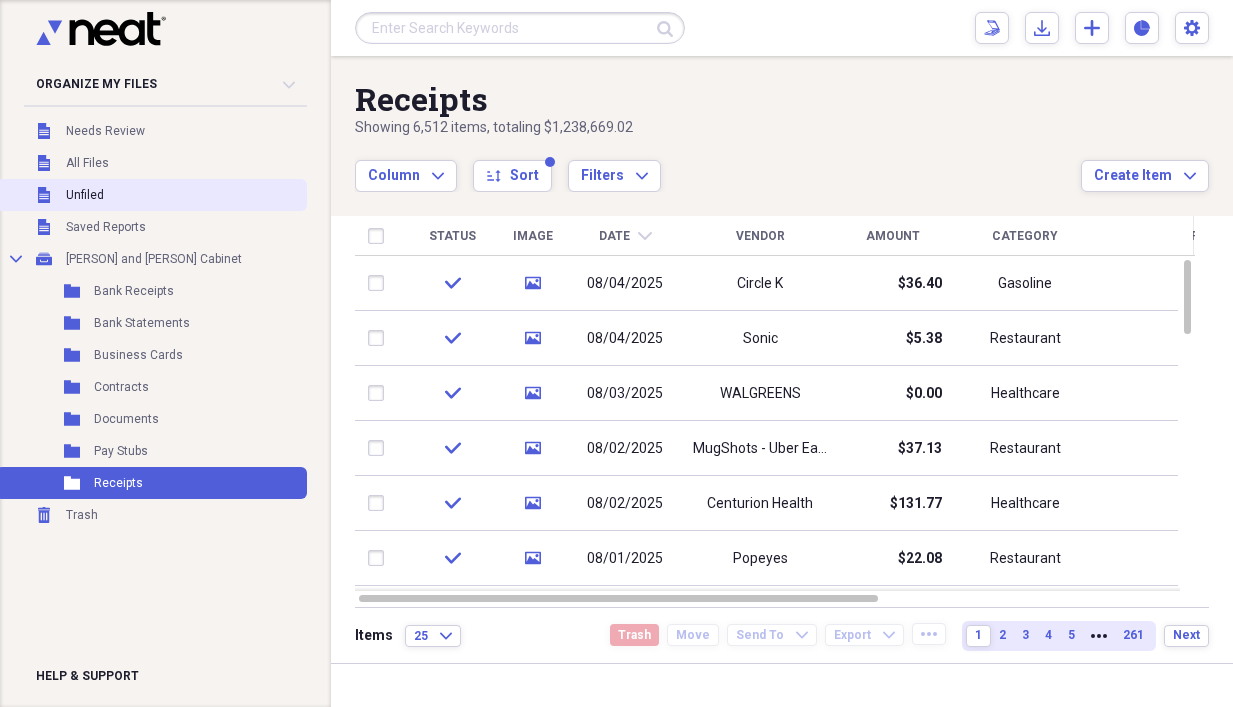click on "Unfiled Unfiled" at bounding box center (151, 195) 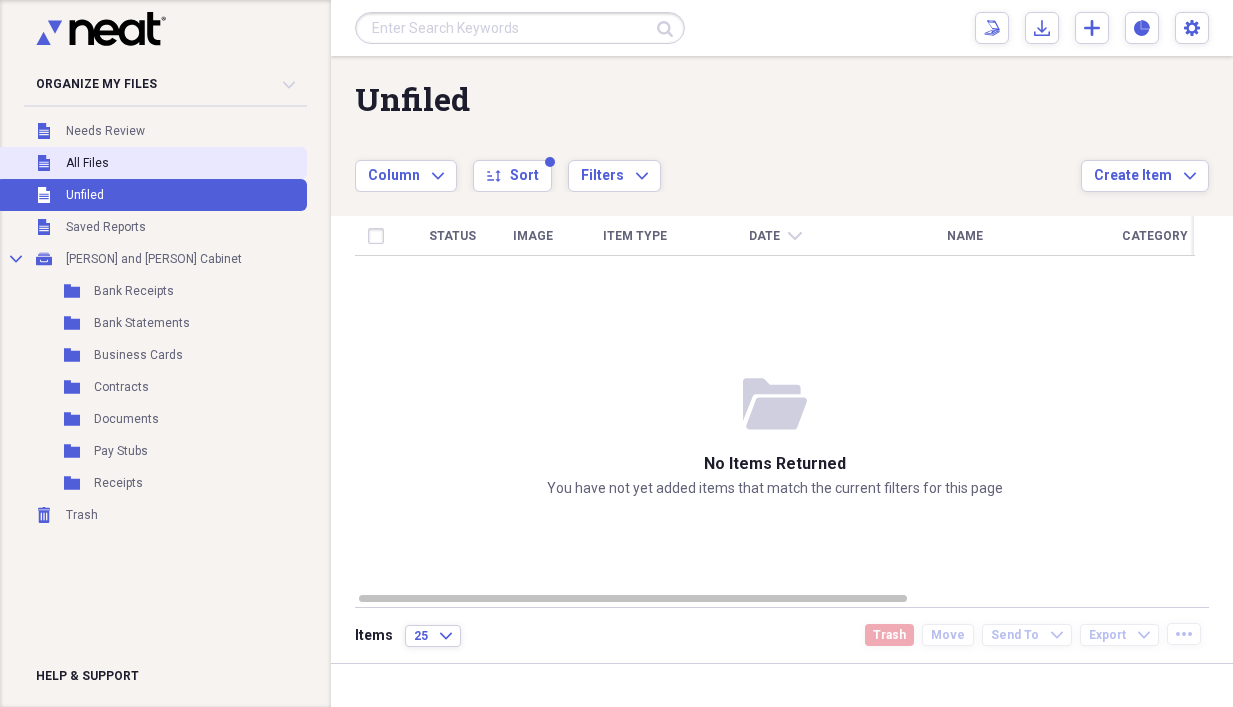 click on "Unfiled All Files" at bounding box center (151, 163) 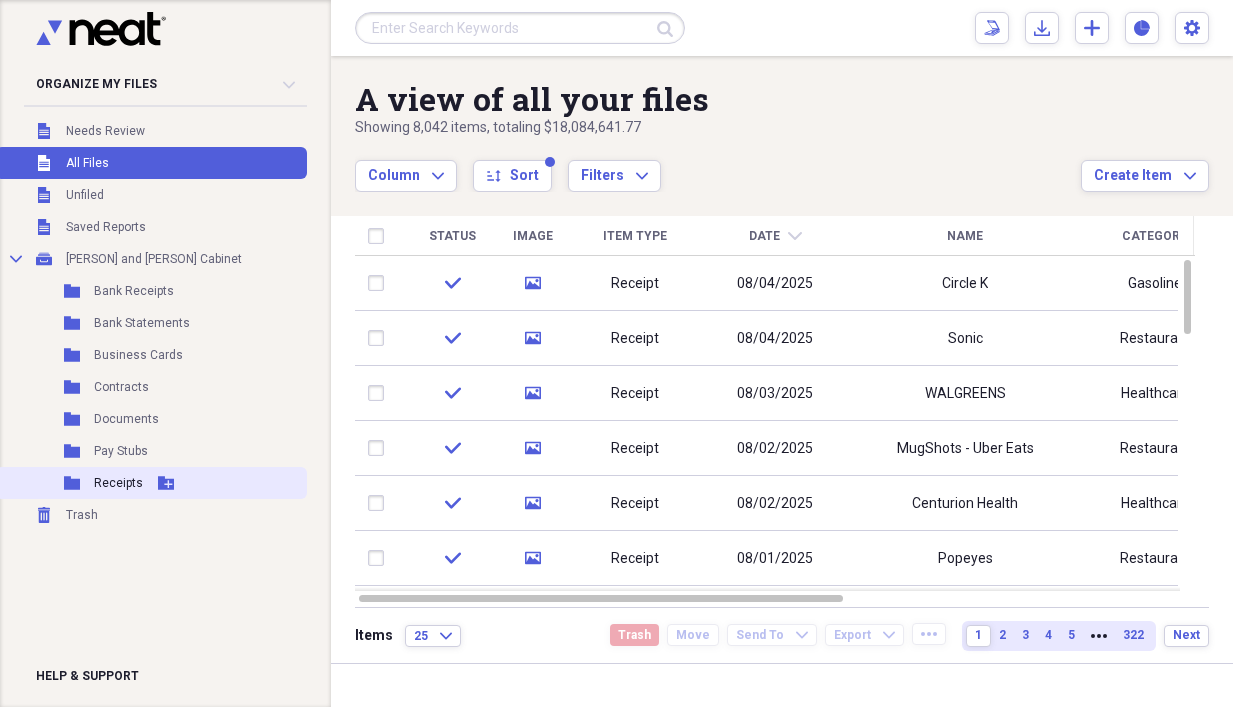 click on "Add Folder" at bounding box center [166, 483] 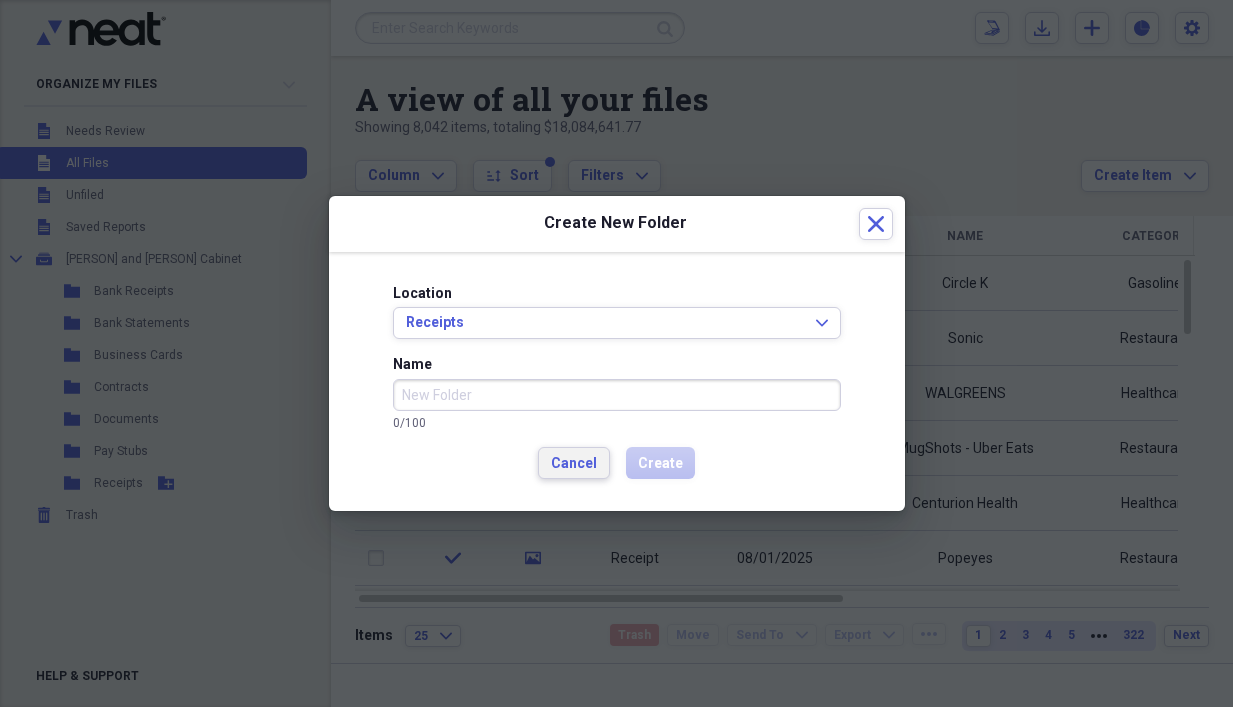 click on "Location Receipts Expand Name 0 / 100 Cancel Create" at bounding box center [617, 382] 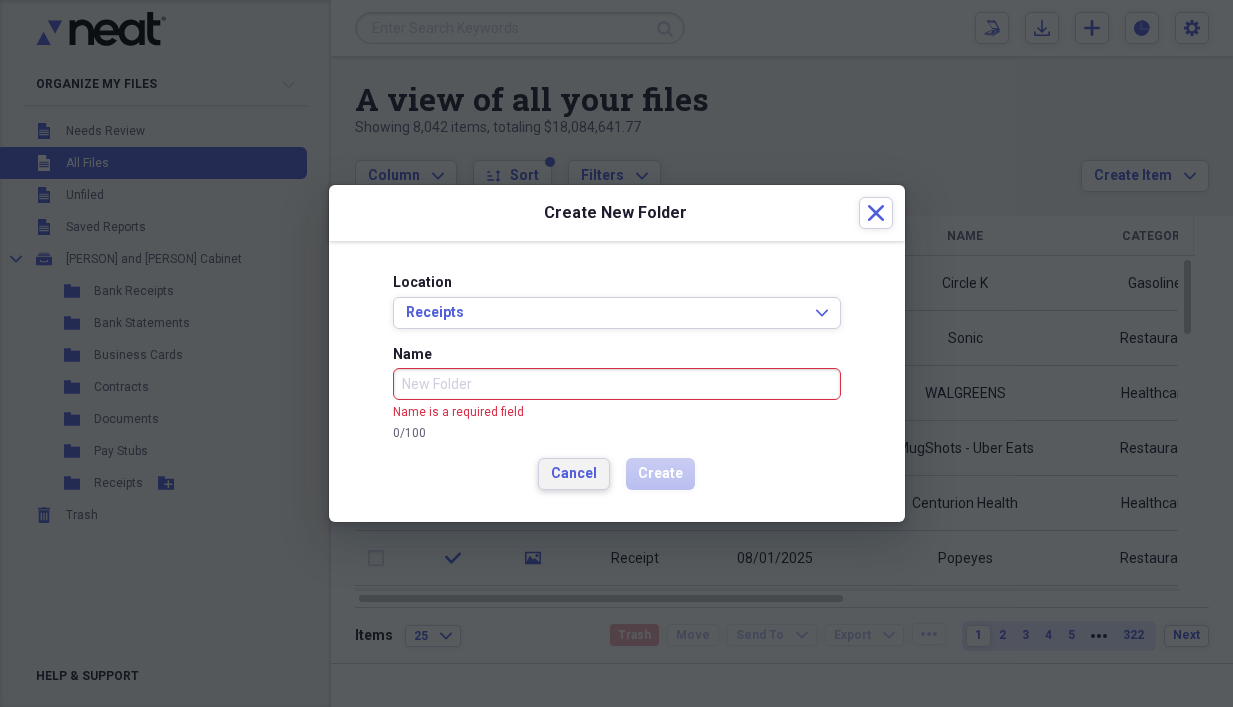 click on "Cancel" at bounding box center (574, 474) 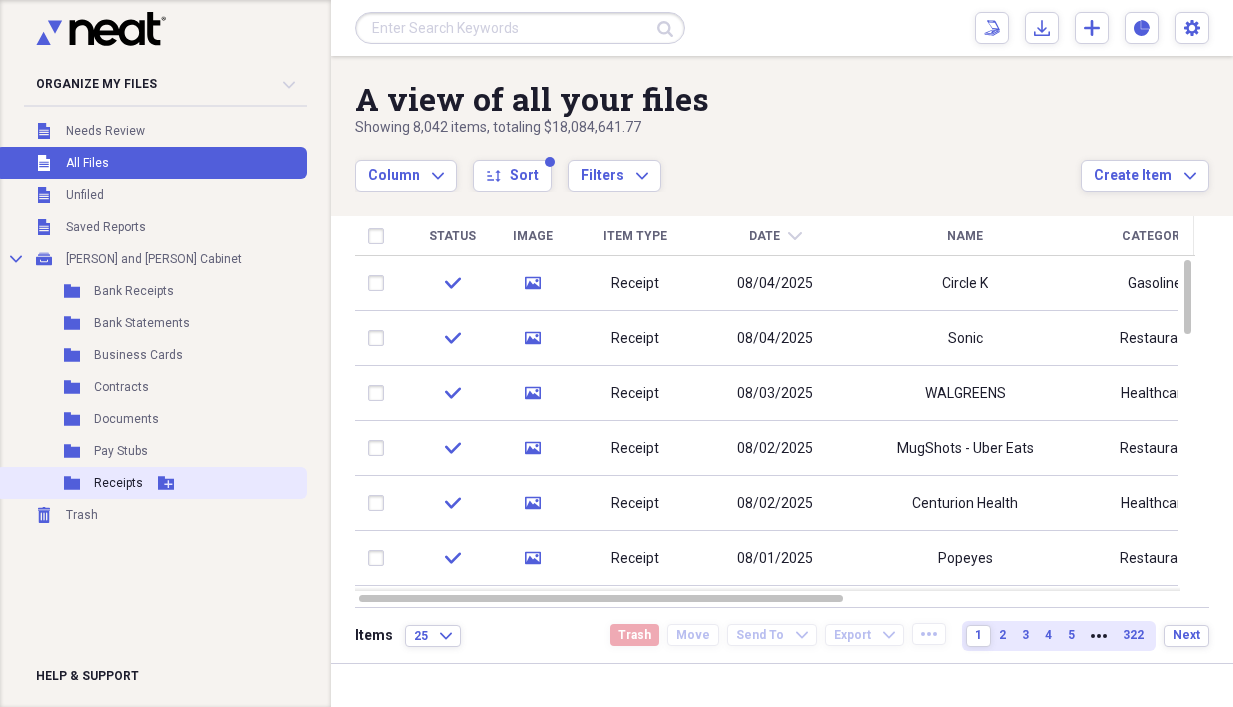 click on "Folder Receipts Add Folder" at bounding box center [151, 483] 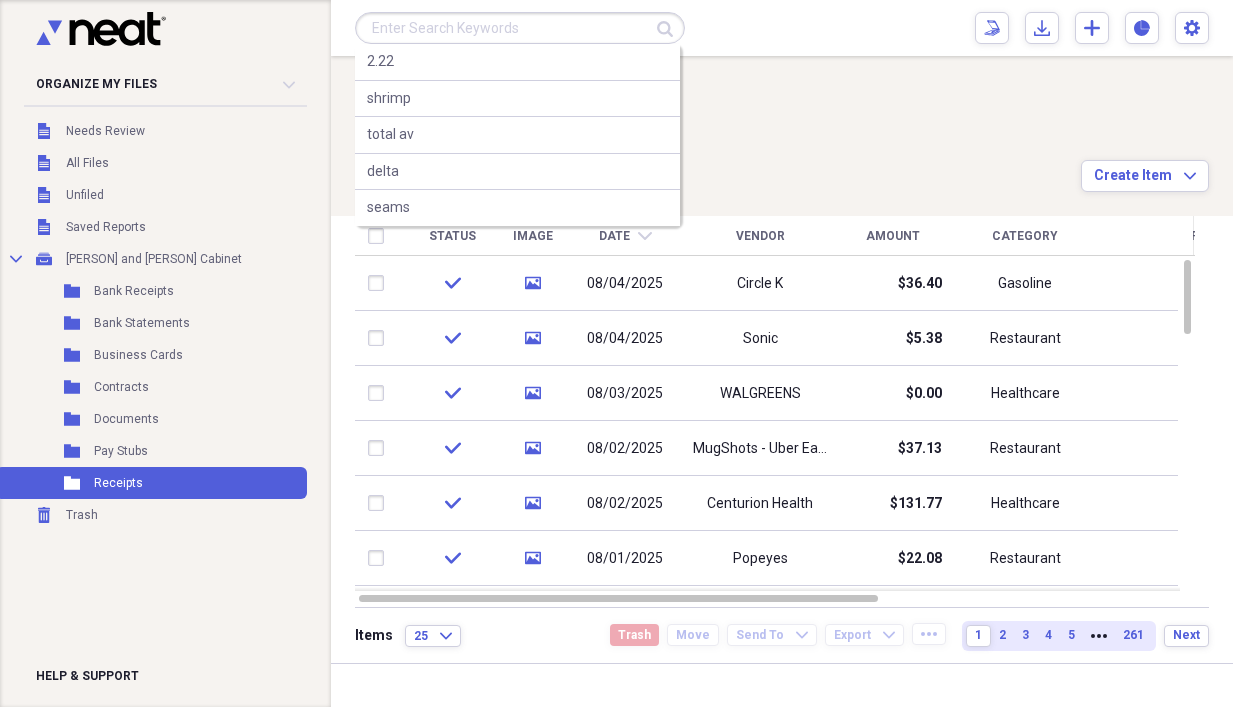 click at bounding box center (520, 28) 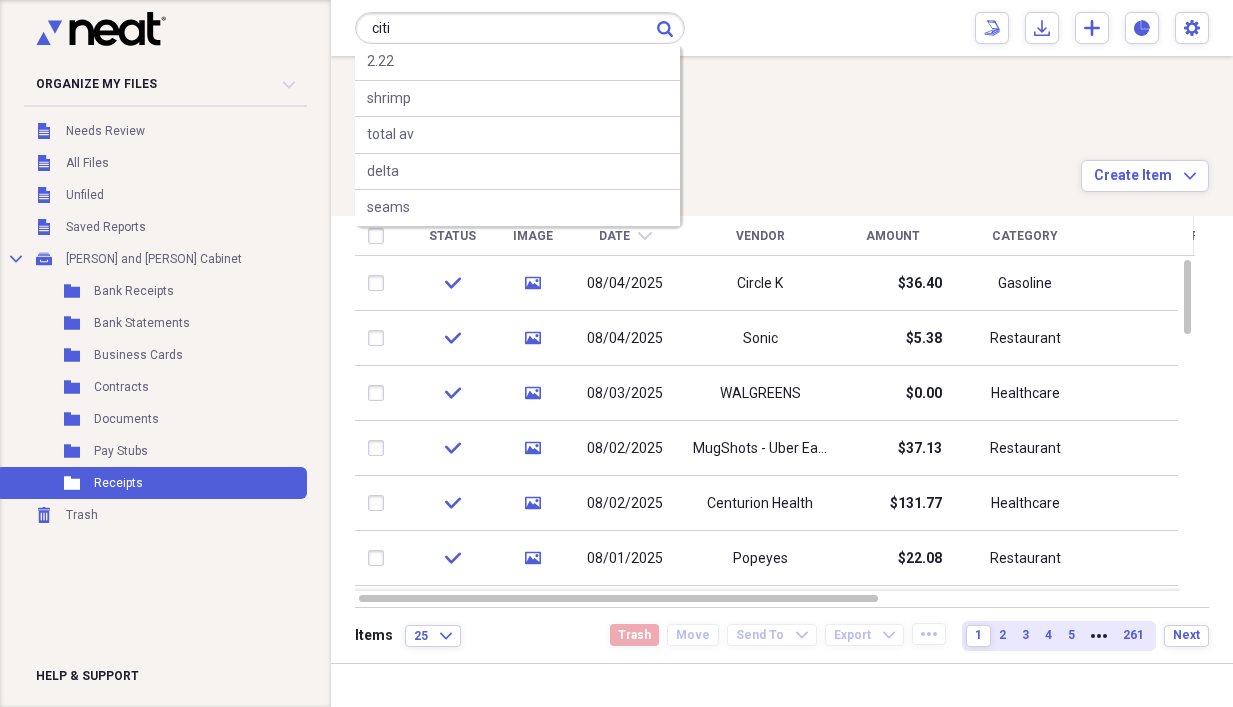type on "citi" 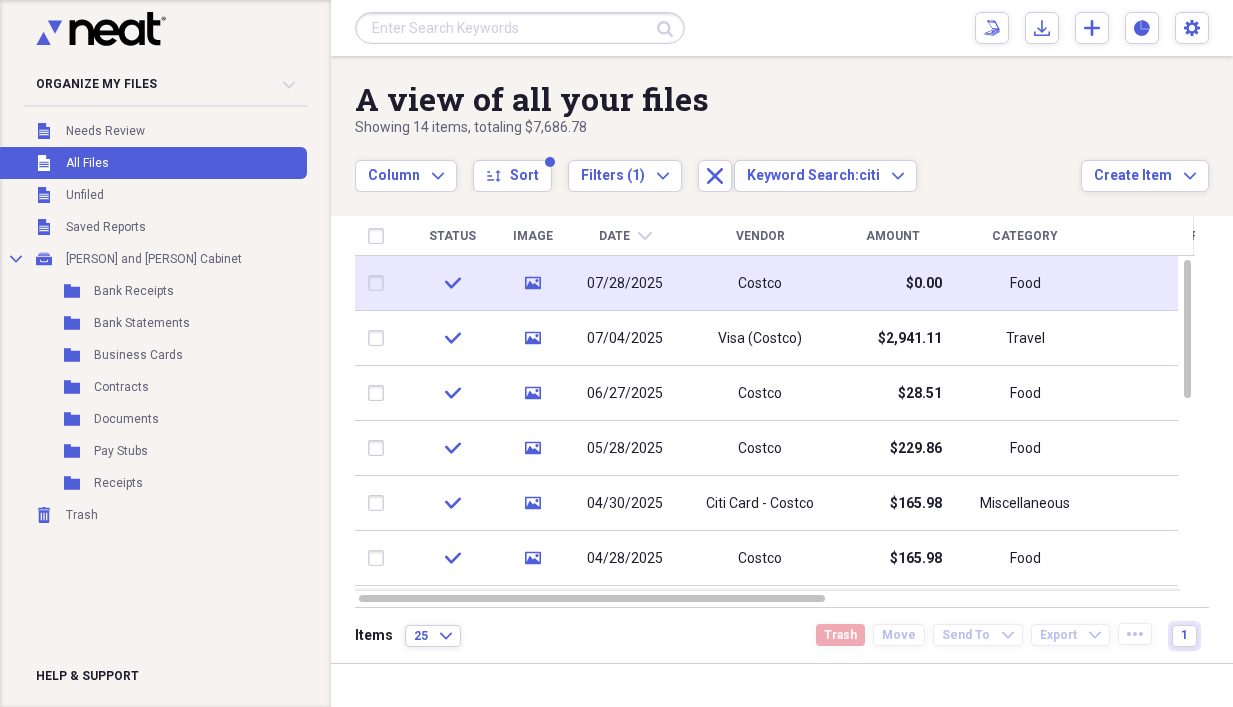 click on "Costco" at bounding box center [760, 283] 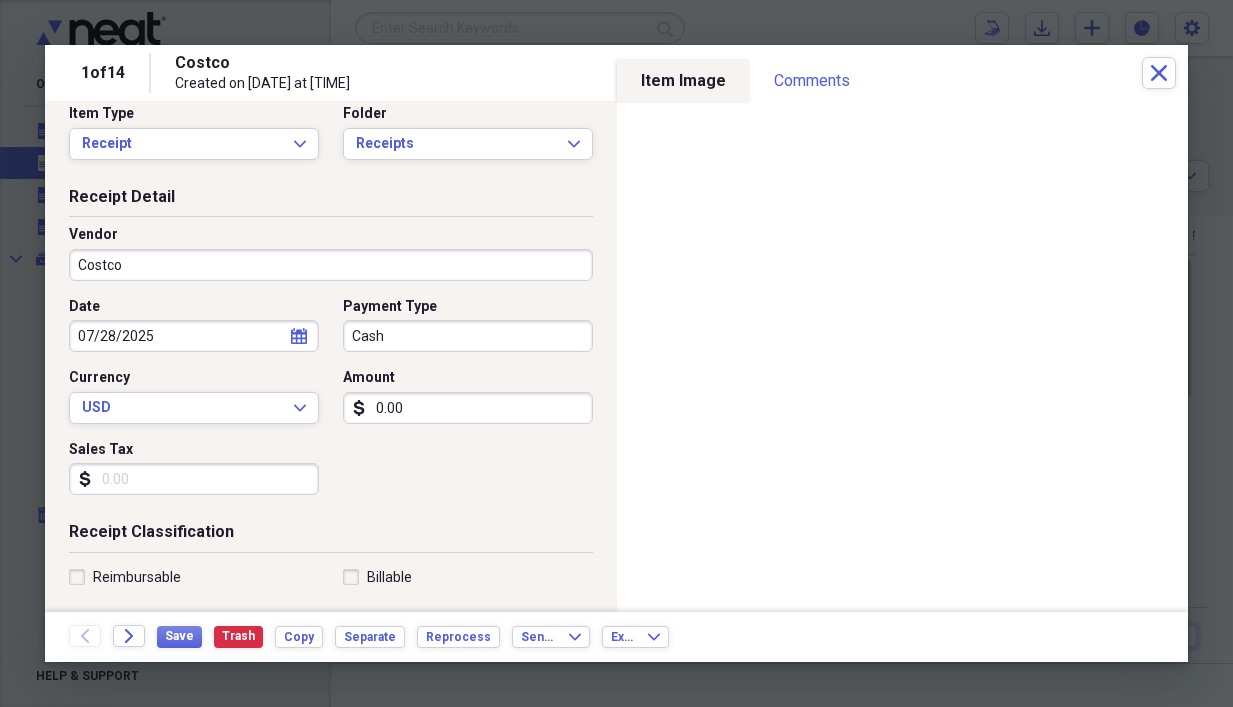 scroll, scrollTop: 0, scrollLeft: 0, axis: both 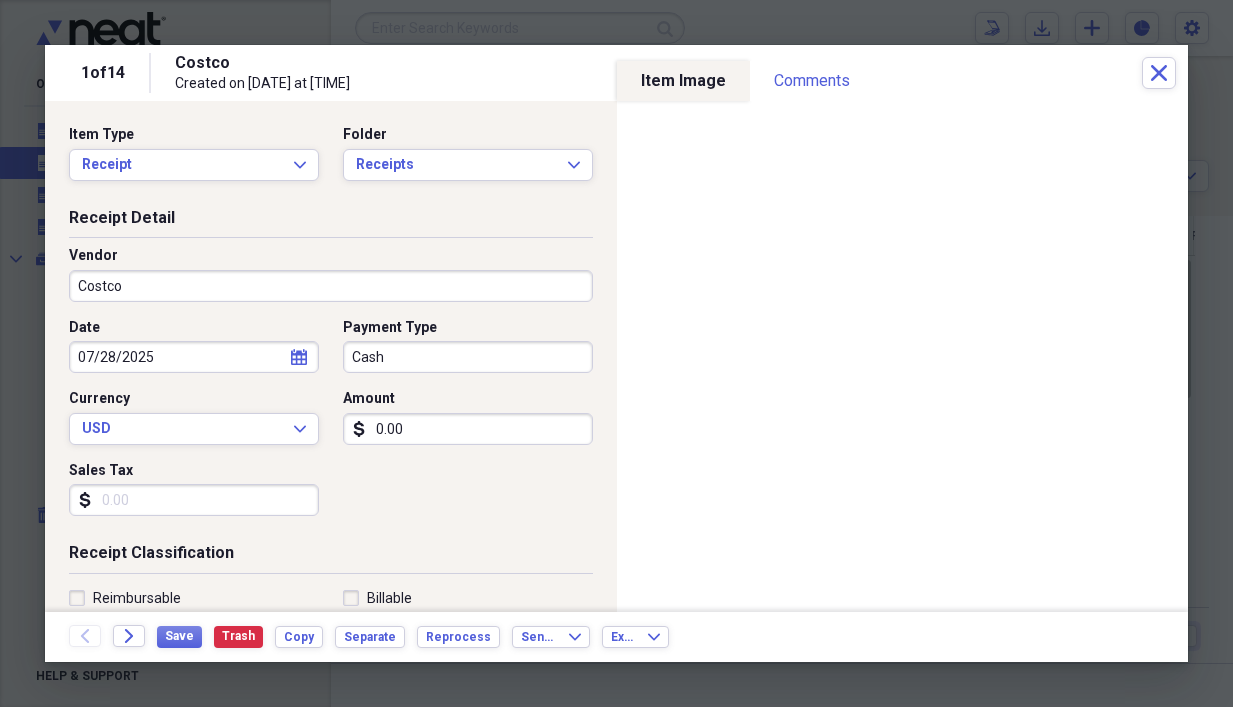 click on "calendar" 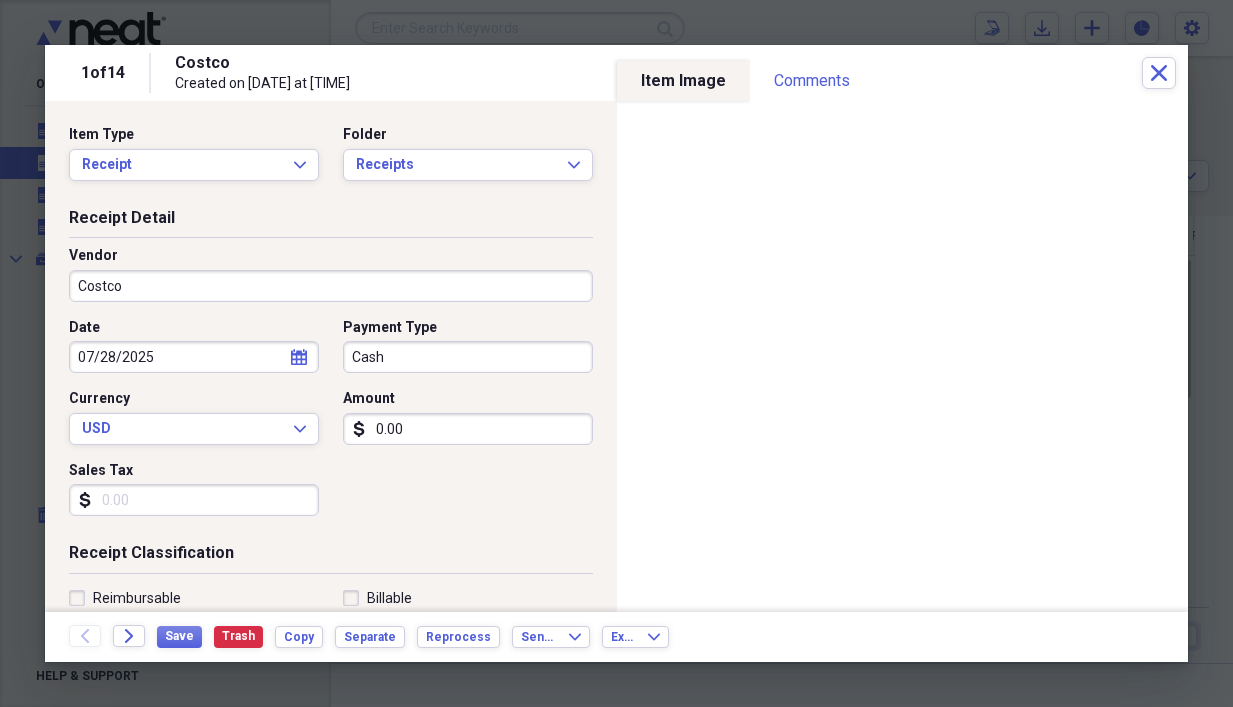 click on "Date [DATE] calendar Calendar Payment Type Cash Currency USD Expand Amount dollar-sign [NUMBER] Sales Tax dollar-sign" at bounding box center (331, 425) 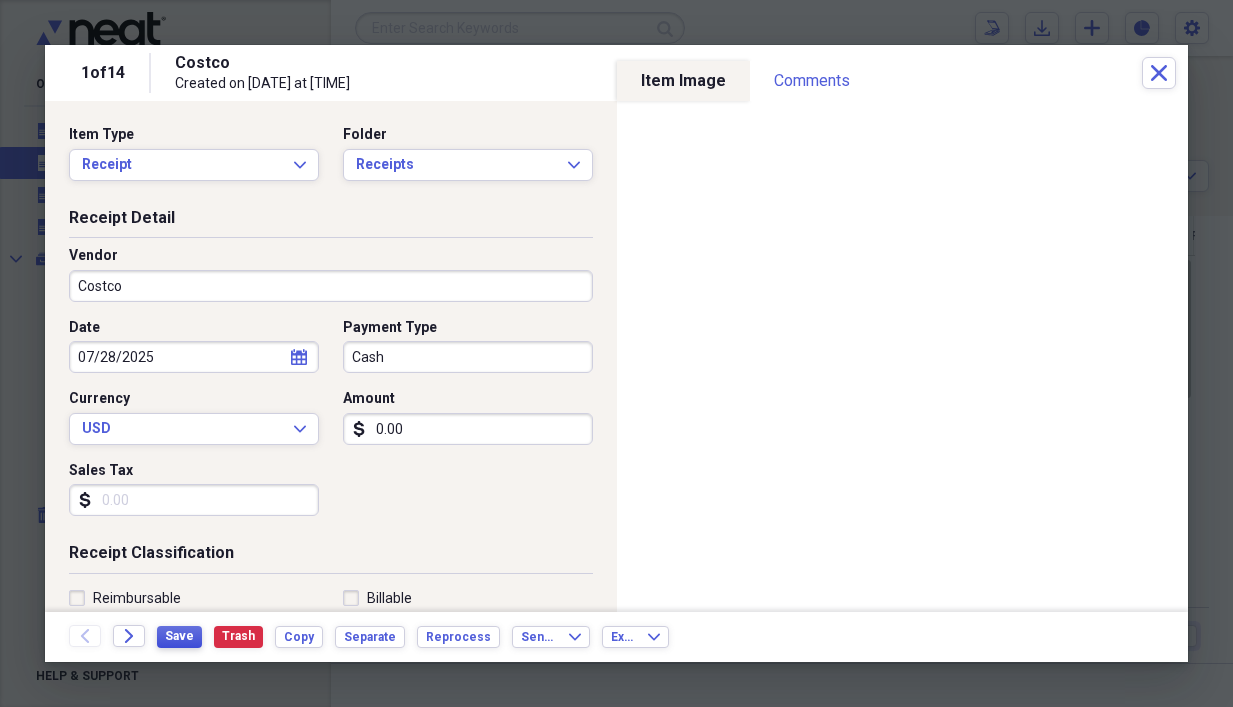 click on "Save" at bounding box center (179, 636) 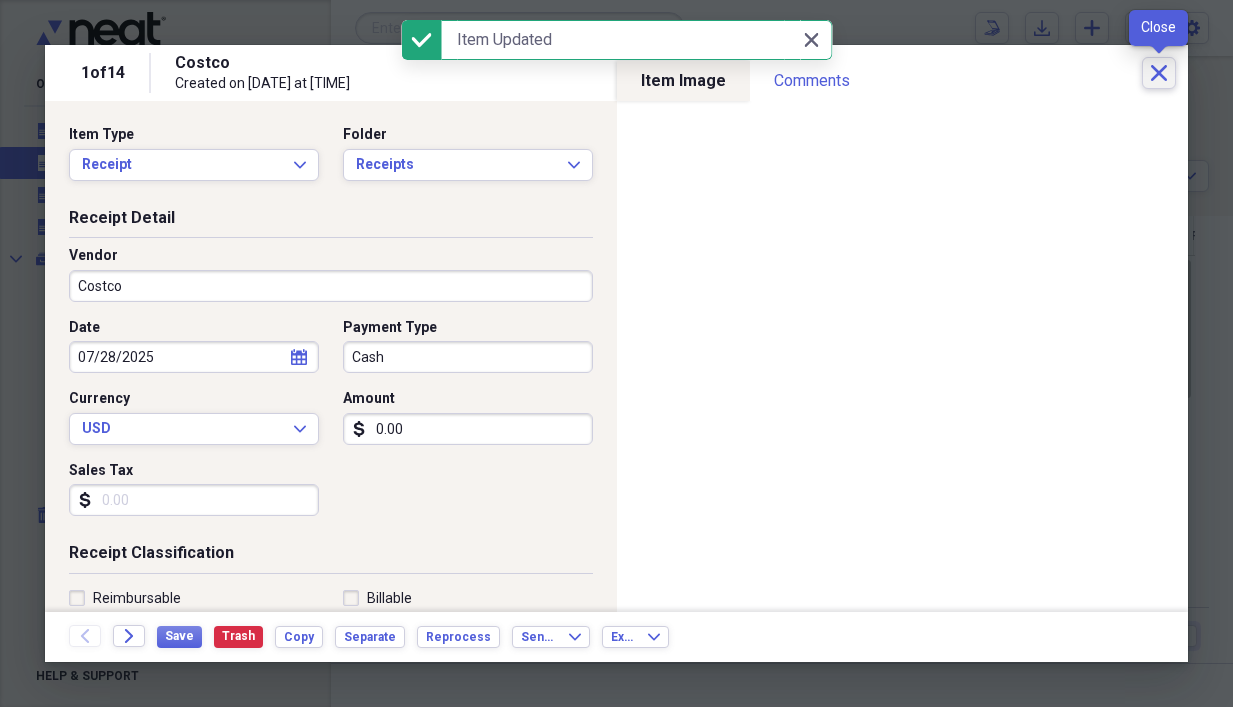 click on "Close" at bounding box center [1159, 73] 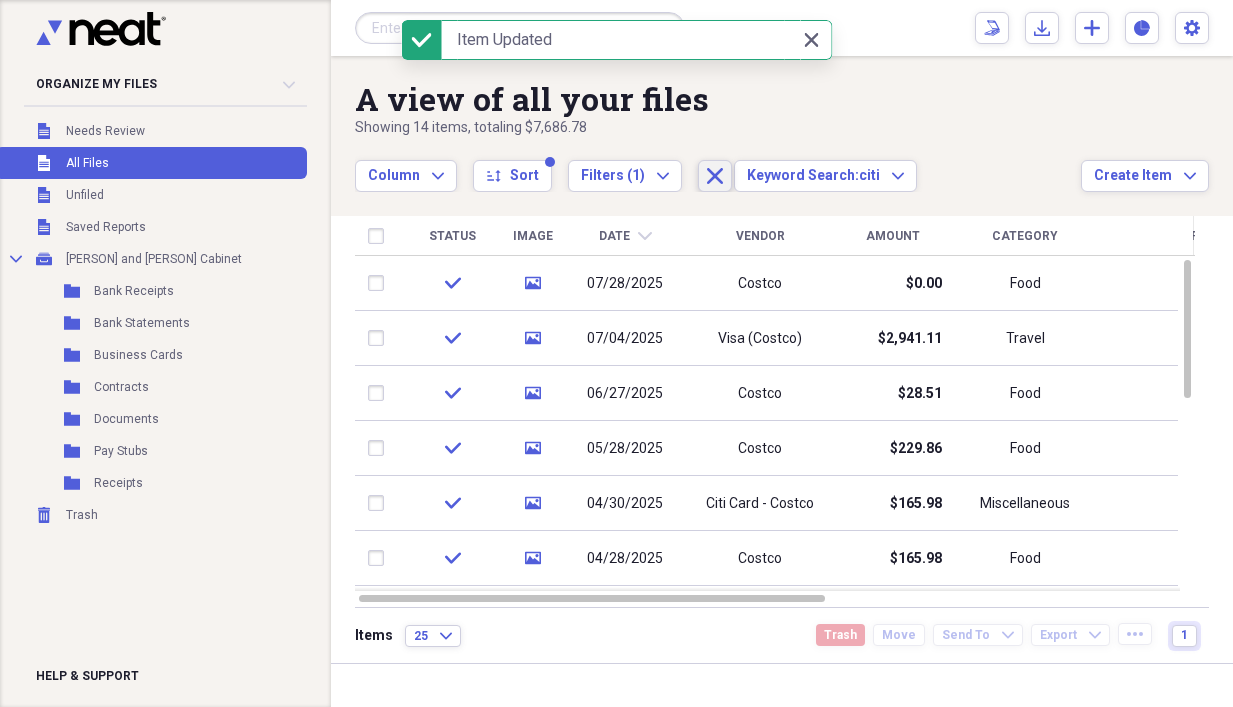 click on "Close" 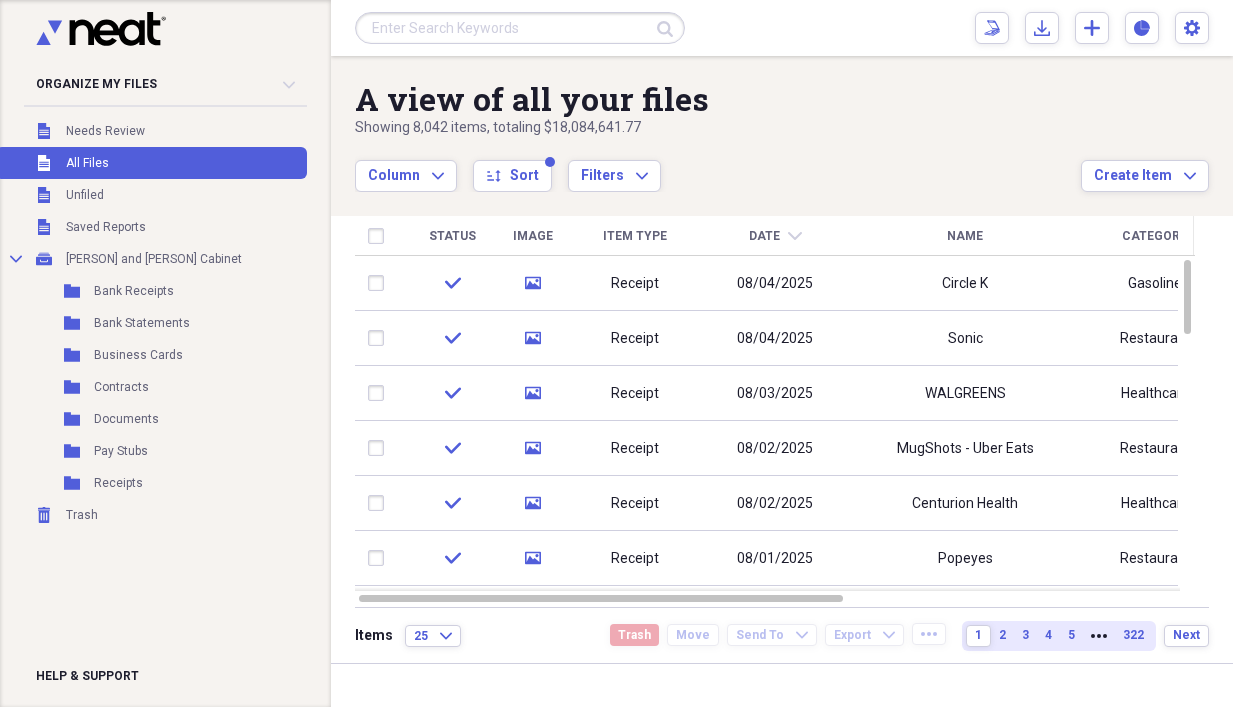 click at bounding box center (520, 28) 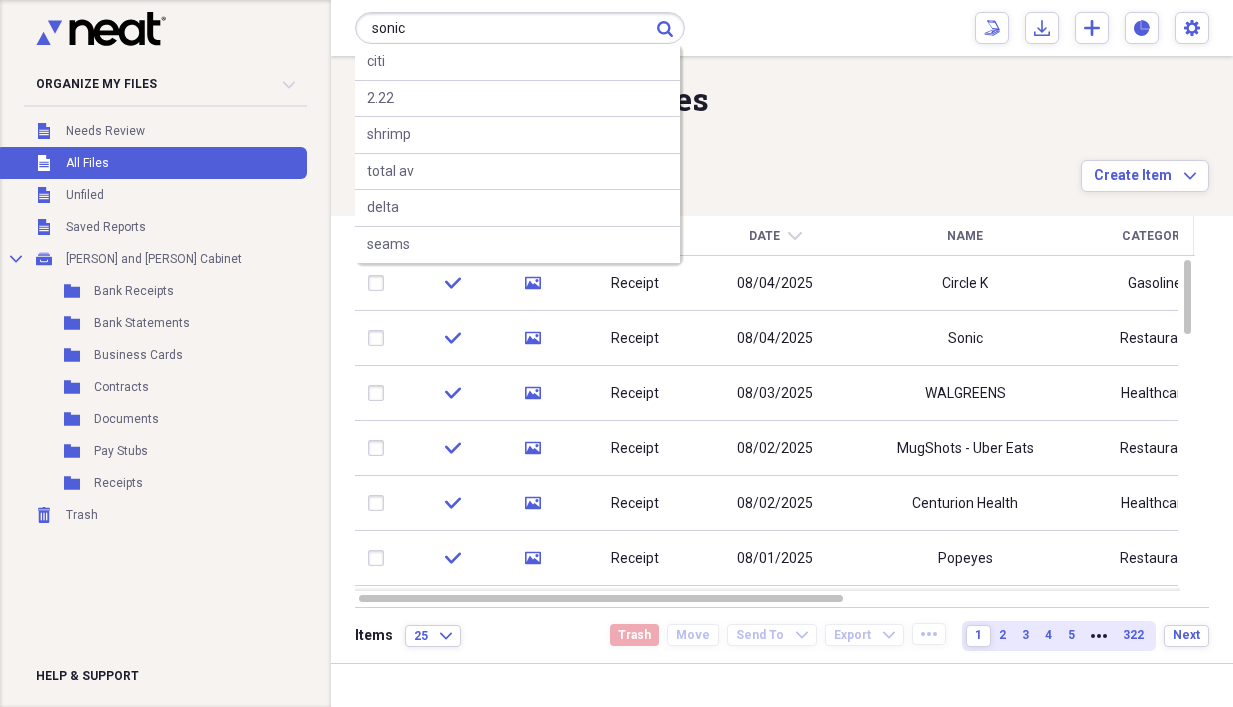 type on "sonic" 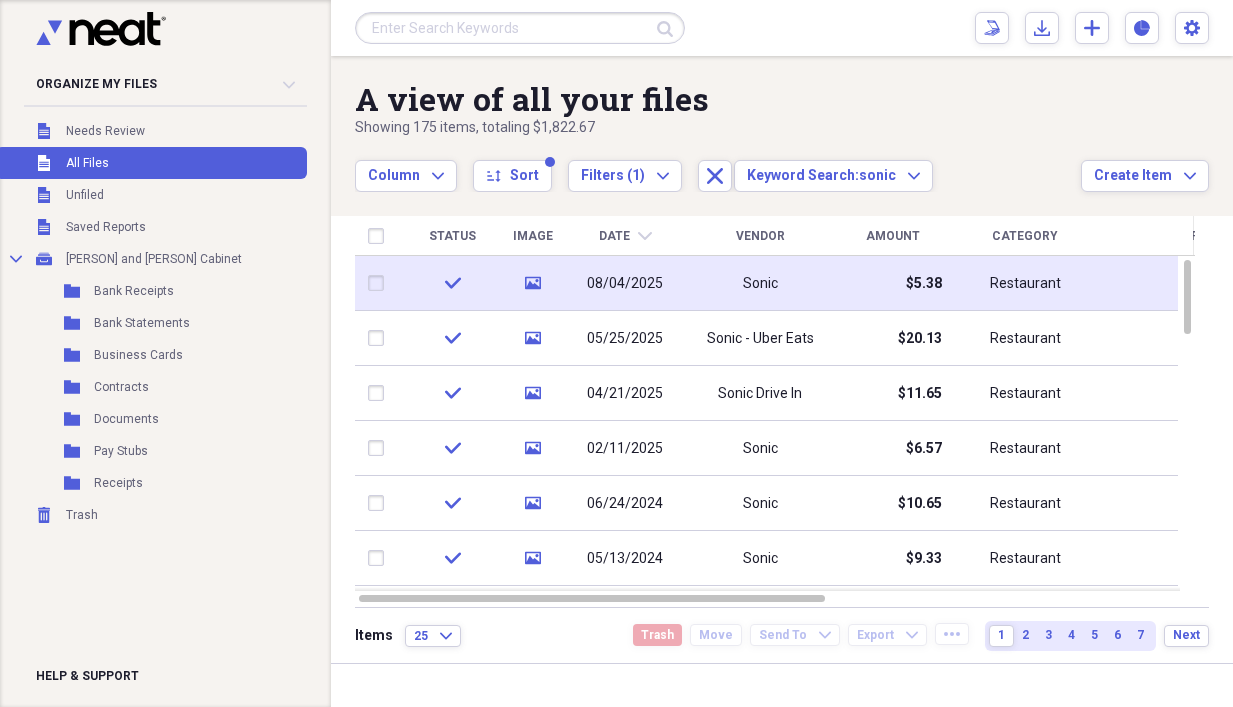 click on "Sonic" at bounding box center (760, 284) 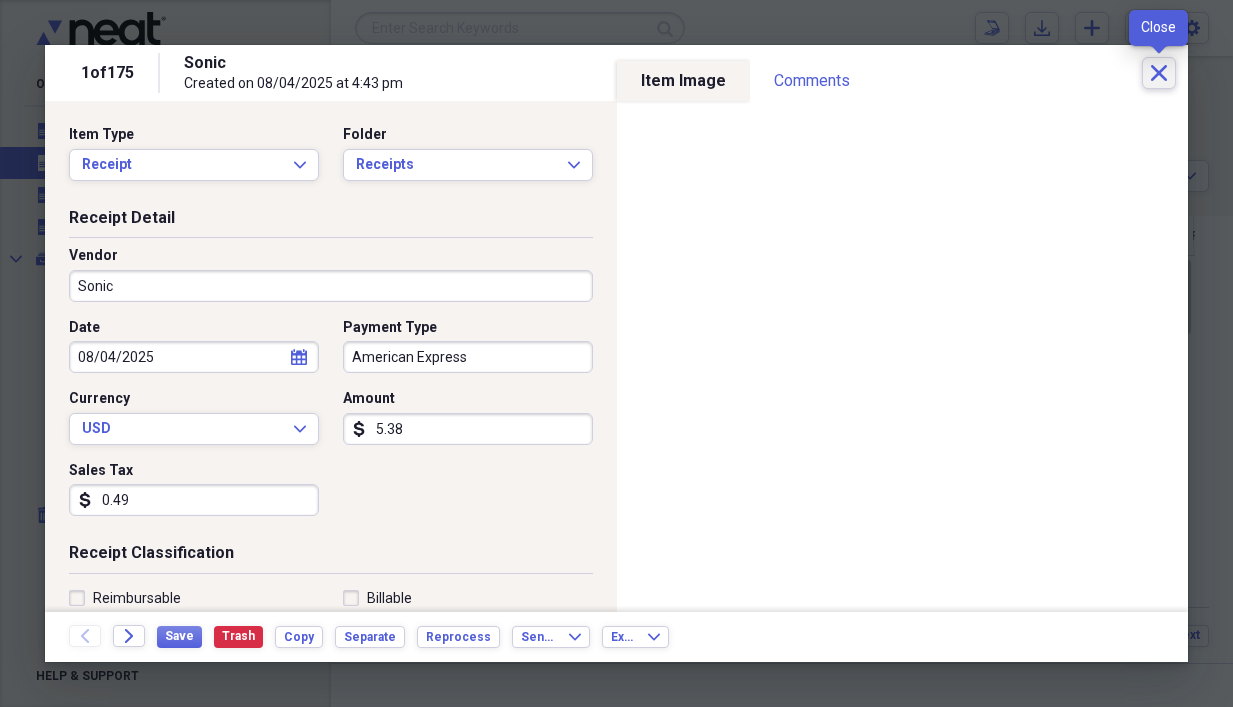 click on "Close" at bounding box center (1159, 73) 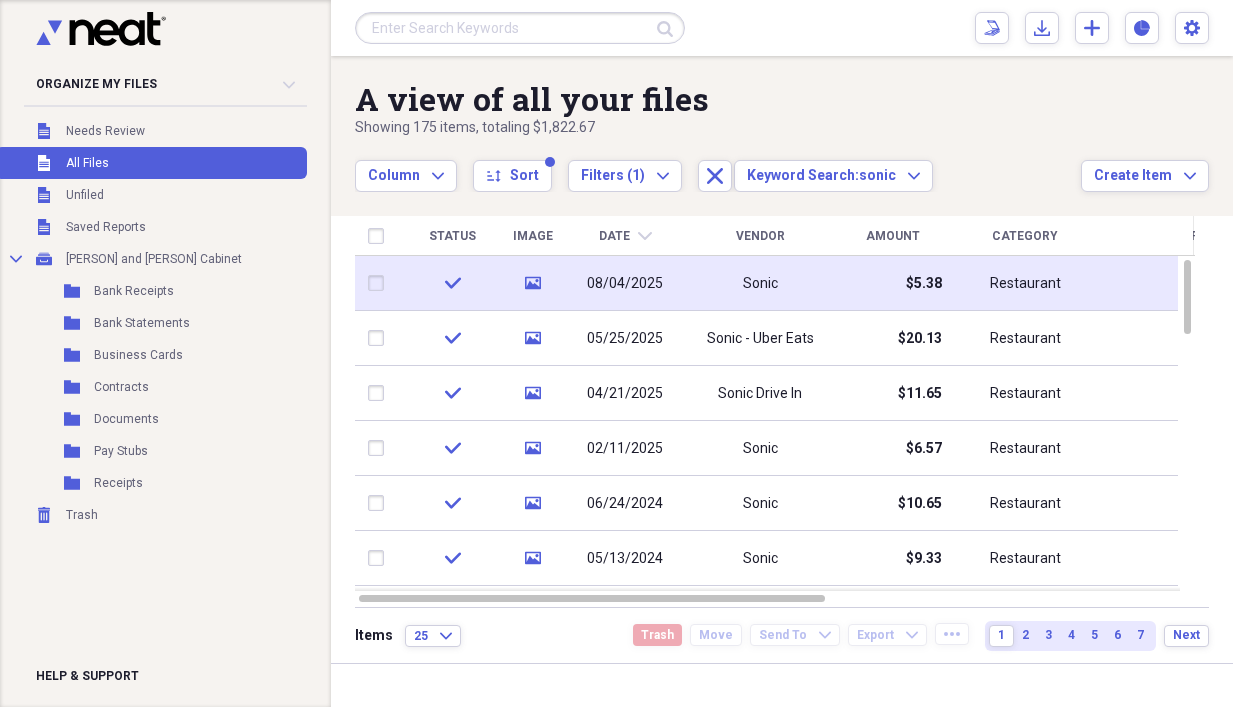 click on "Sonic" at bounding box center [760, 283] 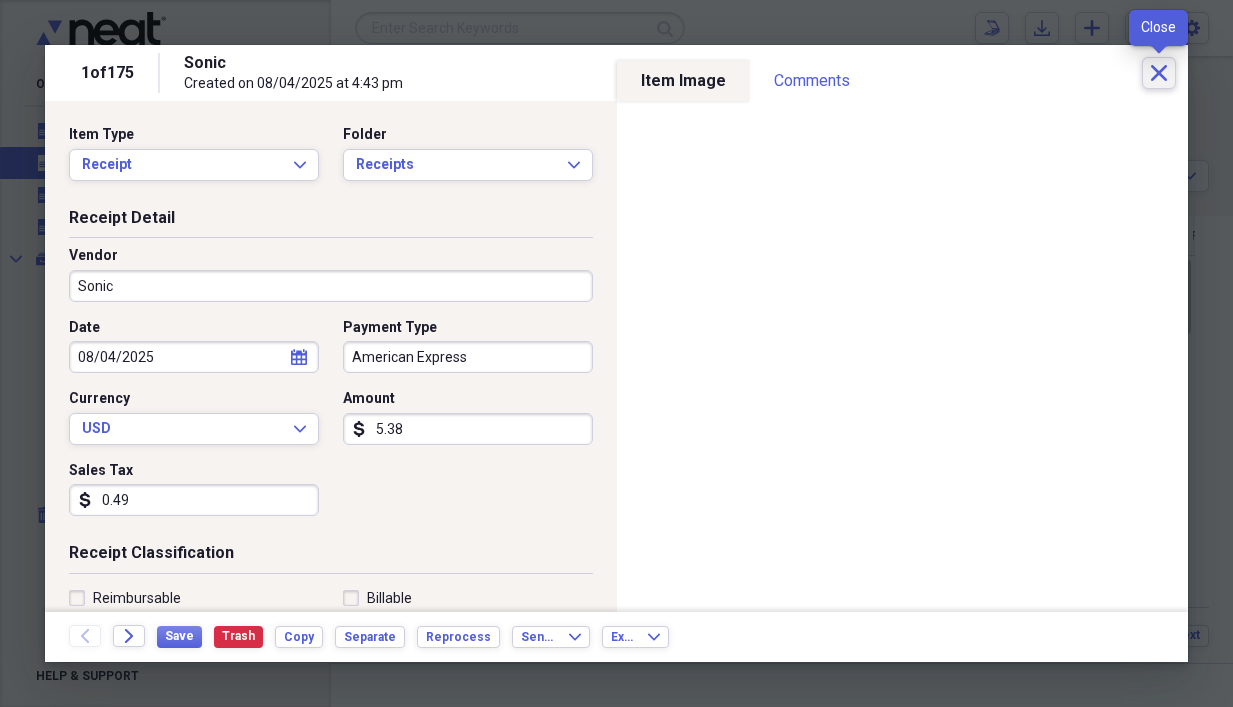 click 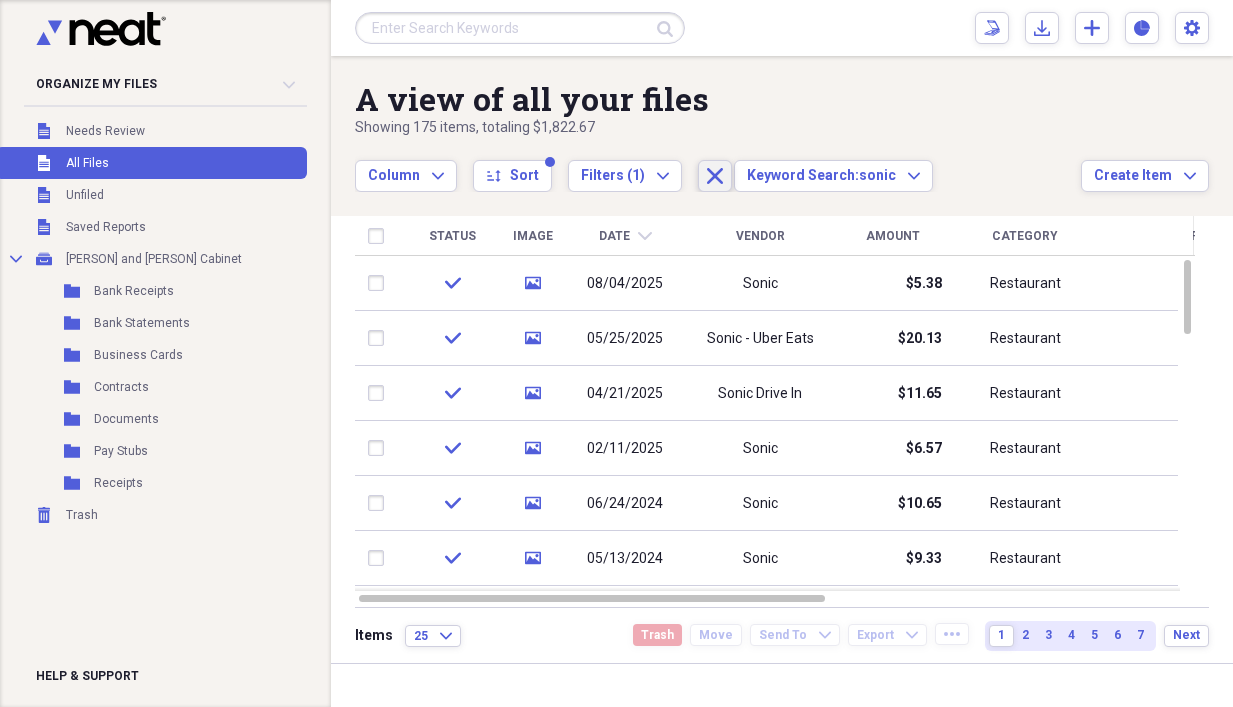 click on "Close" 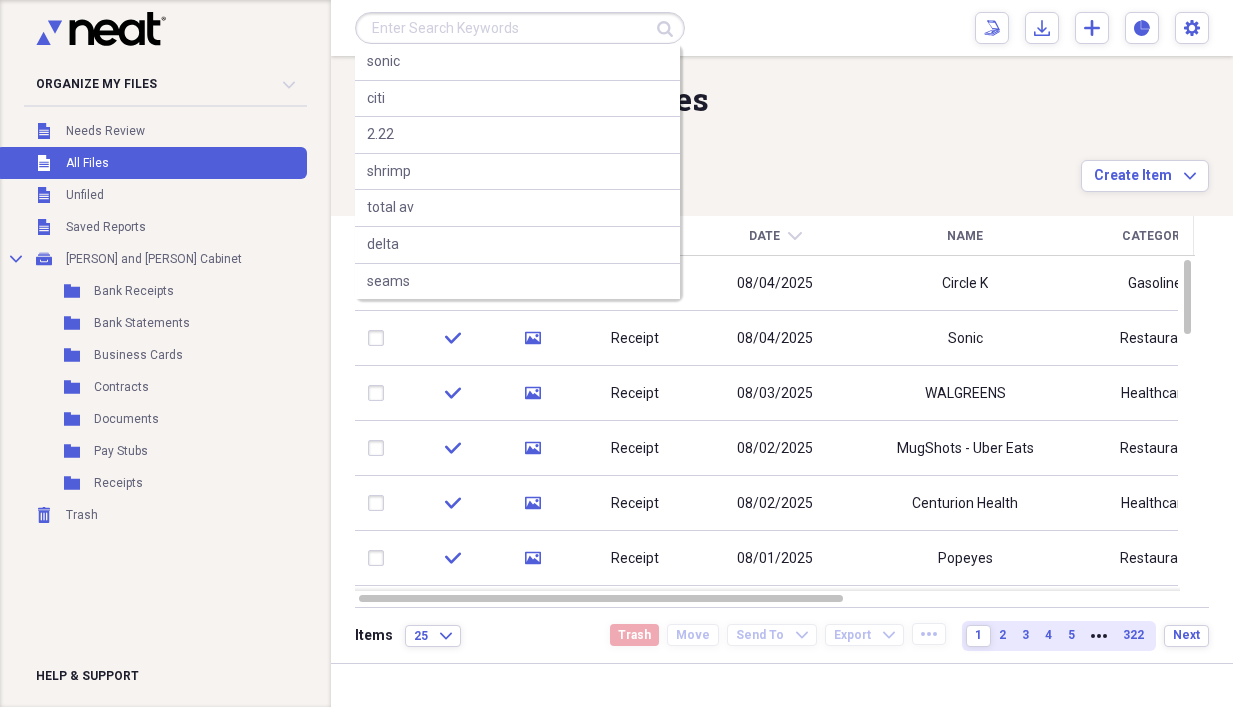 click at bounding box center (520, 28) 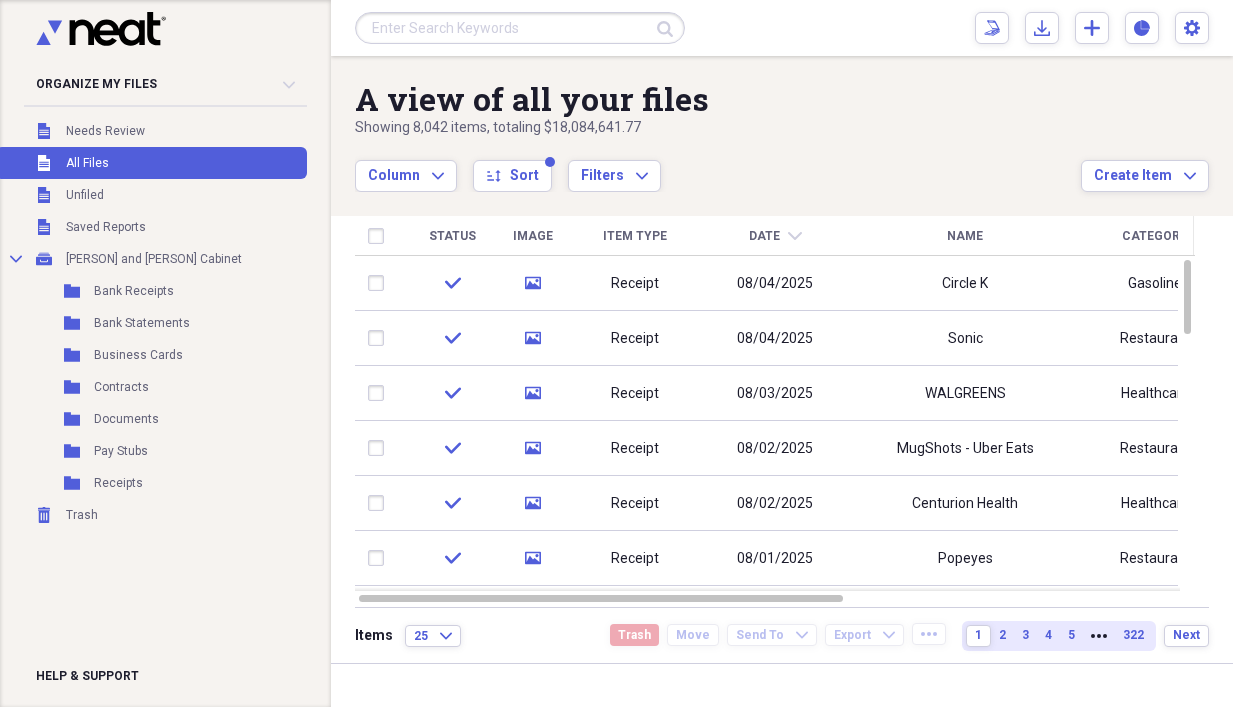 click on "A view of all your files" at bounding box center [718, 99] 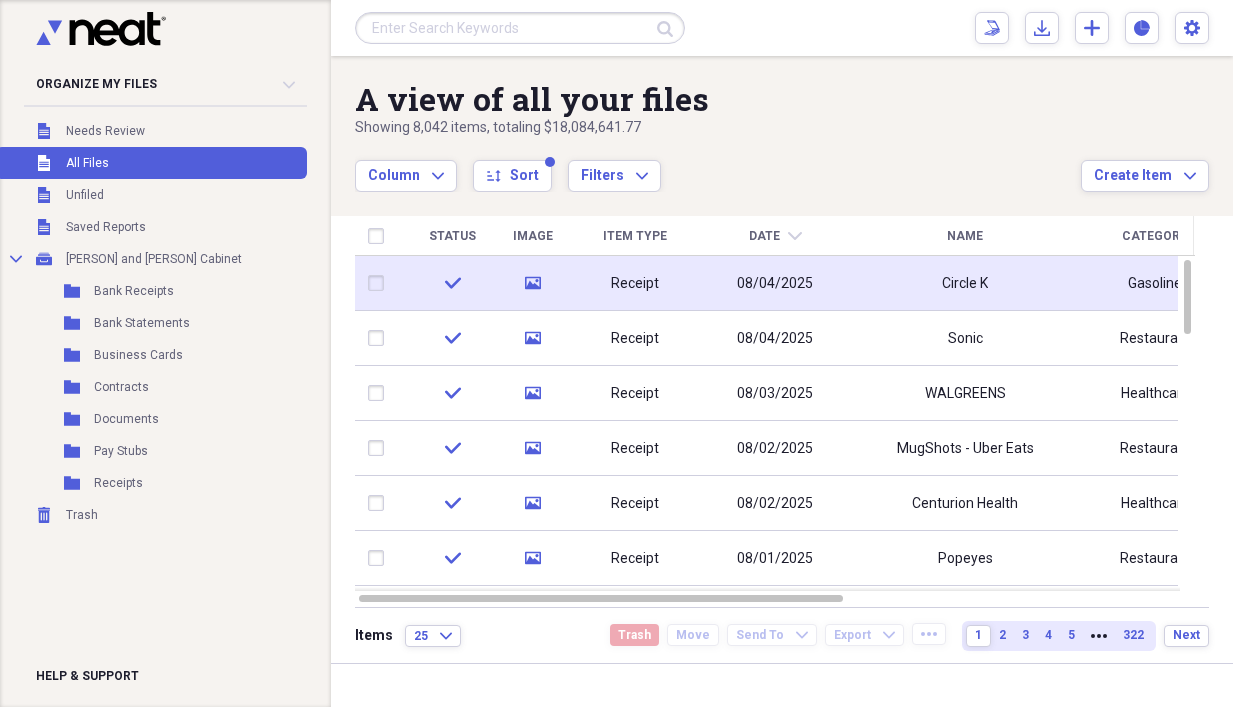 click on "08/04/2025" at bounding box center (775, 284) 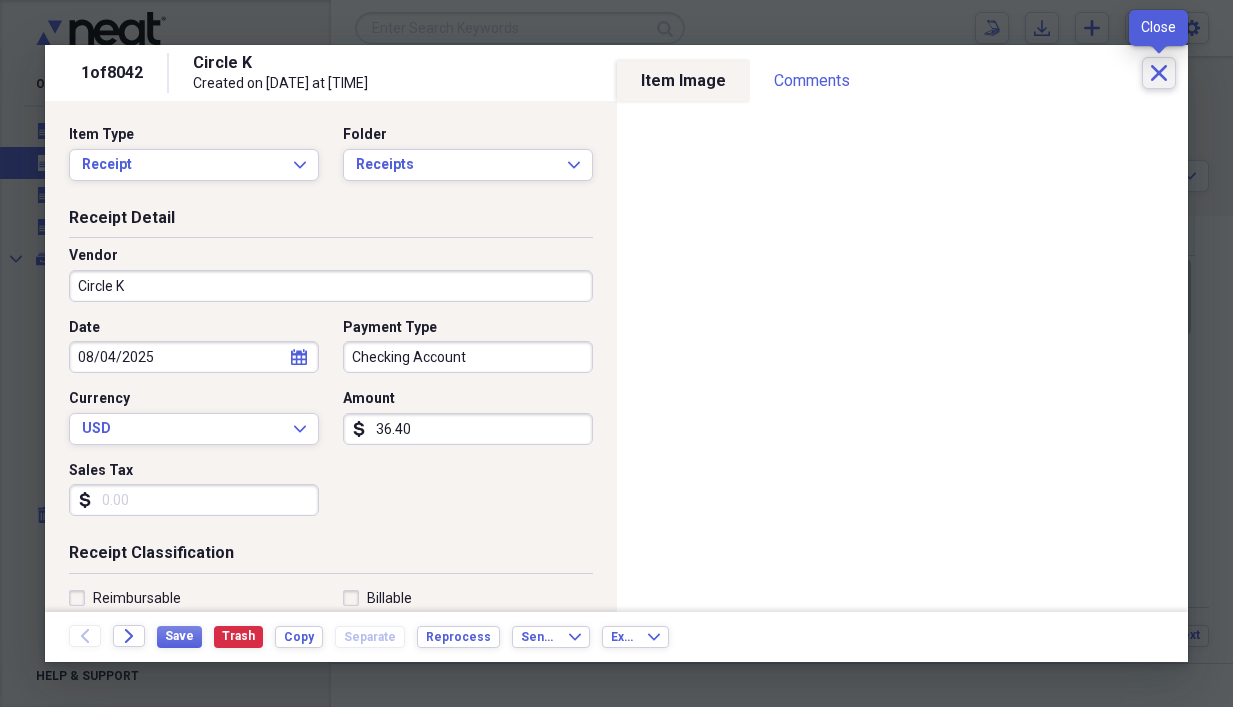 click 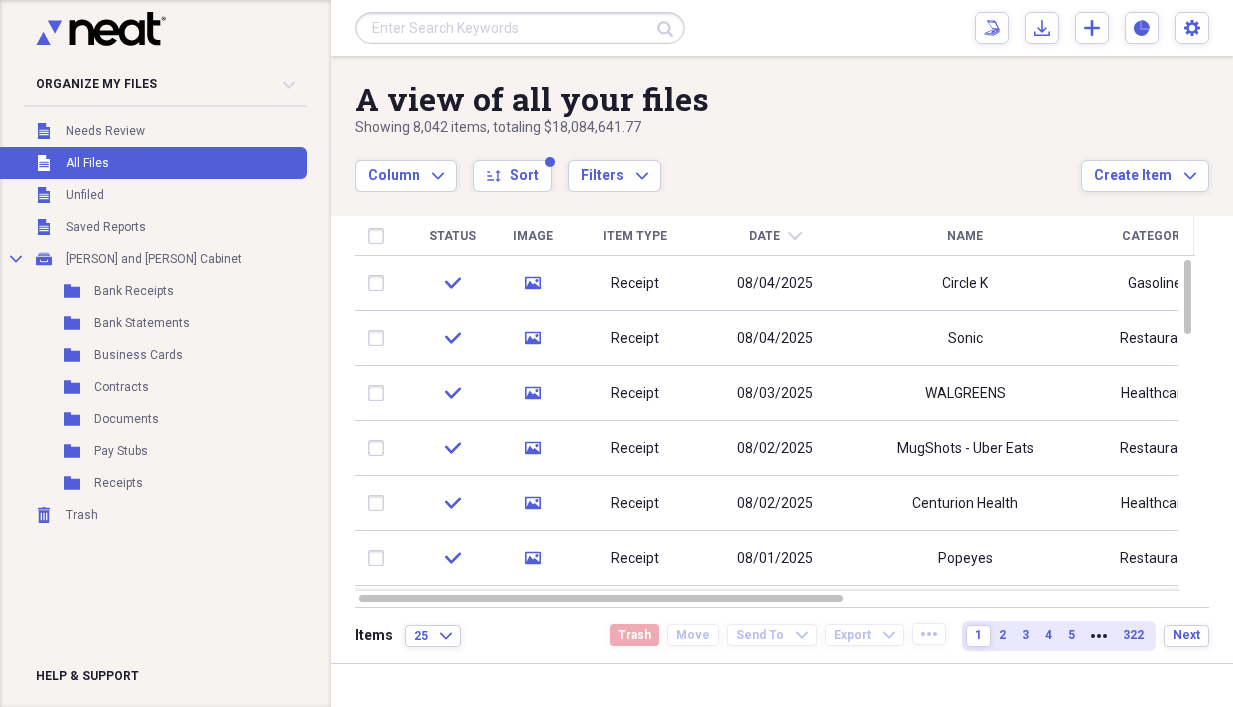 click at bounding box center [520, 28] 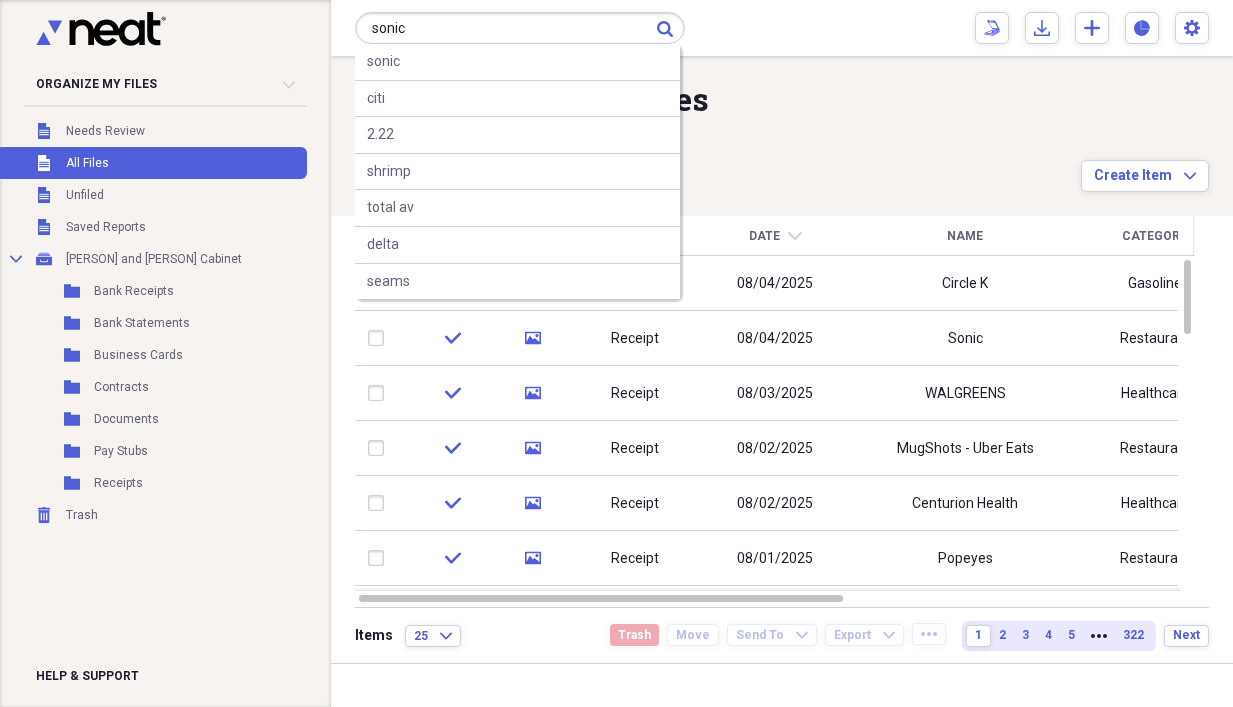 type on "sonic" 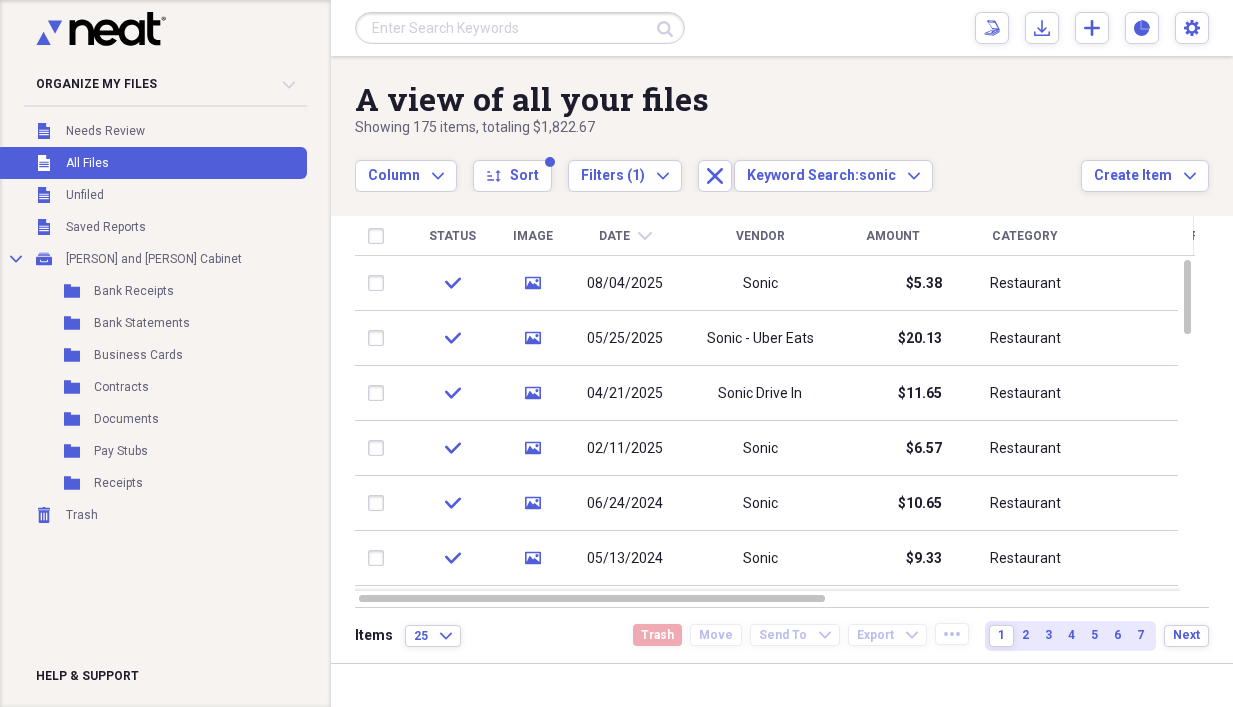 click at bounding box center (520, 28) 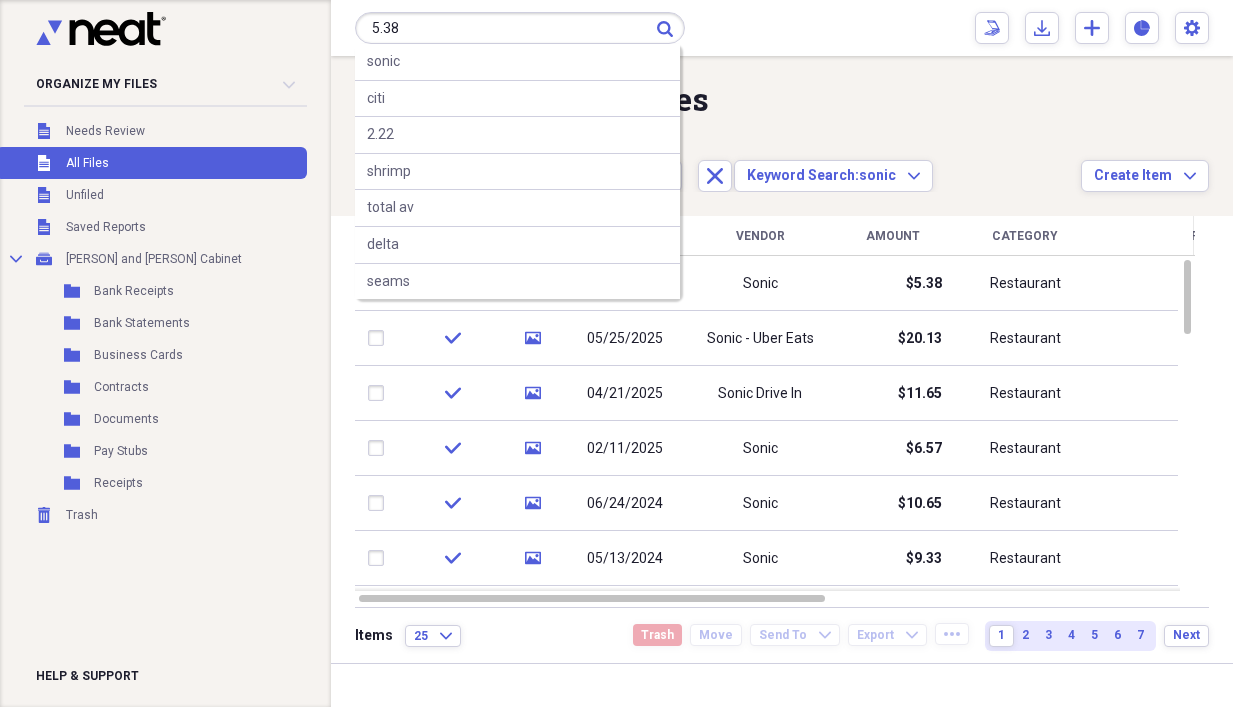 type on "5.38" 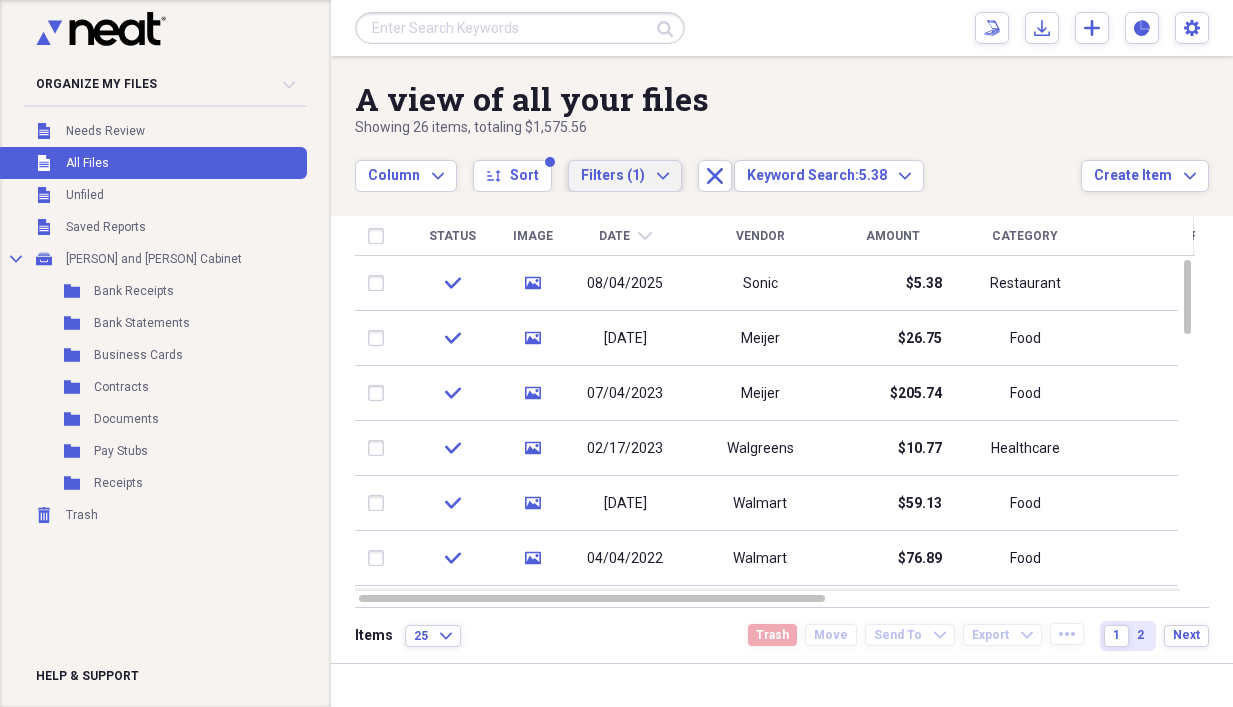 click on "Filters (1)" at bounding box center (613, 175) 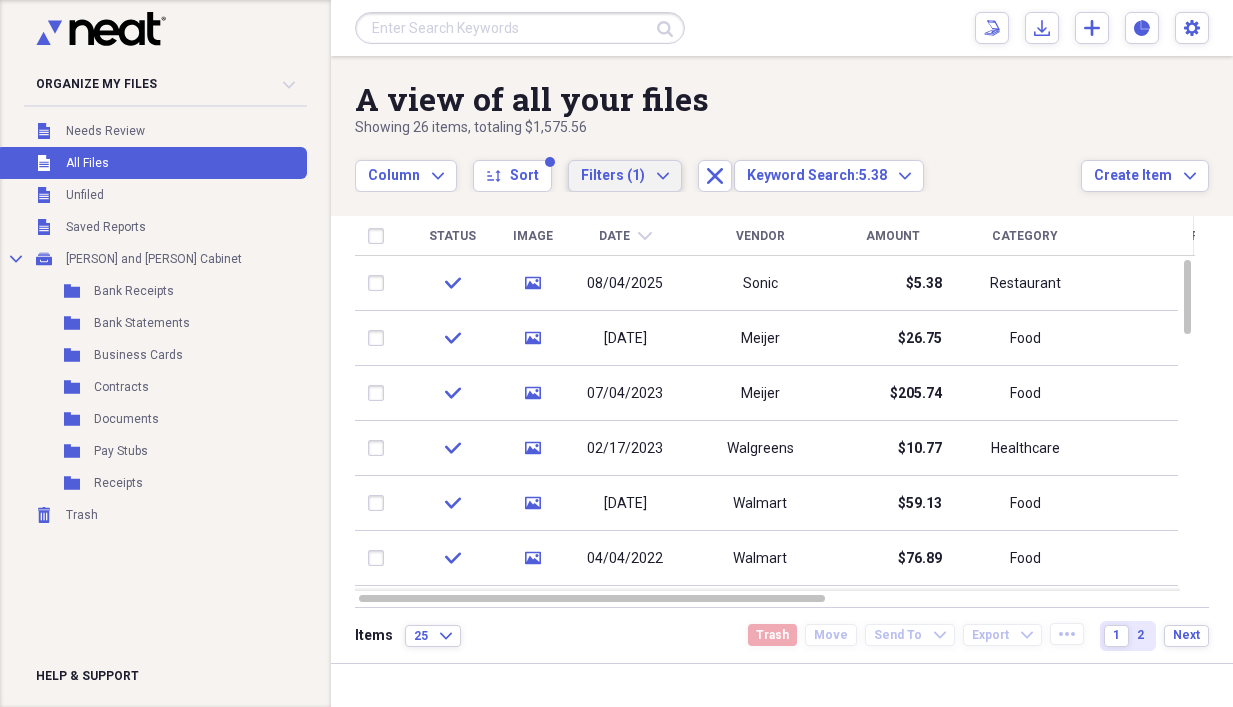 click on "A view of all your files" at bounding box center [718, 99] 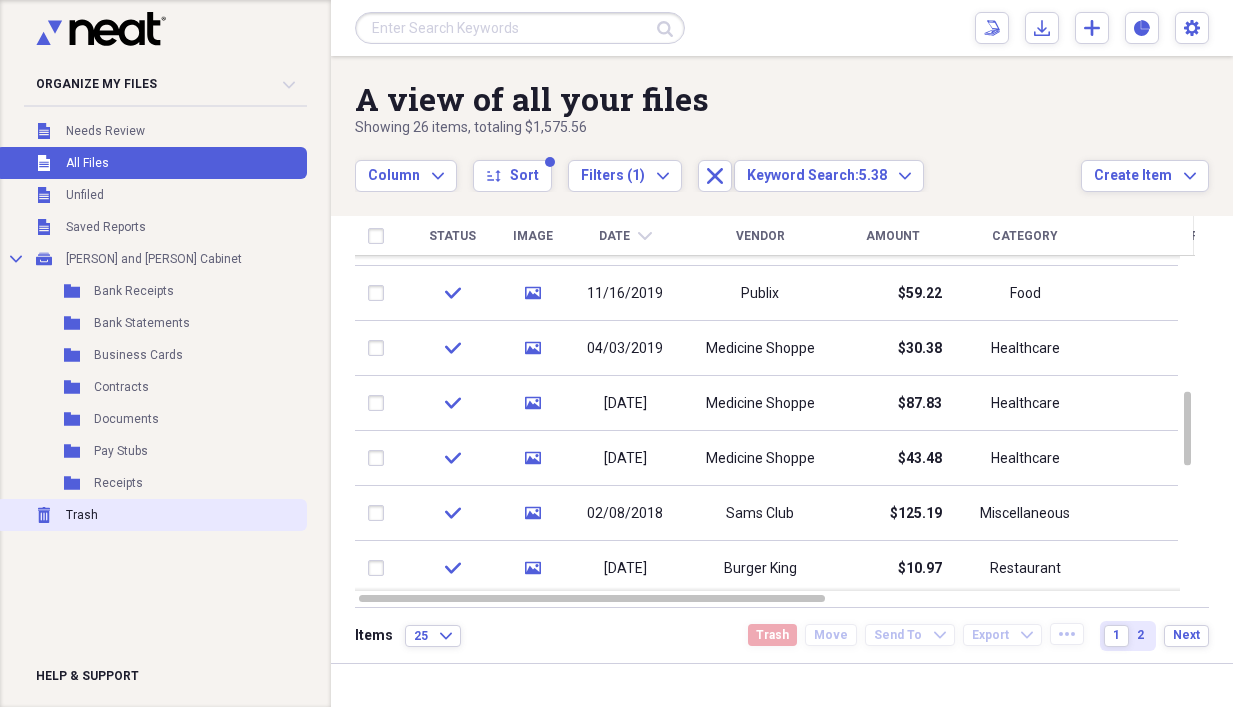 click on "Trash Trash" at bounding box center (151, 515) 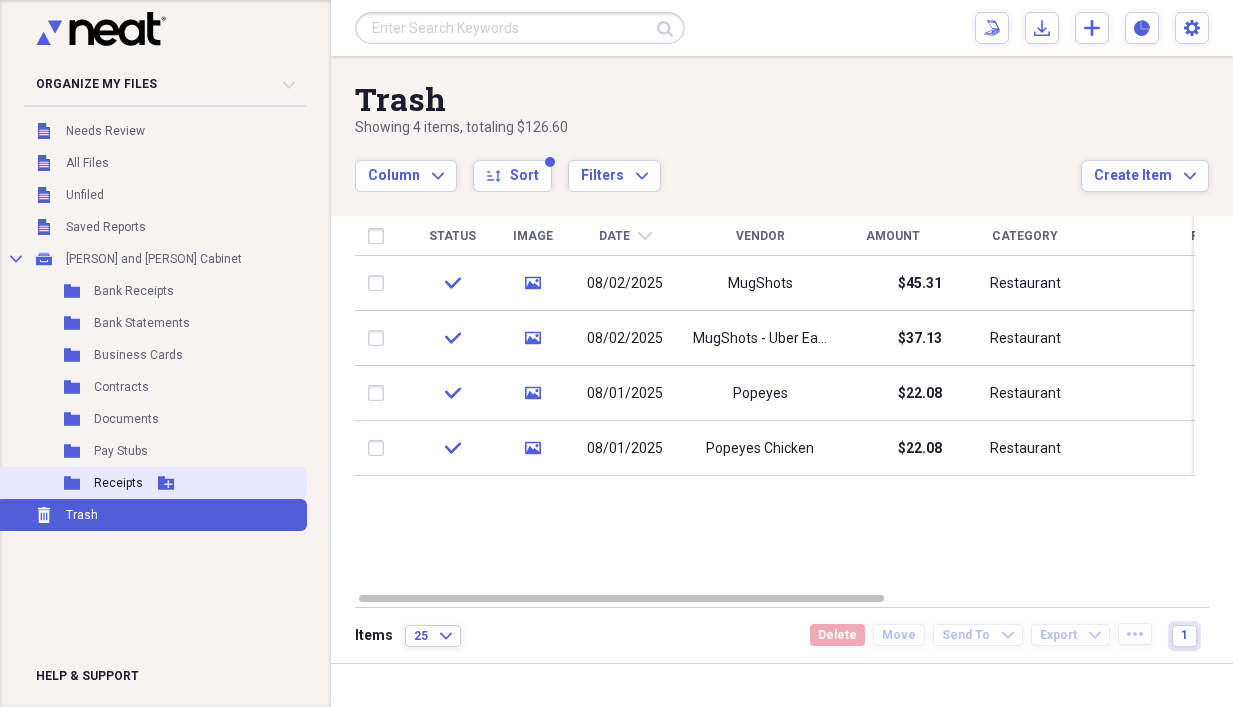 click on "Folder Receipts Add Folder" at bounding box center [151, 483] 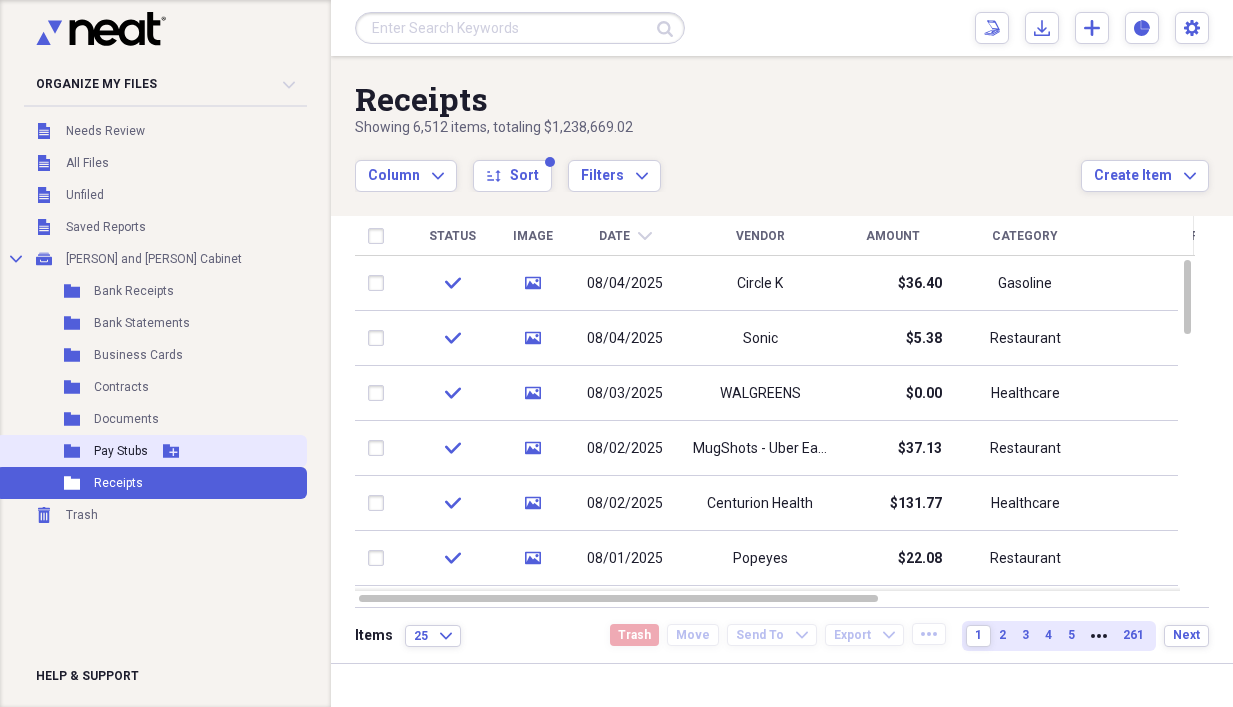 click on "Pay Stubs" at bounding box center [121, 451] 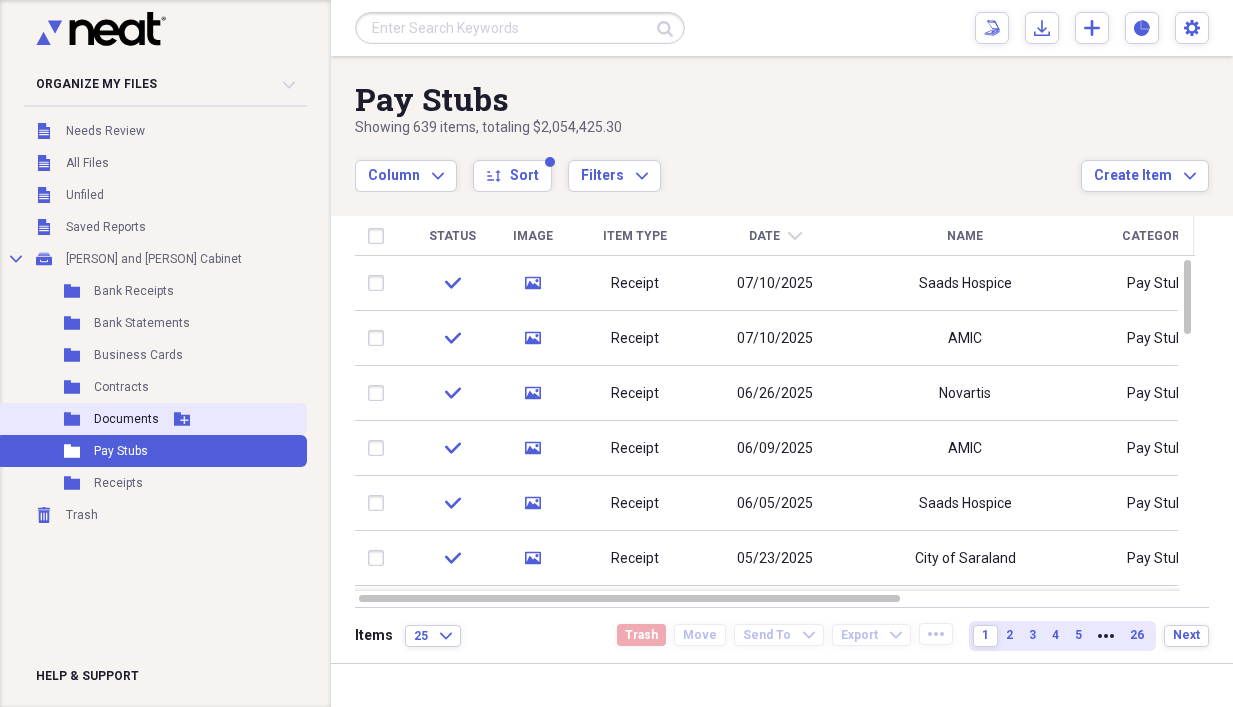click on "Documents" at bounding box center [126, 419] 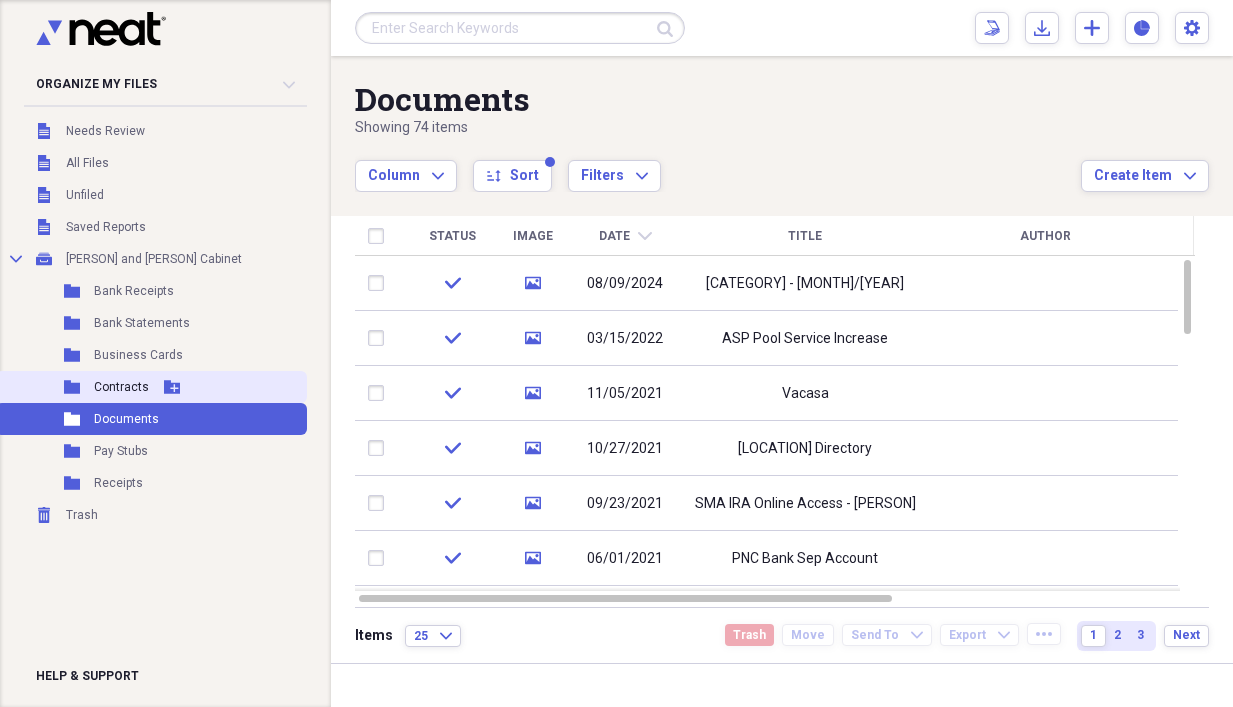 click on "Contracts" at bounding box center (121, 387) 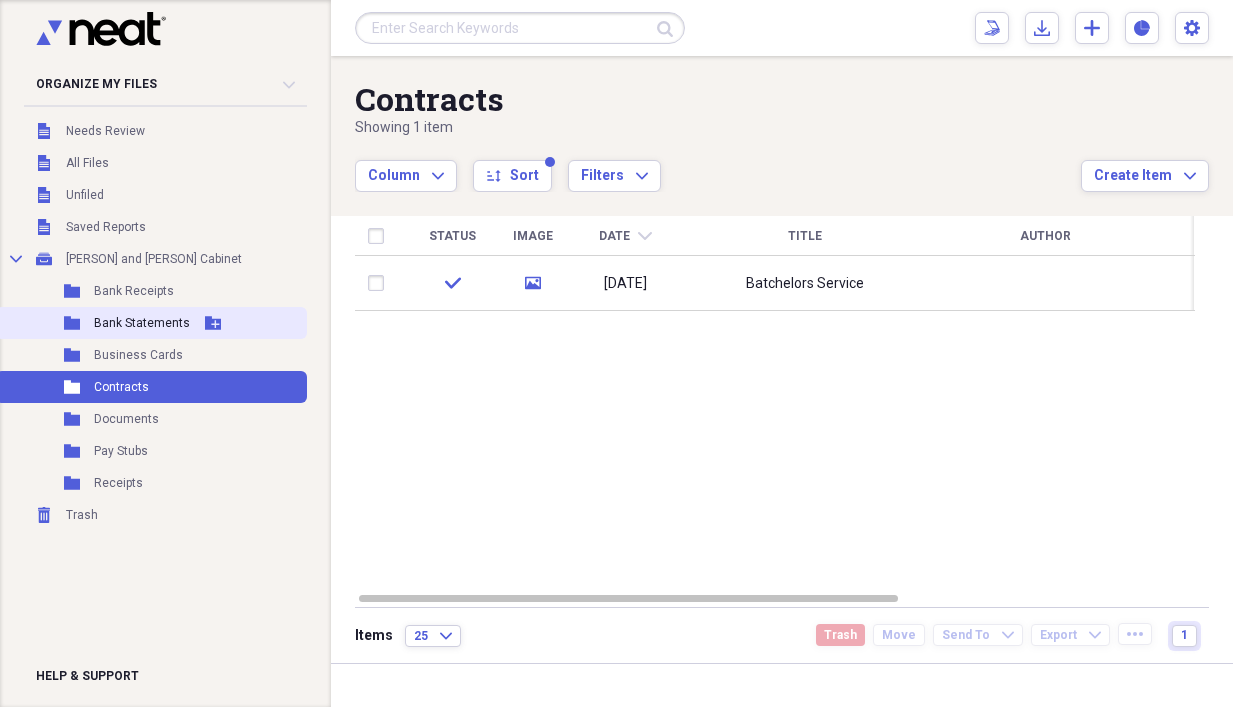 click on "Bank Statements" at bounding box center (142, 323) 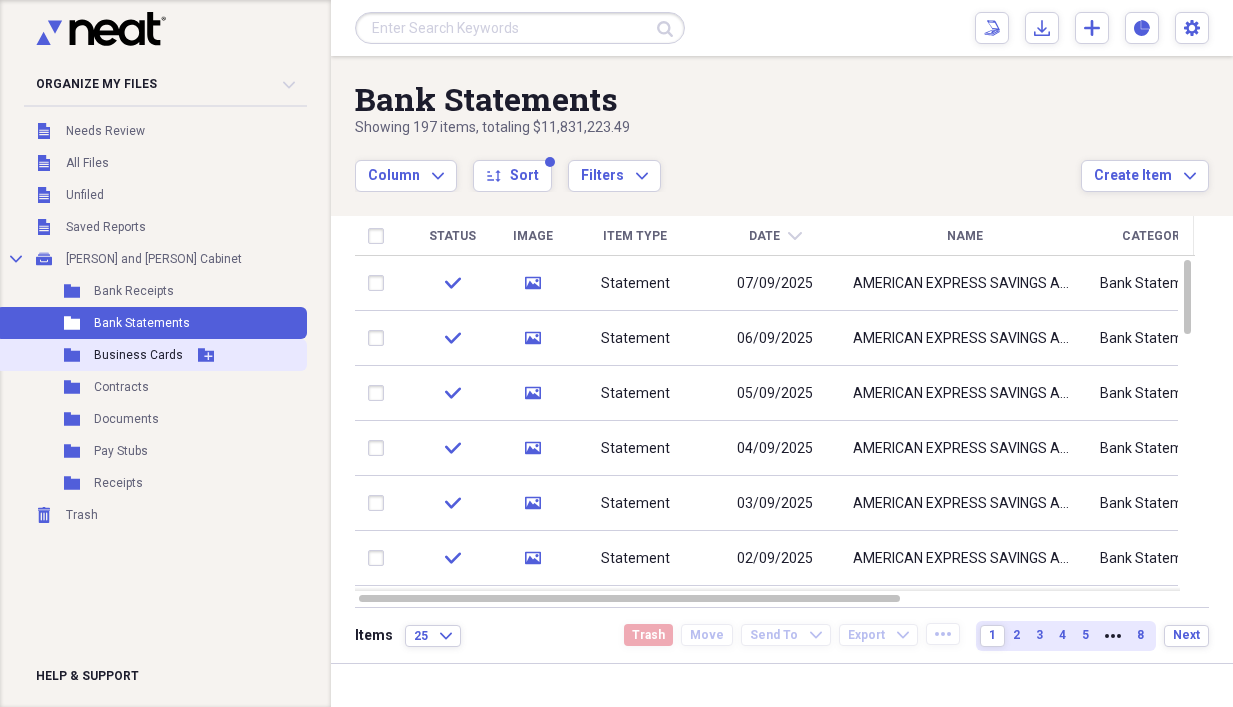 click on "Folder Business Cards Add Folder" at bounding box center [151, 355] 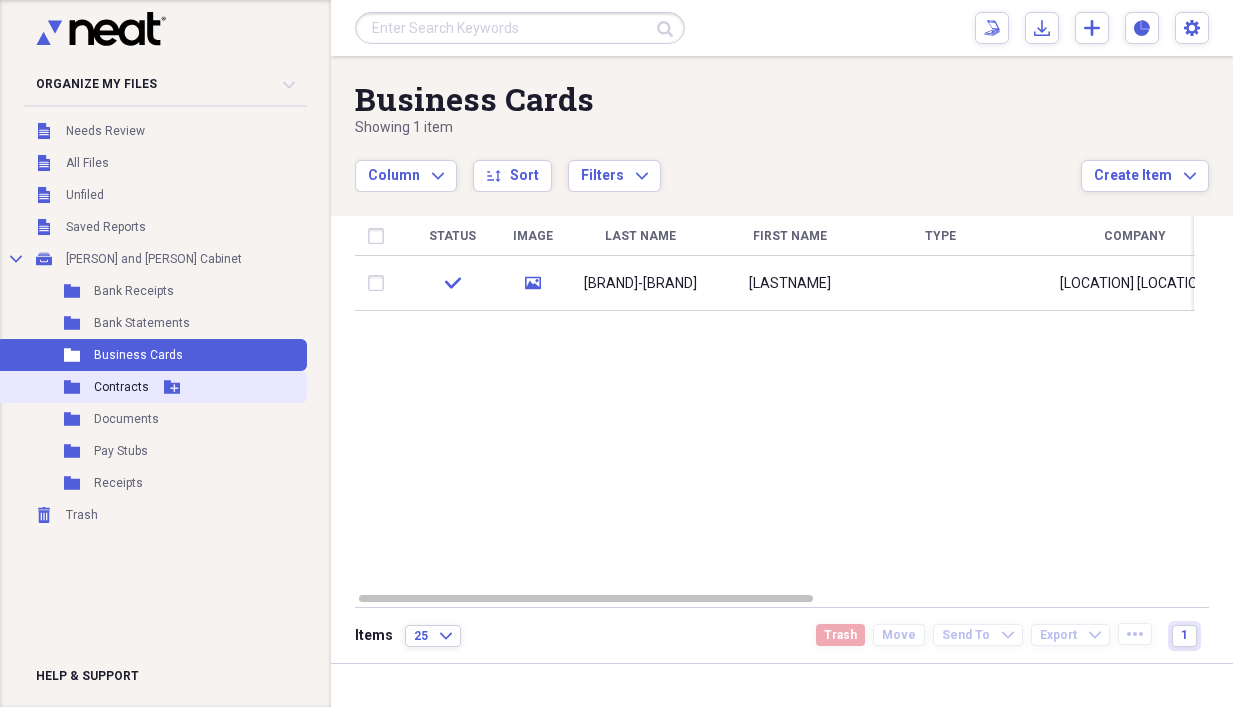 click on "Contracts" at bounding box center [121, 387] 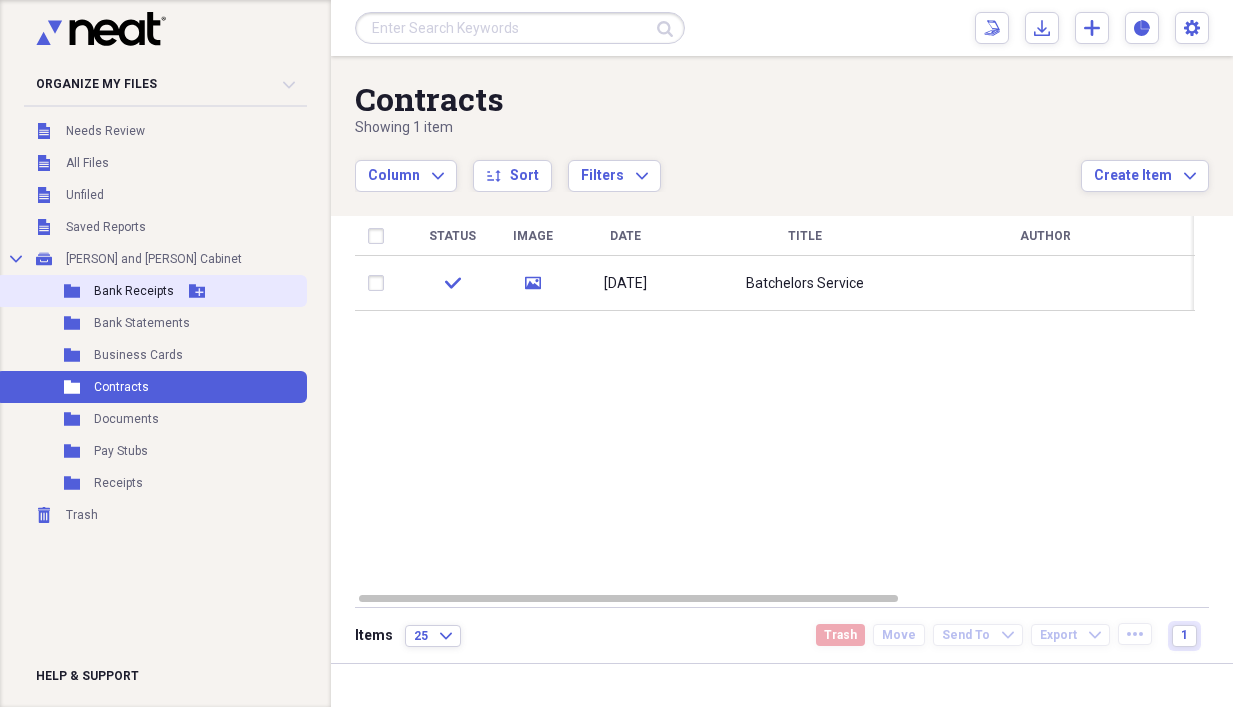 click on "Bank Receipts" at bounding box center [134, 291] 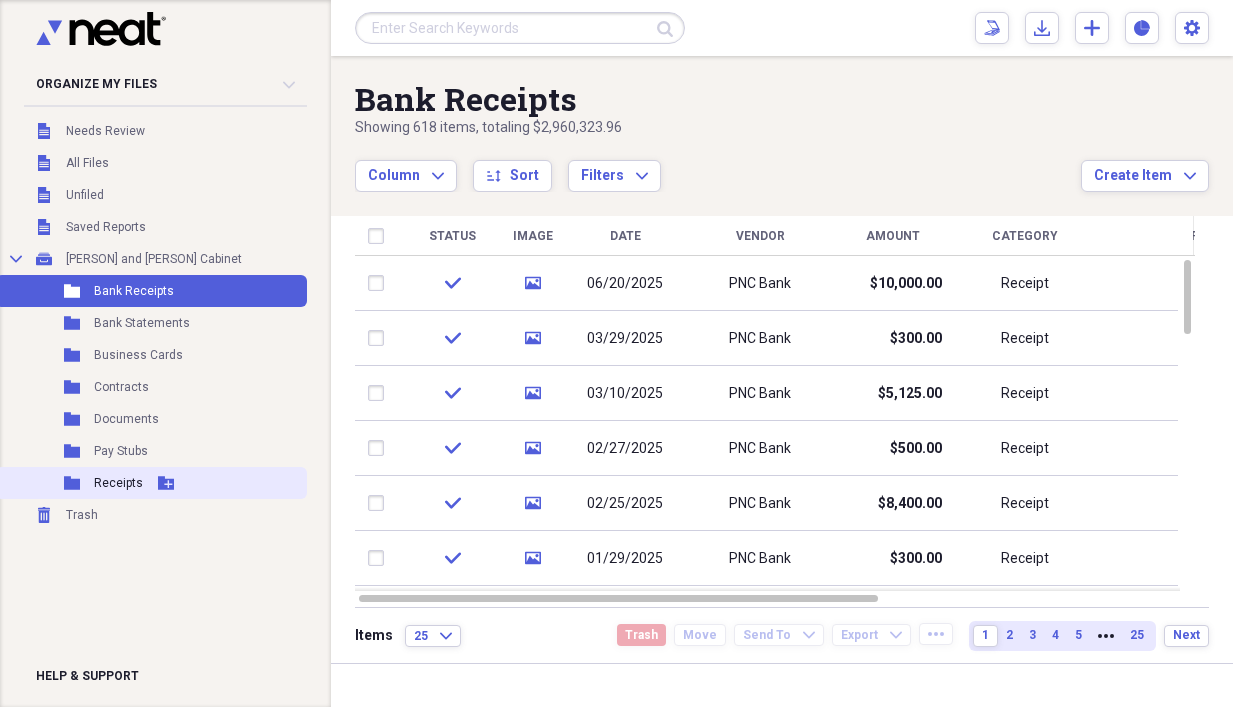 click on "Receipts" at bounding box center [118, 483] 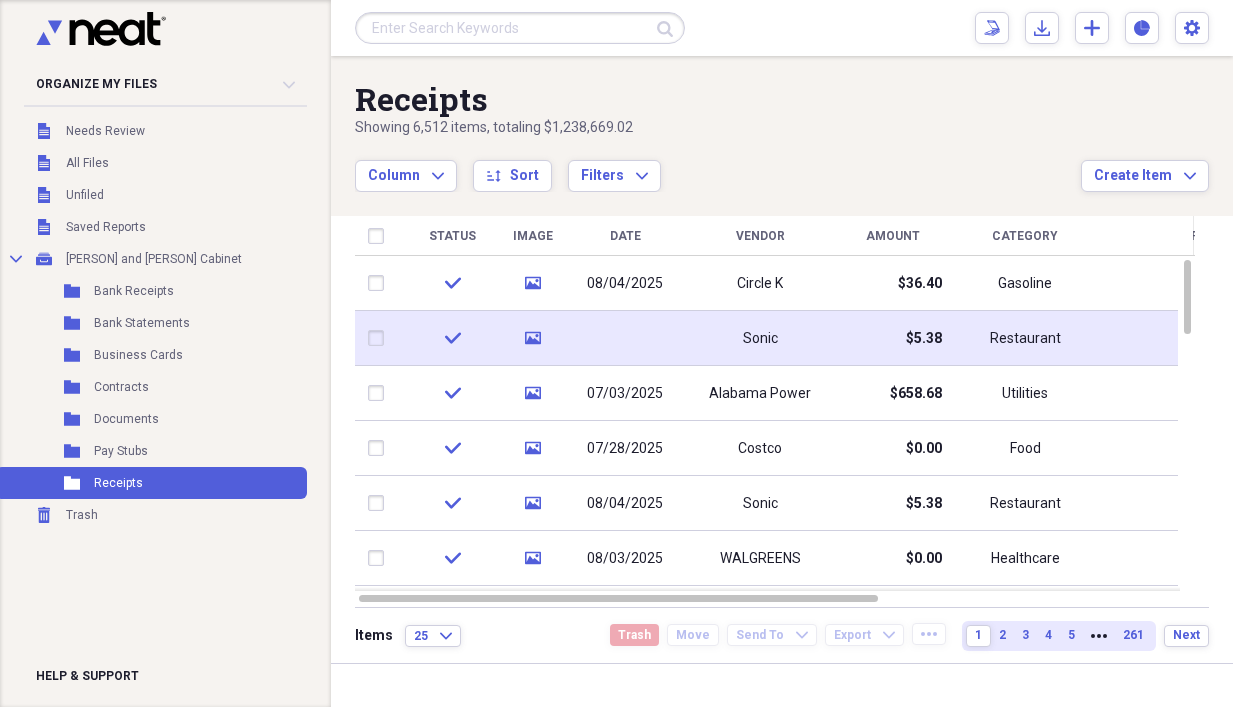 click at bounding box center (380, 338) 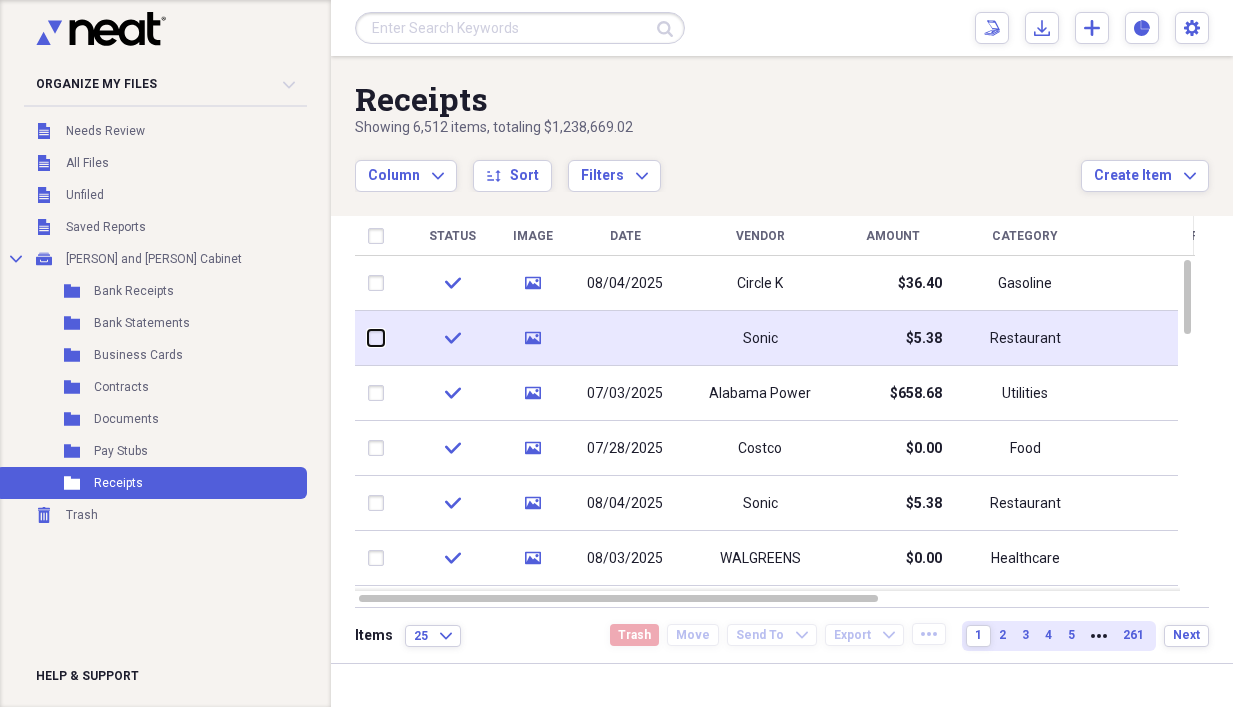 click at bounding box center (368, 338) 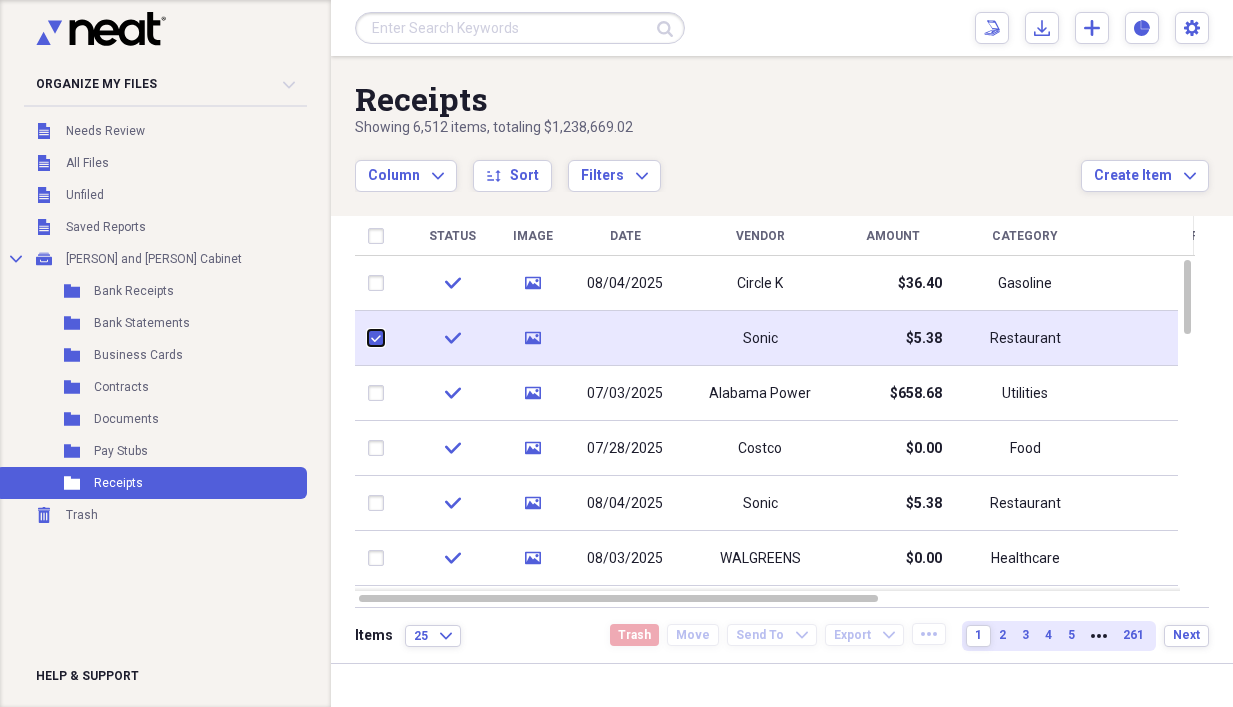 checkbox on "true" 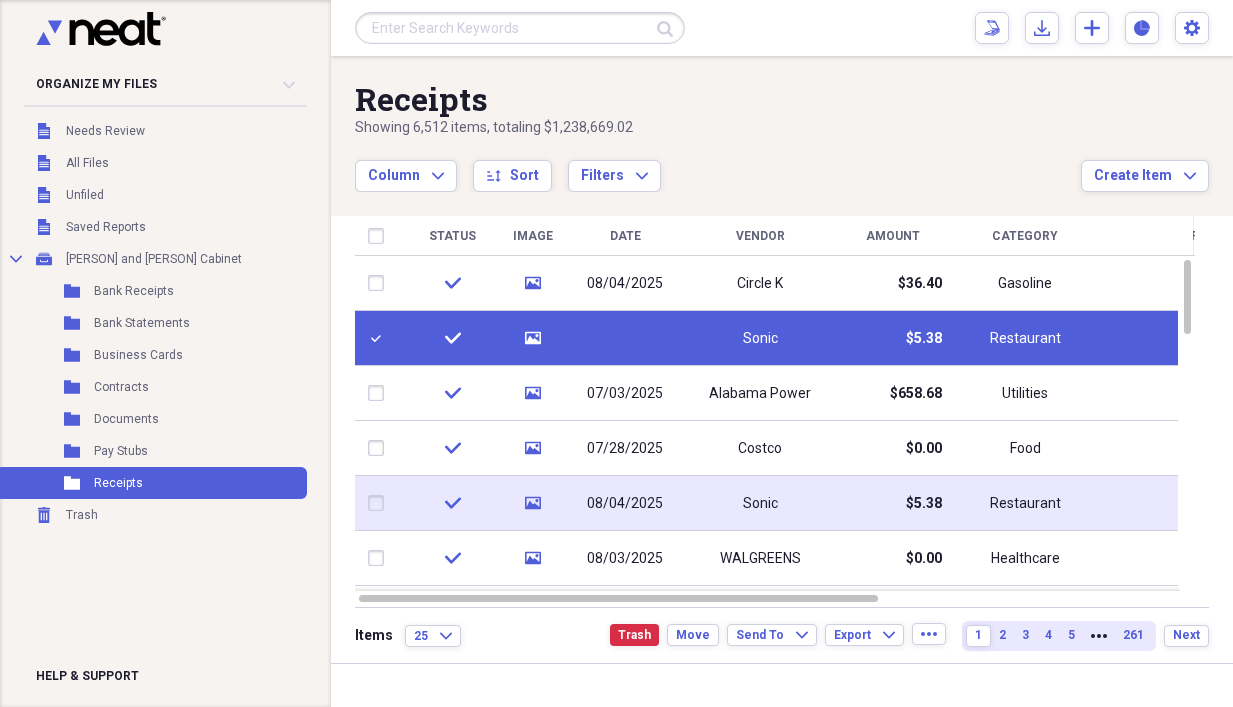 click at bounding box center (380, 503) 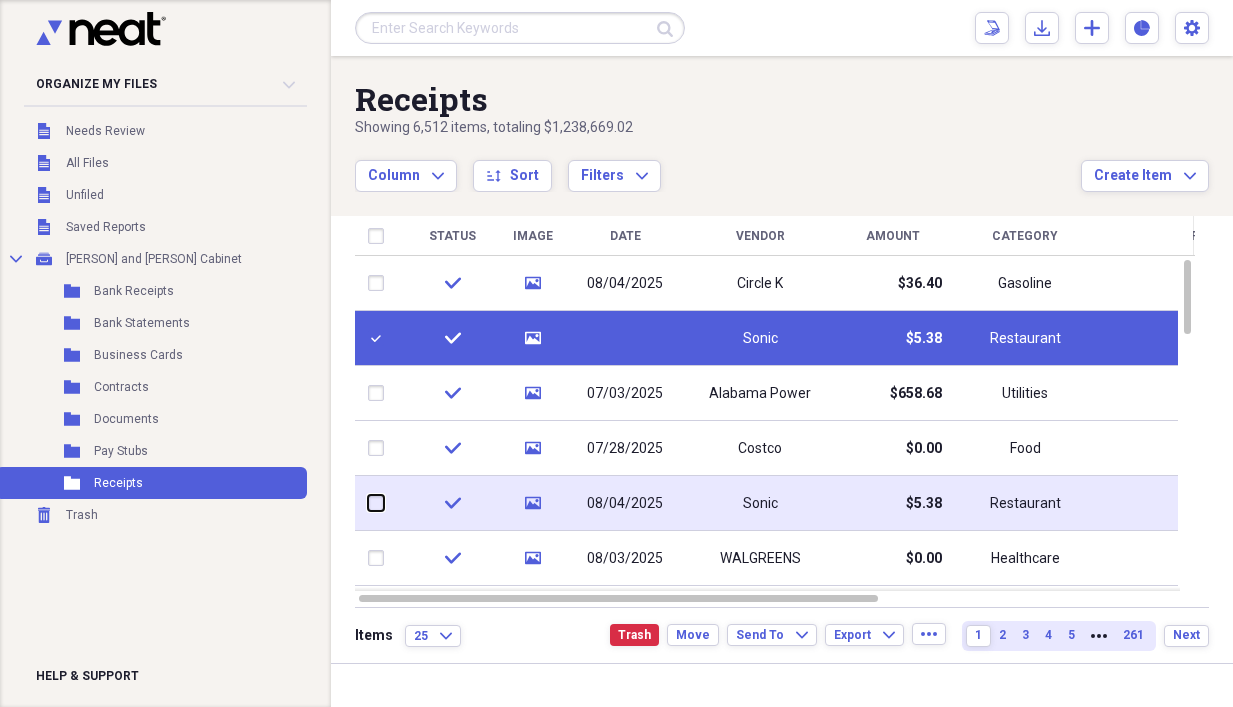 click at bounding box center (368, 503) 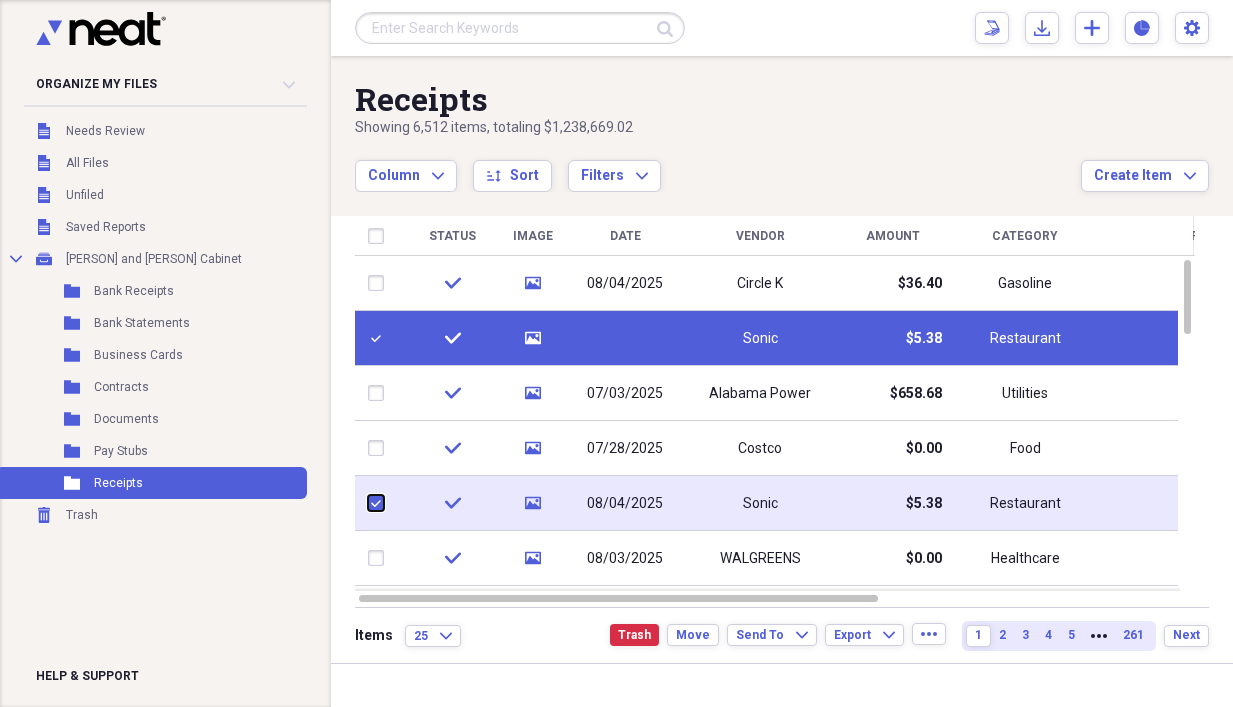 checkbox on "true" 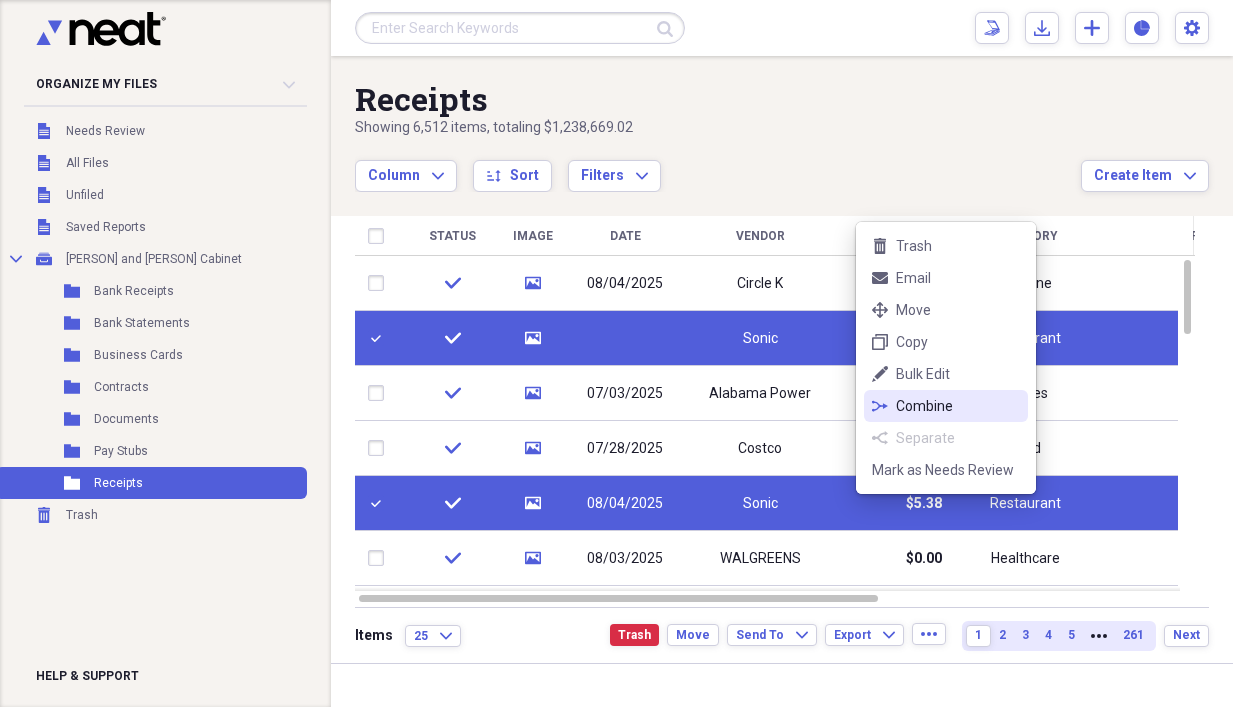 click on "Combine" at bounding box center [958, 406] 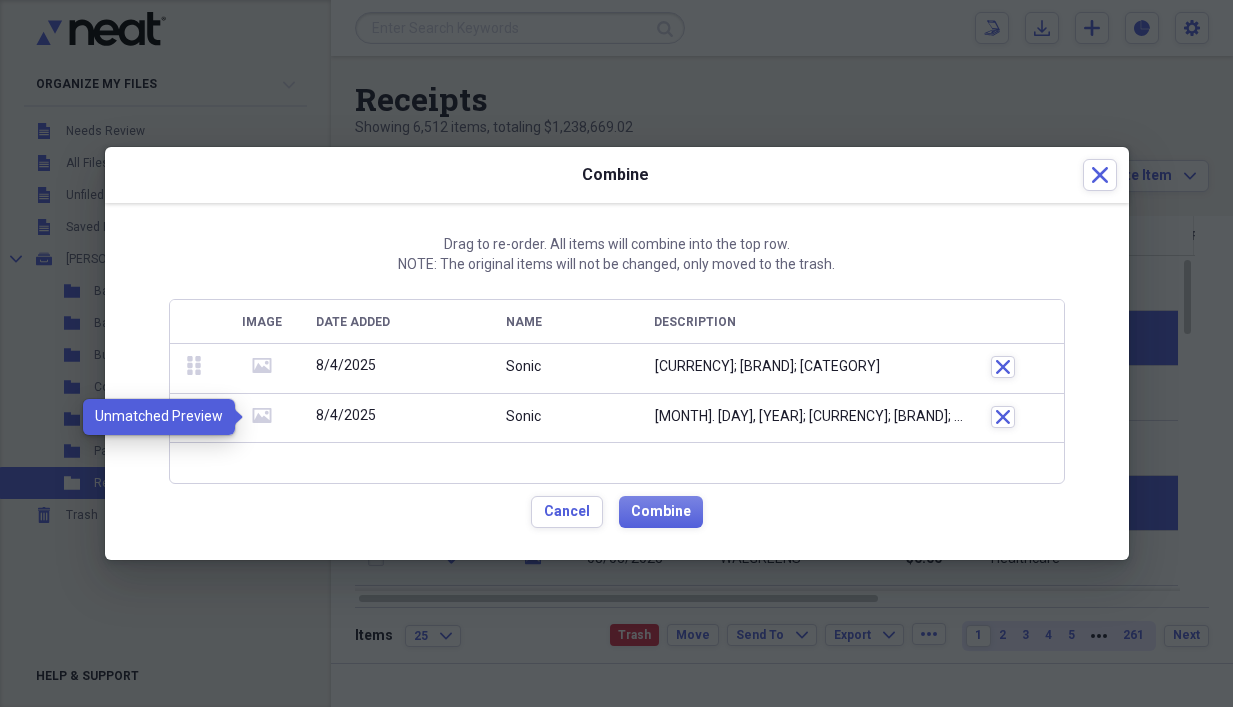 click 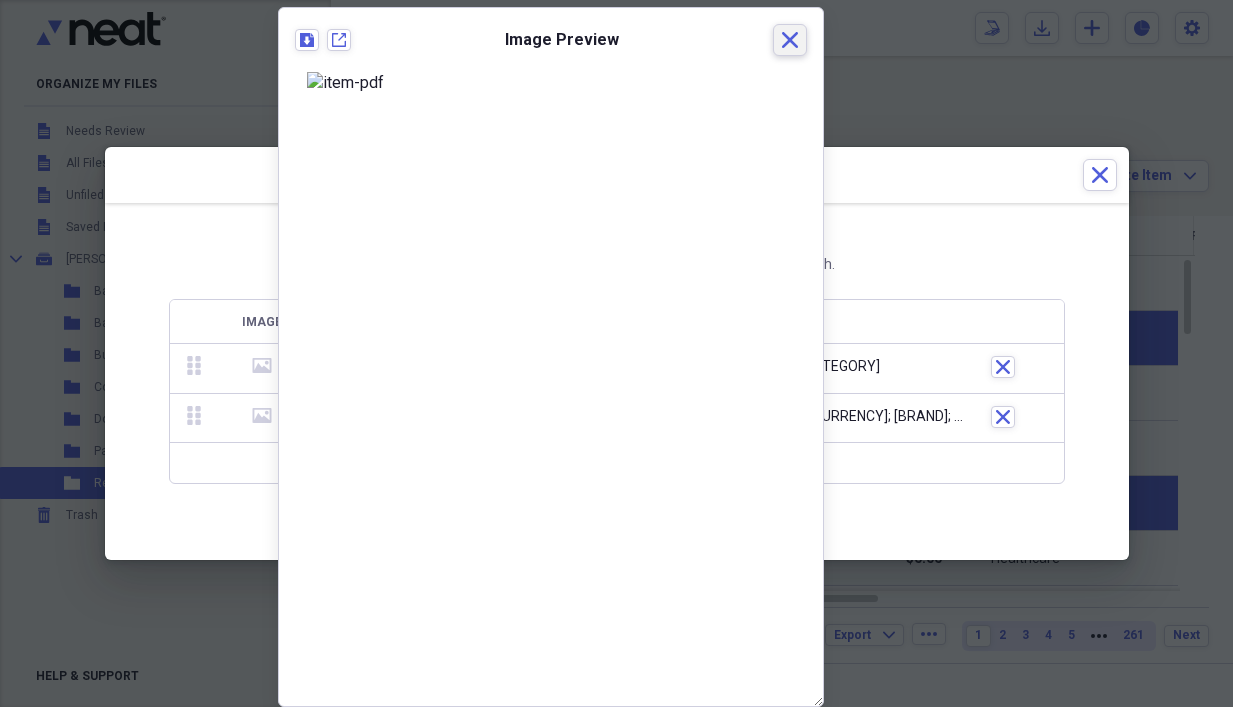 drag, startPoint x: 776, startPoint y: 35, endPoint x: 774, endPoint y: 67, distance: 32.06244 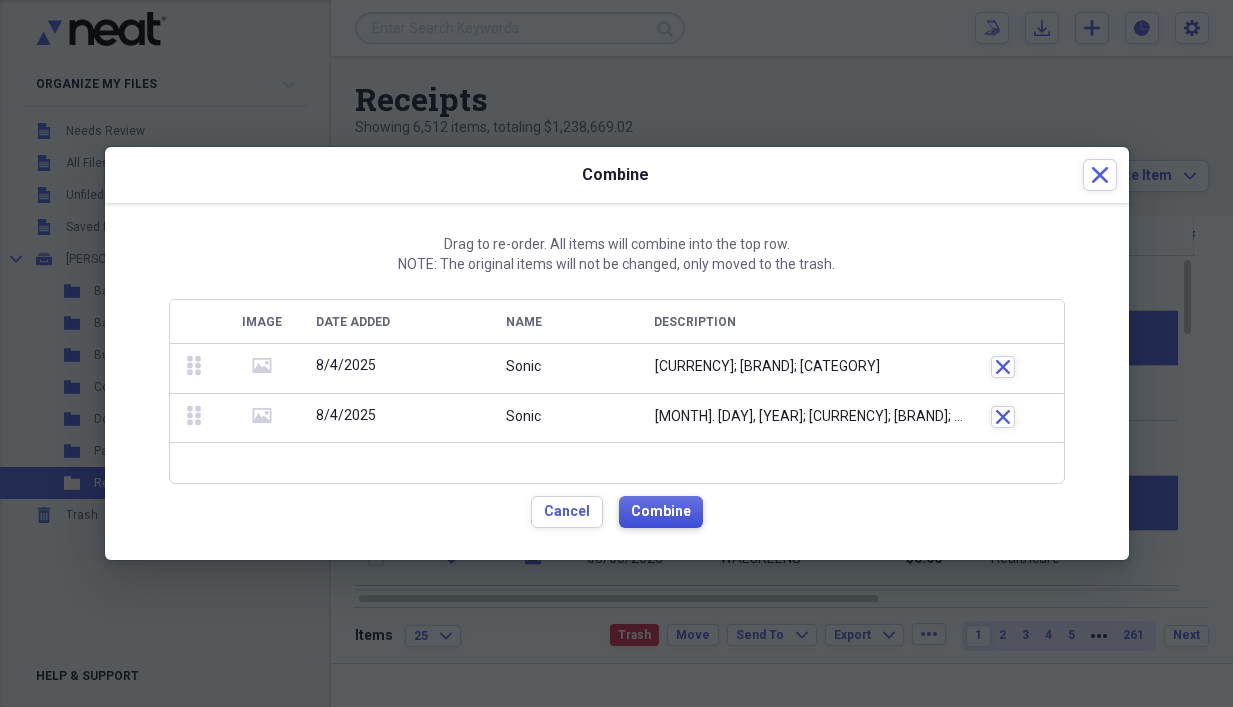 click on "Combine" at bounding box center (661, 512) 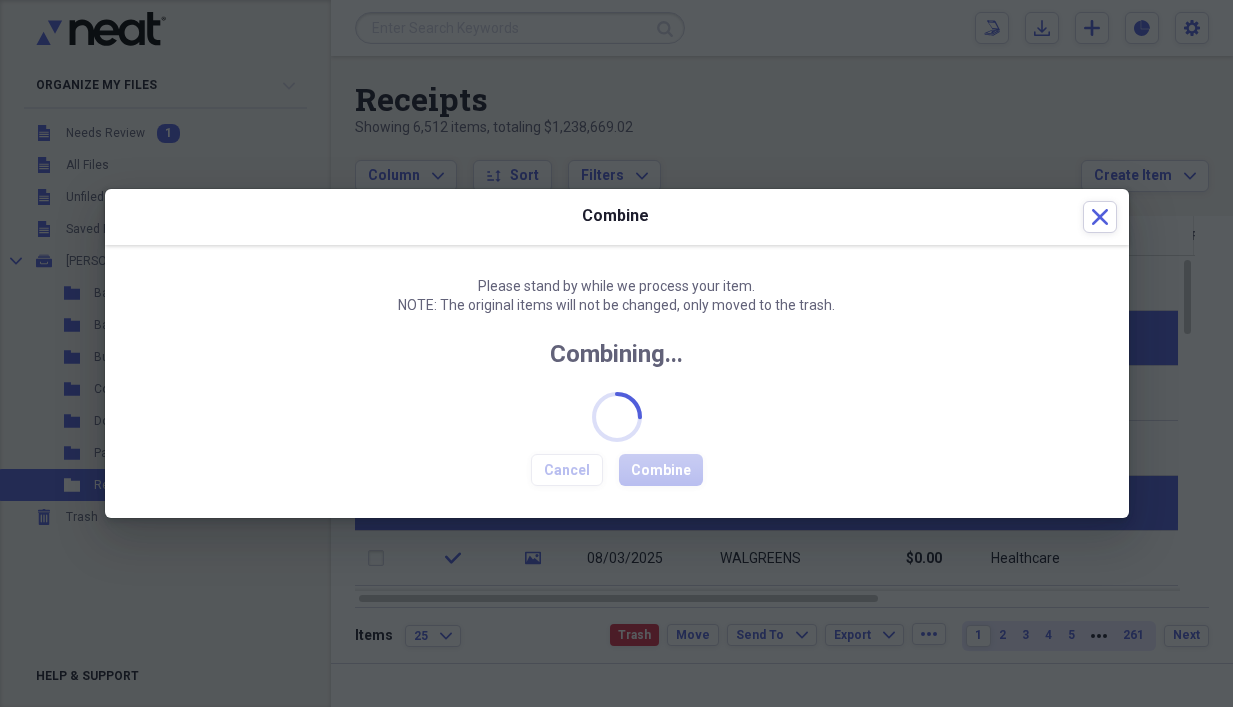 checkbox on "false" 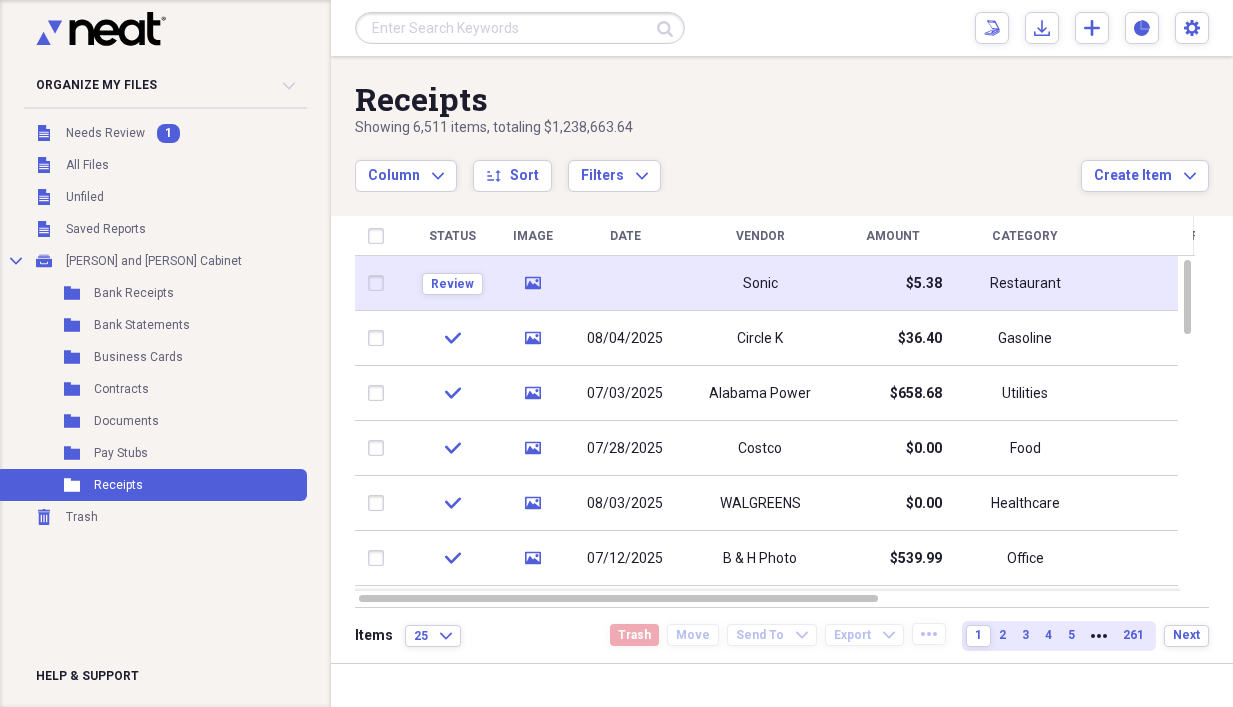 click on "$5.38" at bounding box center [892, 283] 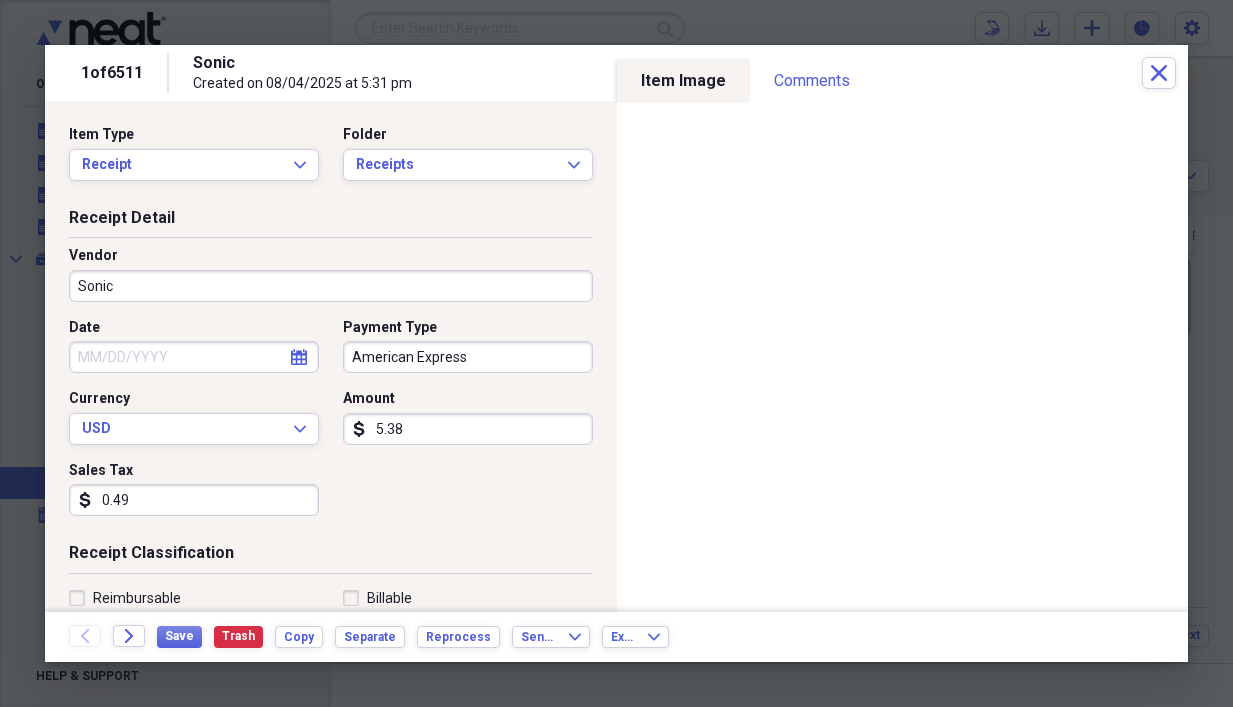 click 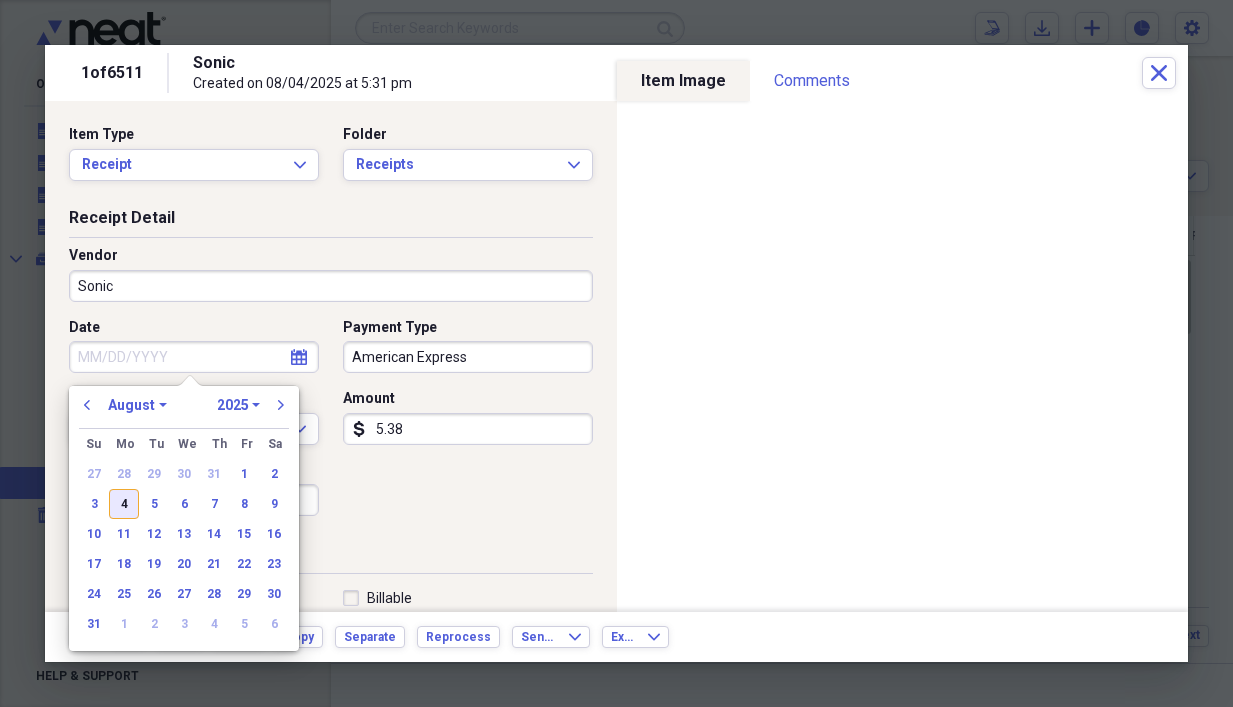 click on "4" at bounding box center (124, 504) 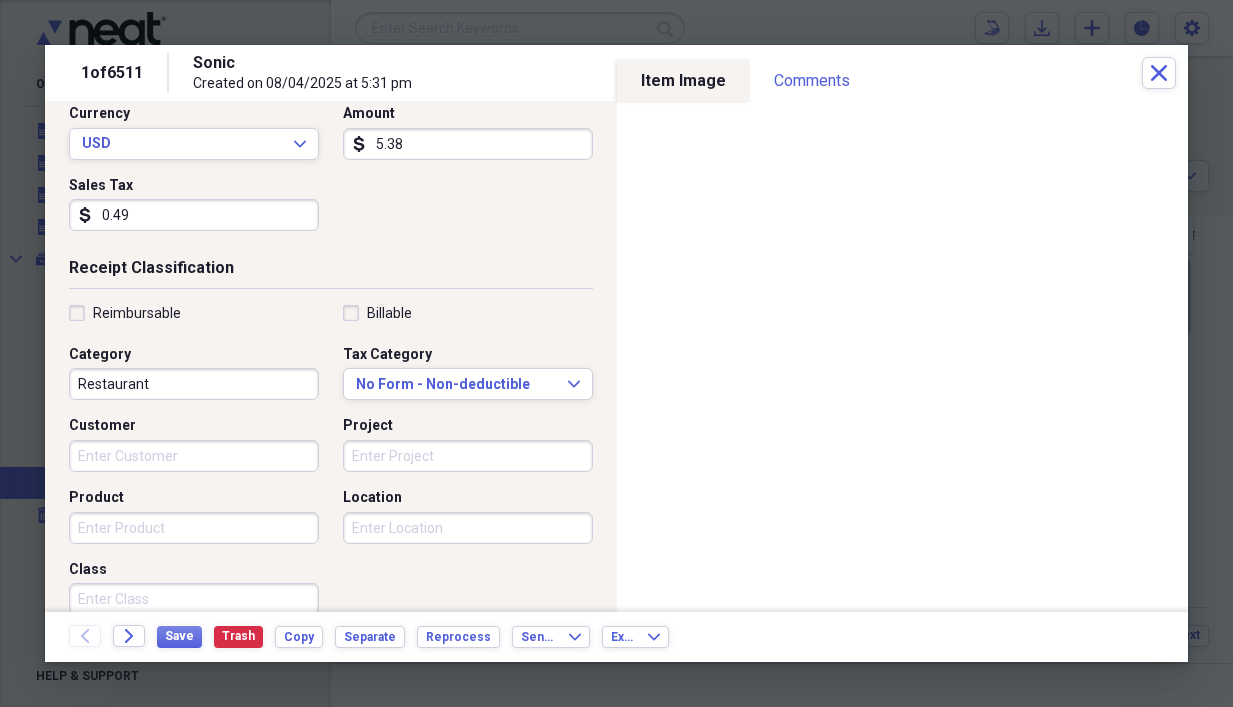 scroll, scrollTop: 300, scrollLeft: 0, axis: vertical 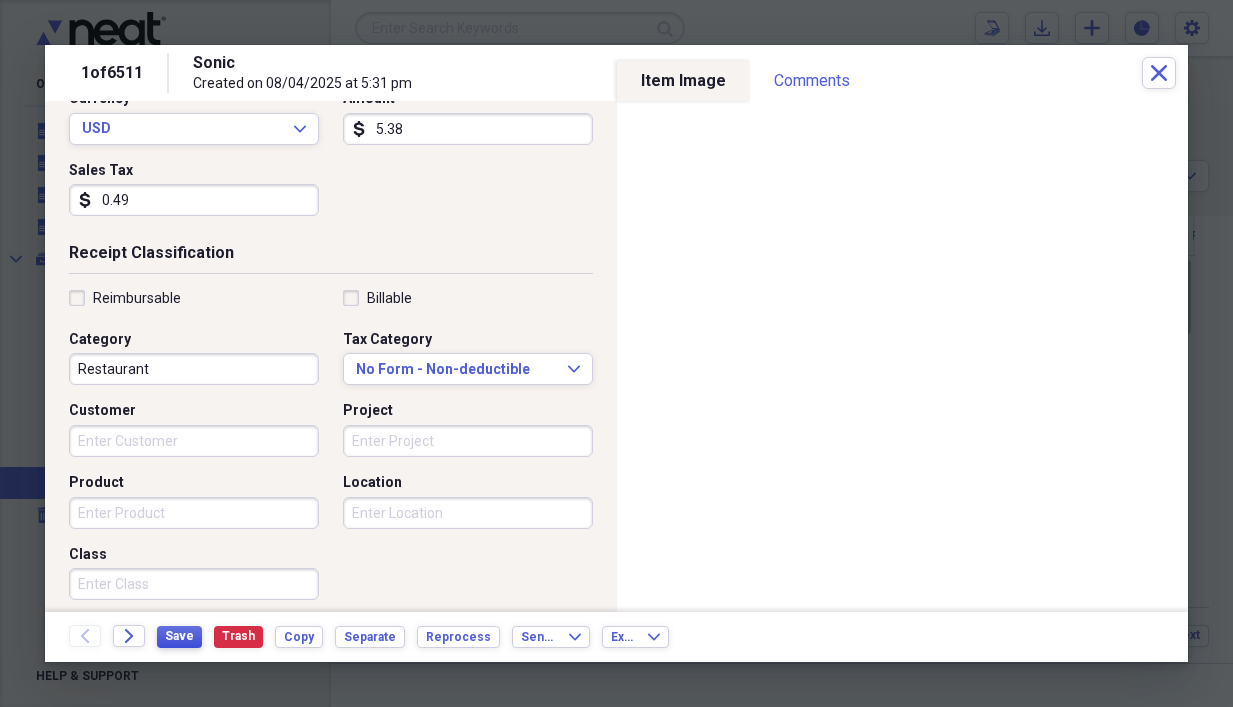 click on "Save" at bounding box center (179, 636) 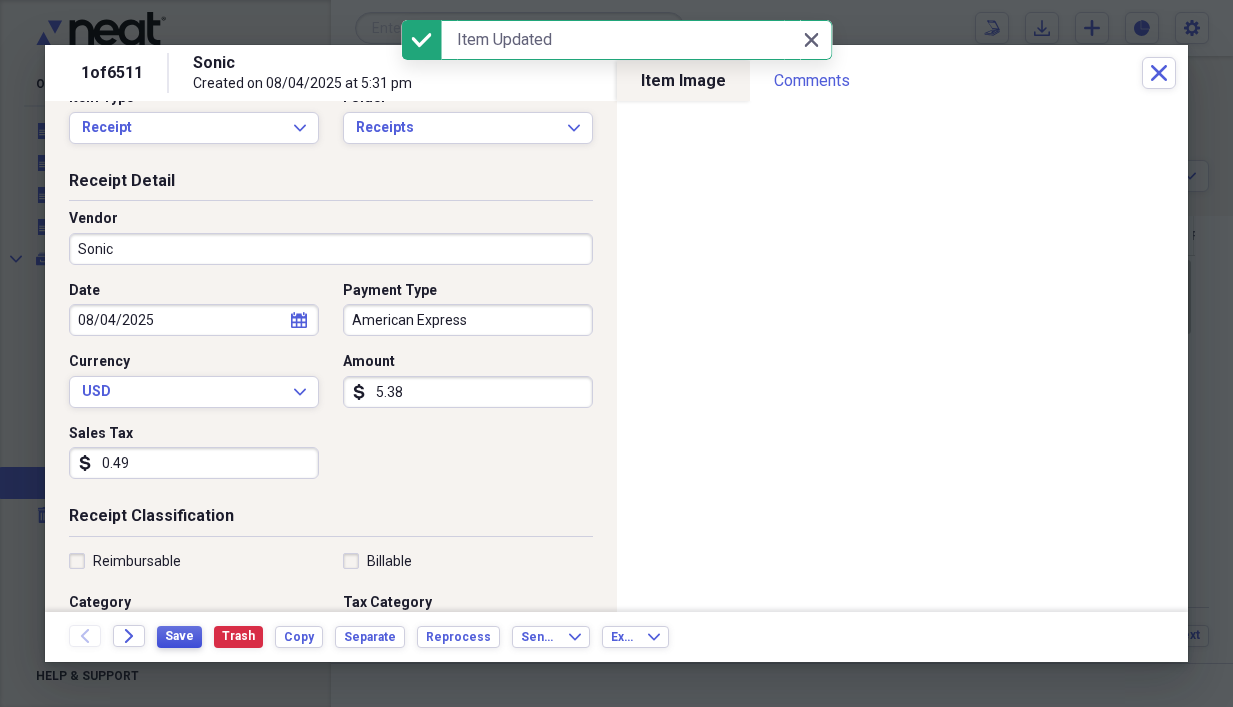 scroll, scrollTop: 0, scrollLeft: 0, axis: both 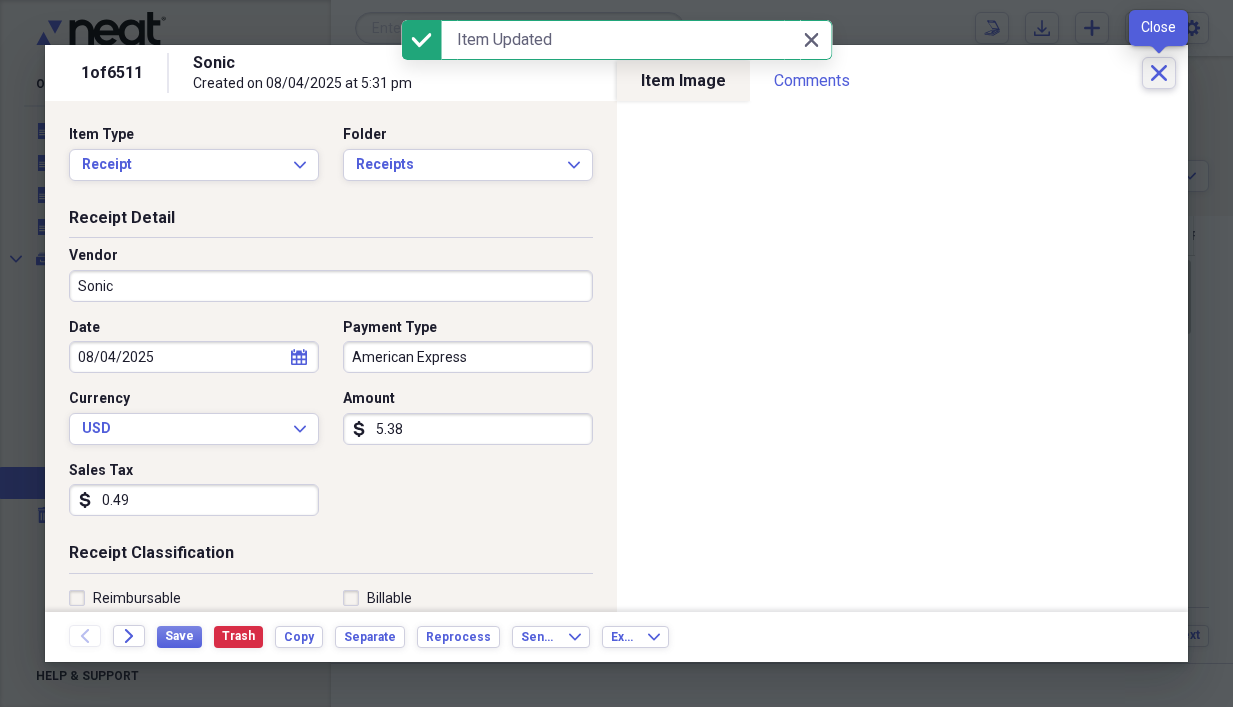 click 